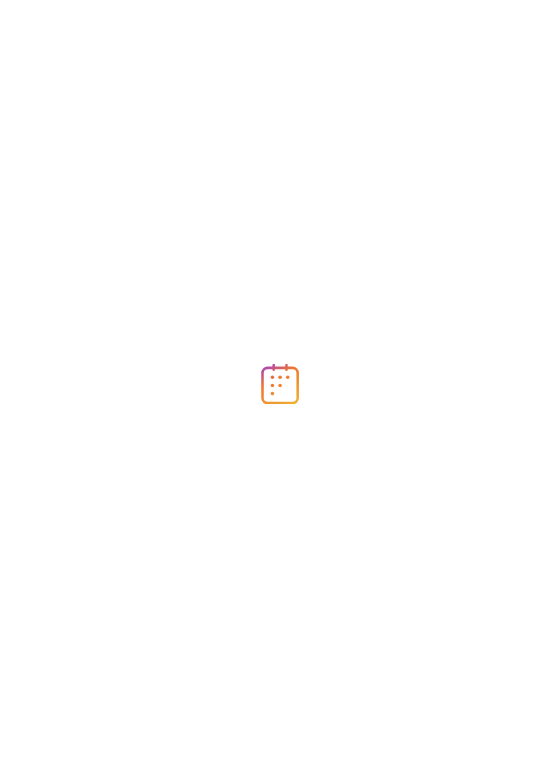 scroll, scrollTop: 0, scrollLeft: 0, axis: both 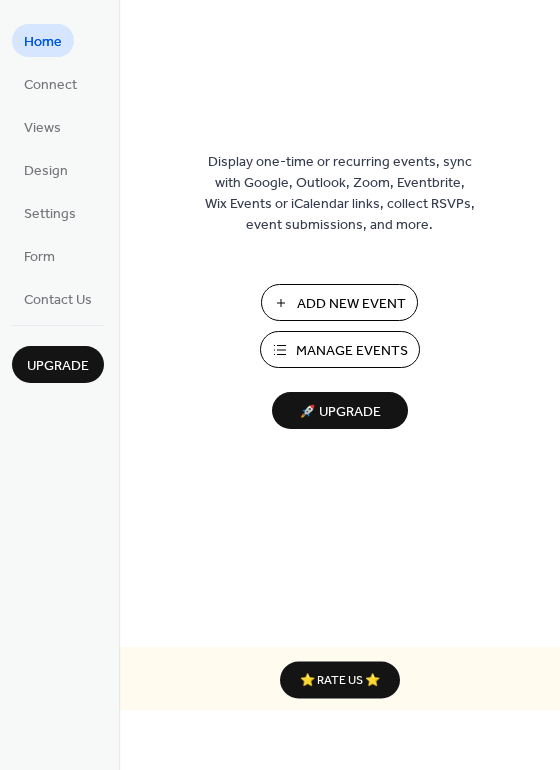 click on "Add New Event" at bounding box center (351, 304) 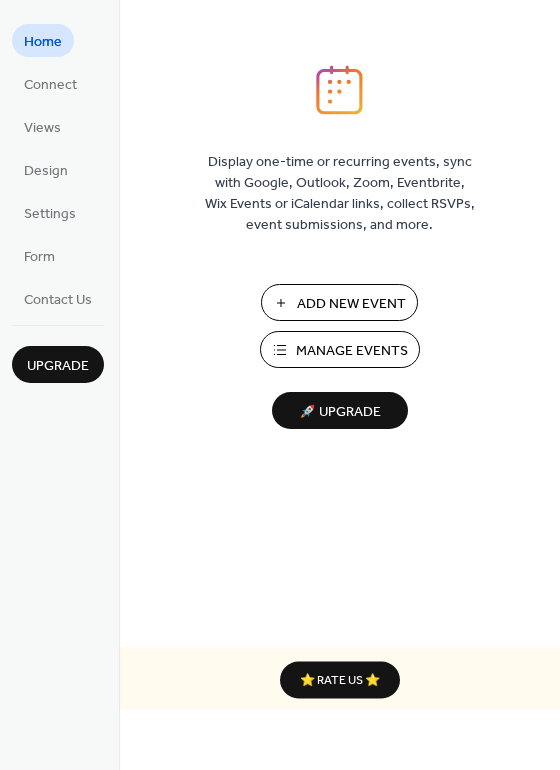 click on "Add New Event" at bounding box center (351, 304) 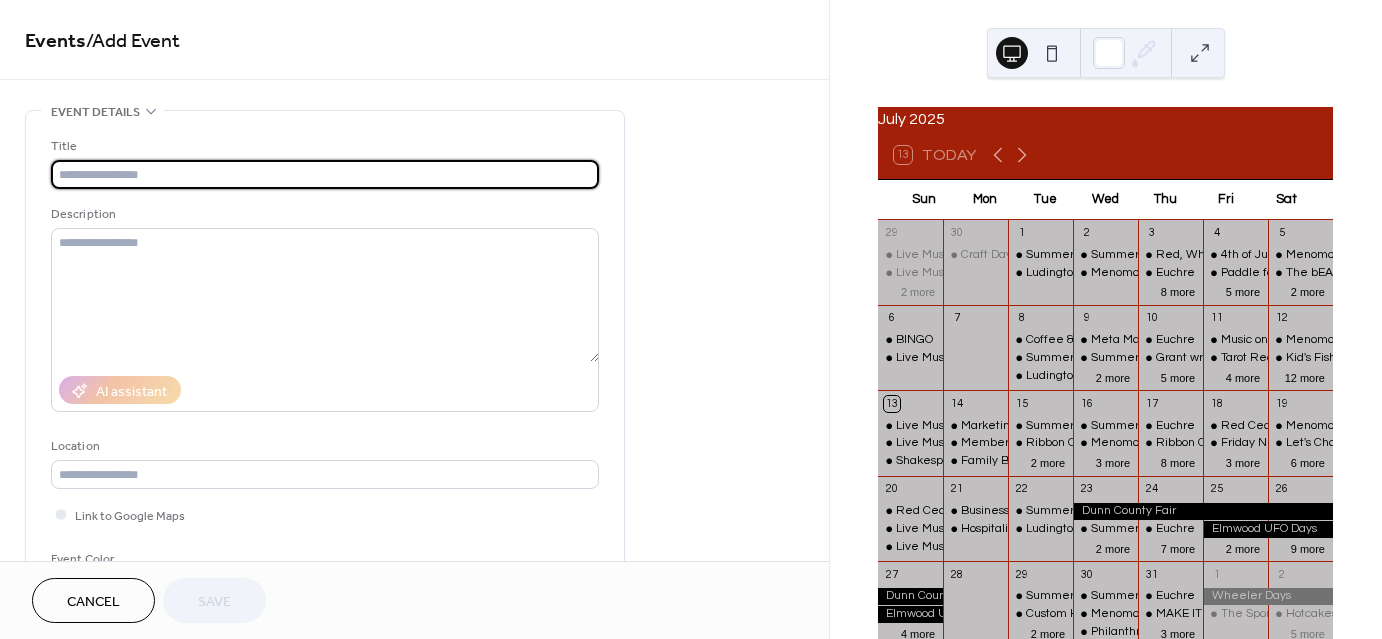 scroll, scrollTop: 0, scrollLeft: 0, axis: both 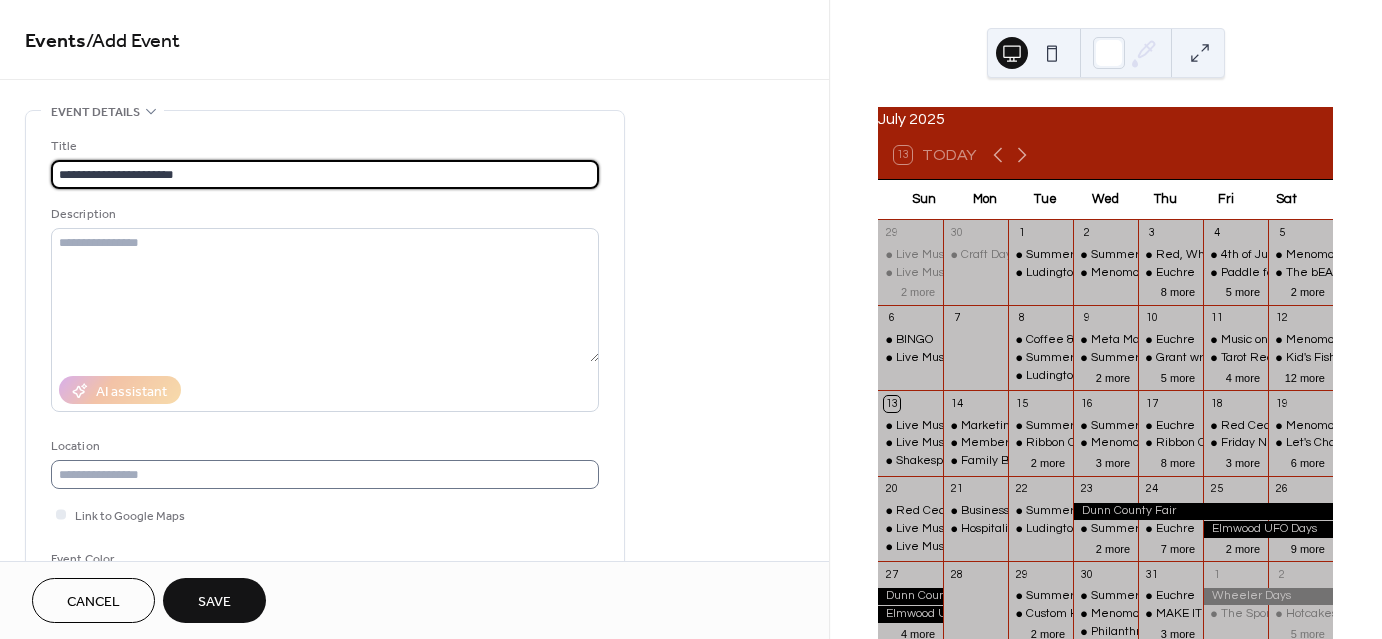 type on "**********" 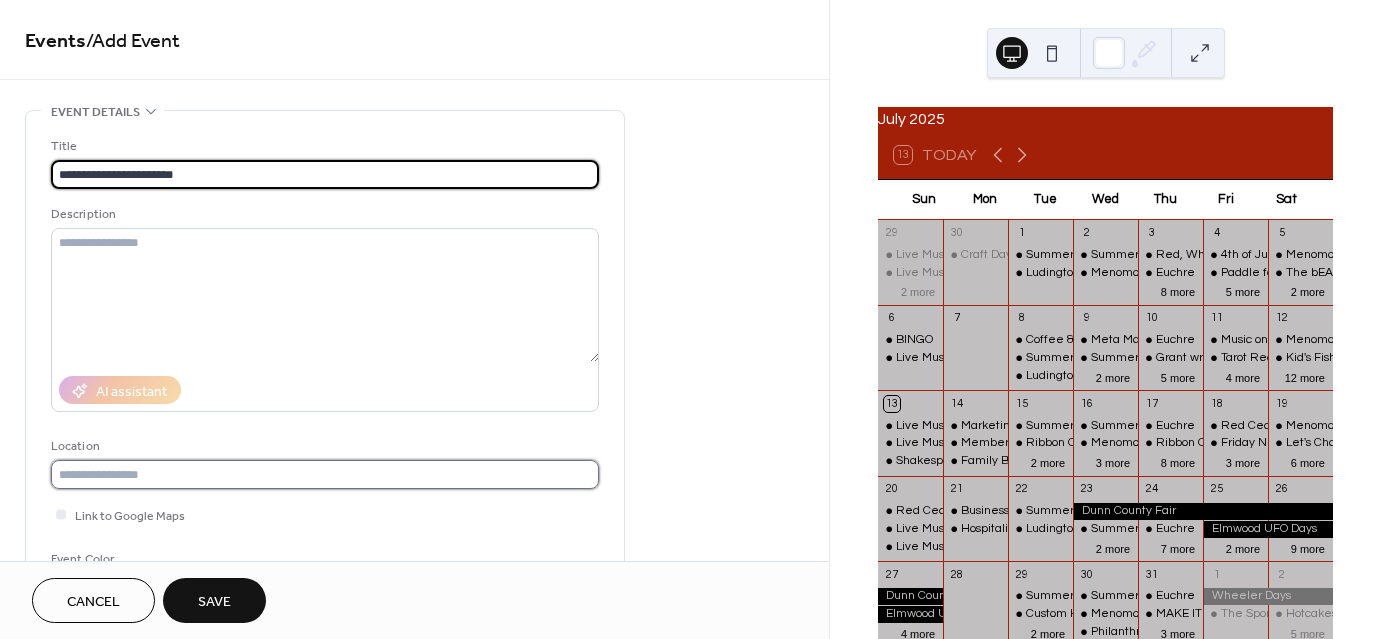 click at bounding box center [325, 474] 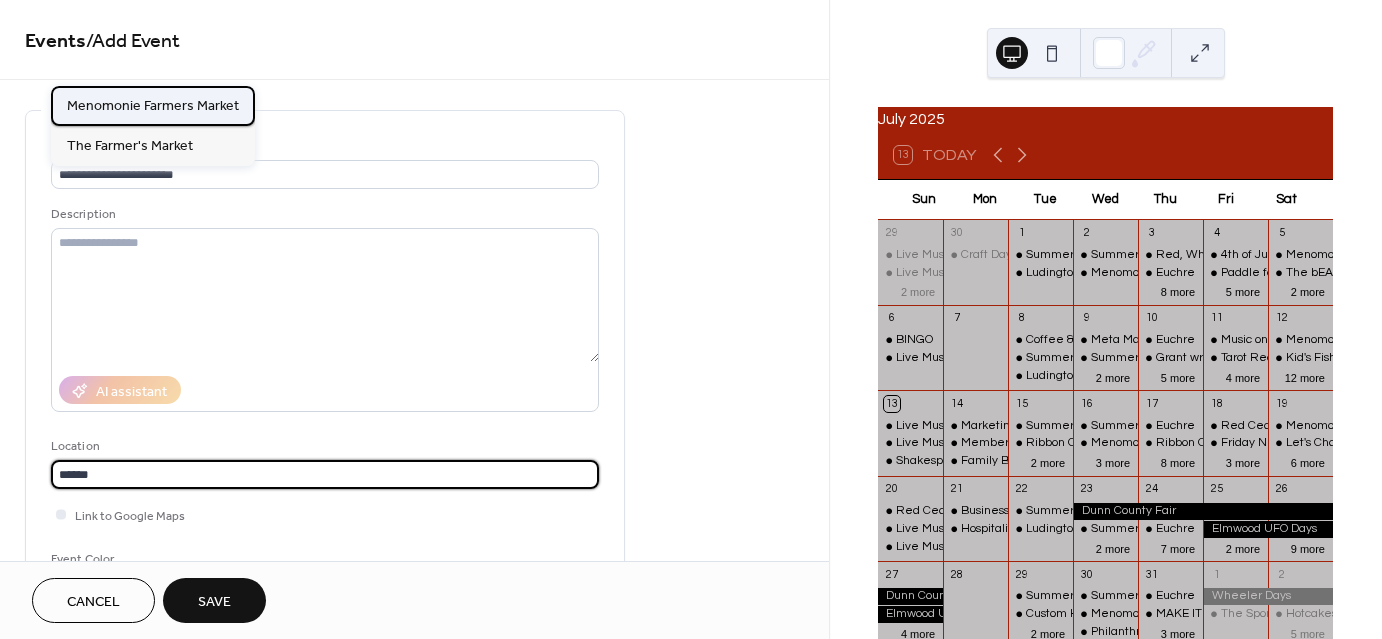 click on "Menomonie Farmers Market" at bounding box center [153, 105] 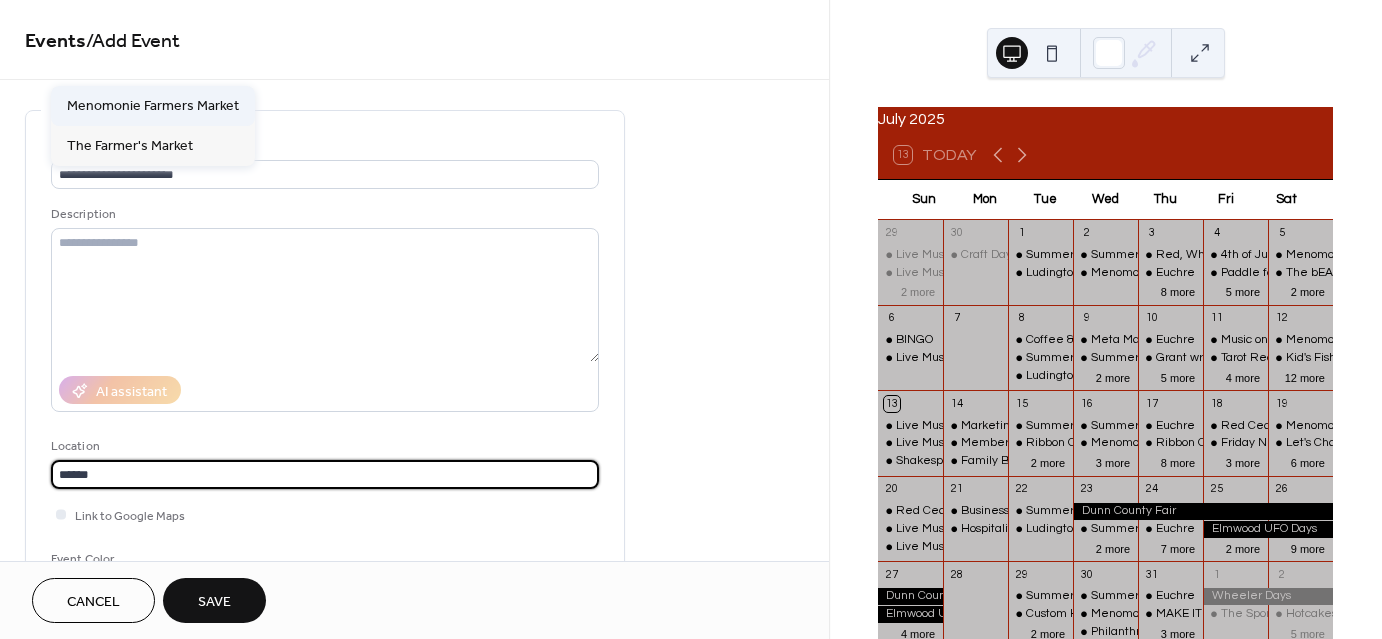 type on "**********" 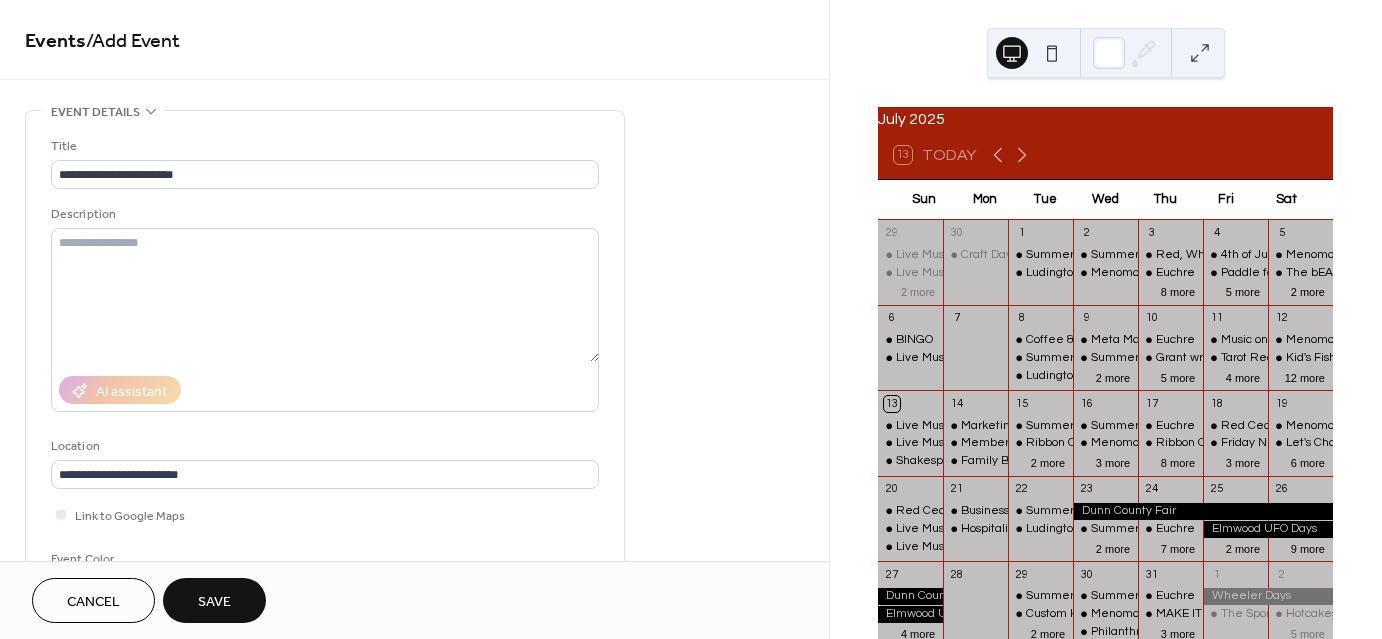 scroll, scrollTop: 300, scrollLeft: 0, axis: vertical 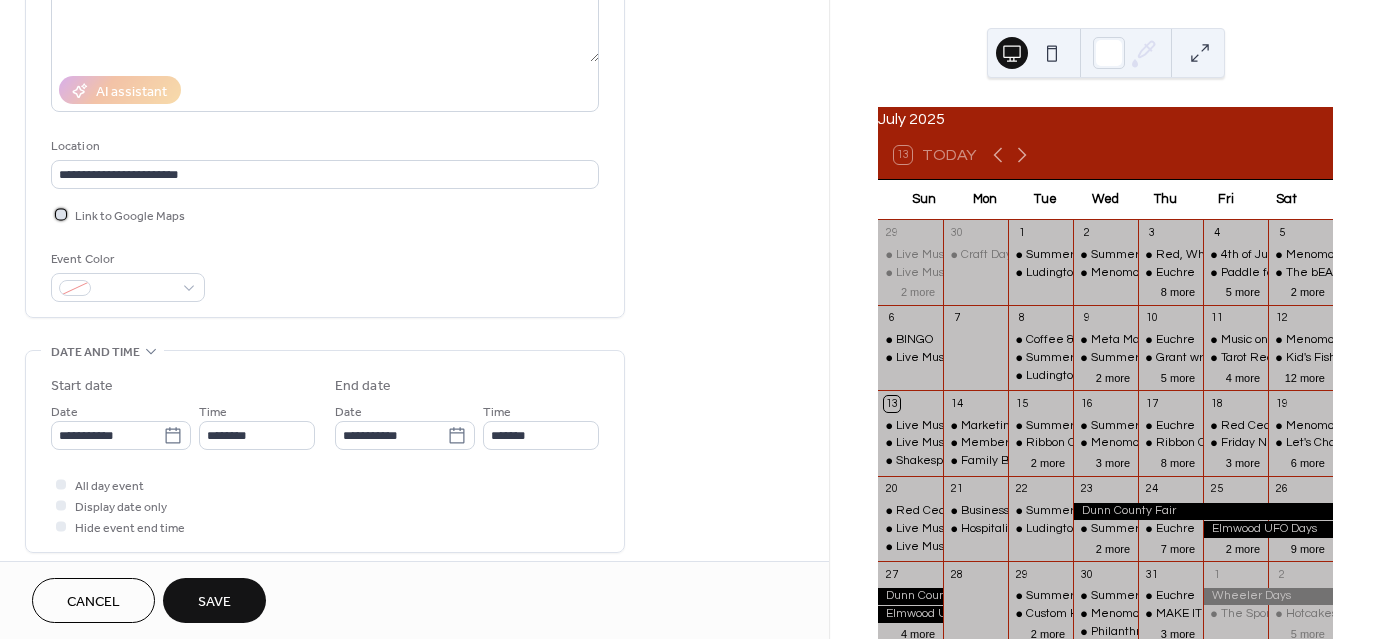 click at bounding box center (61, 214) 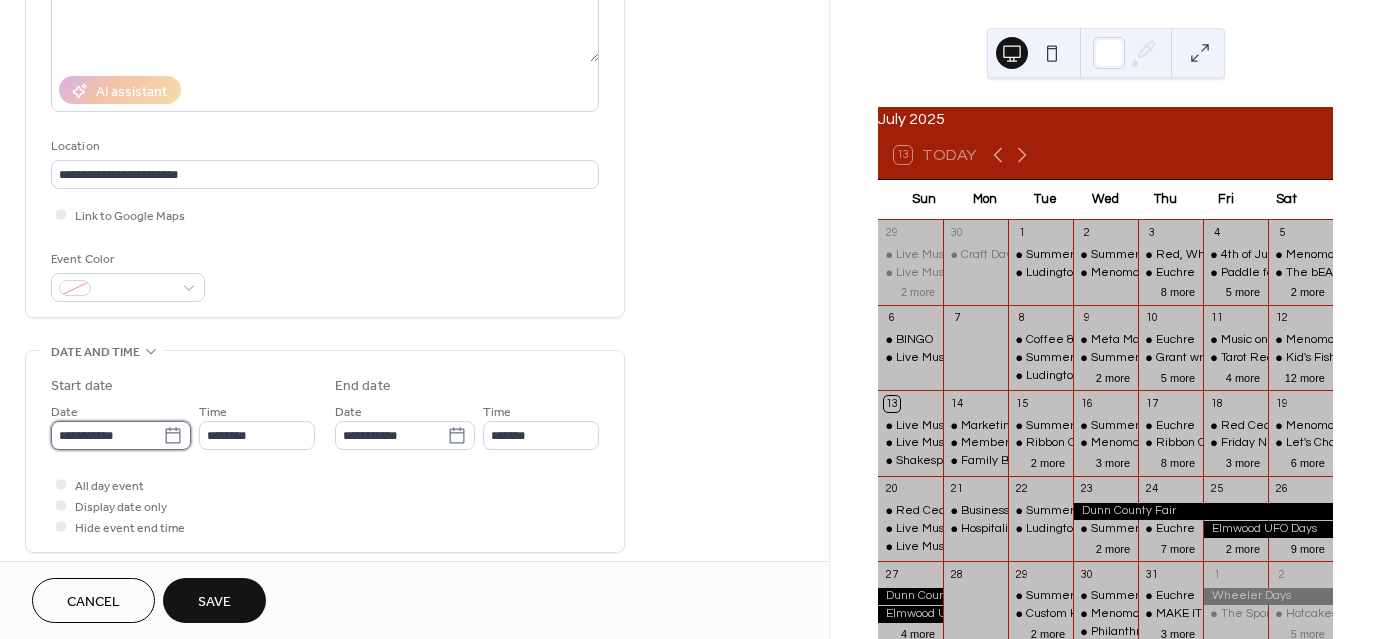 click on "**********" at bounding box center (107, 435) 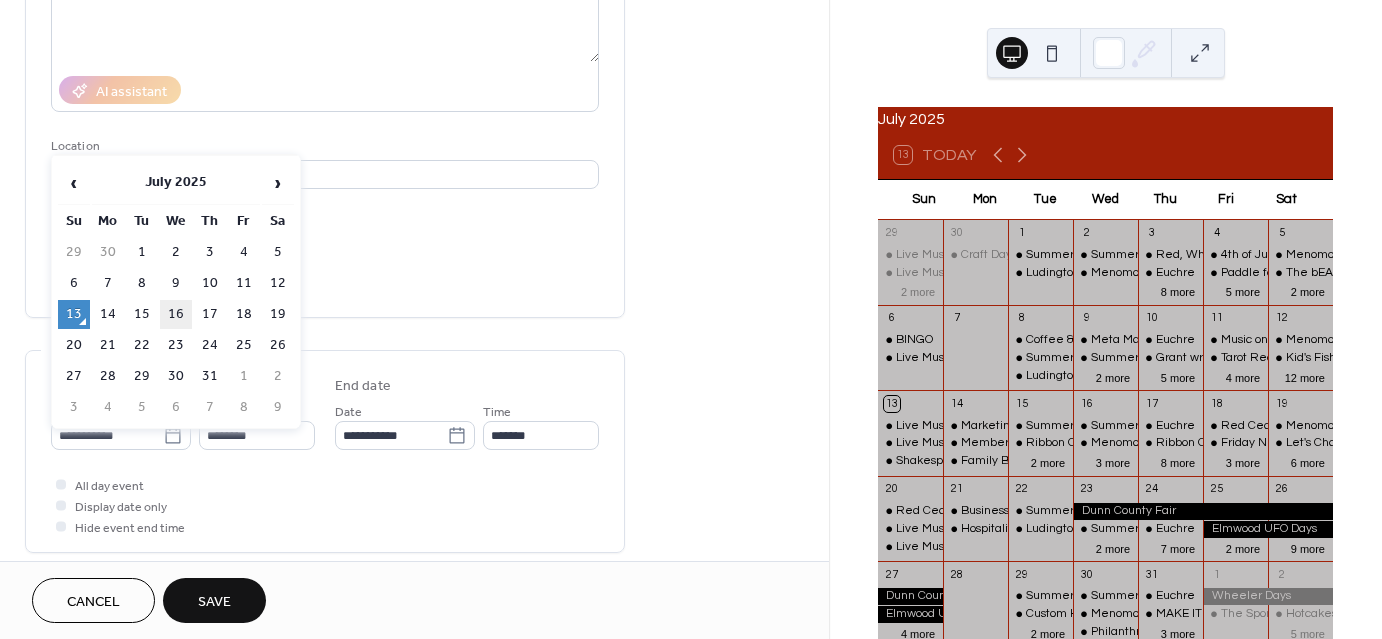 click on "16" at bounding box center (176, 314) 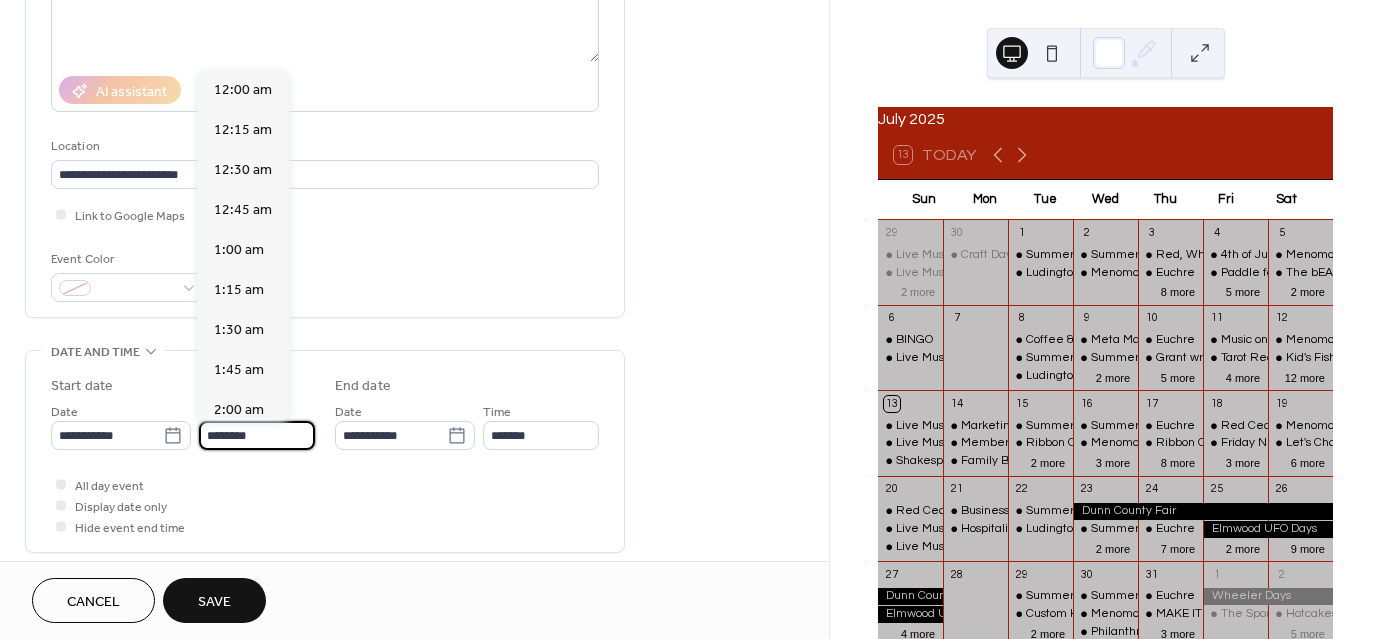 click on "********" at bounding box center (257, 435) 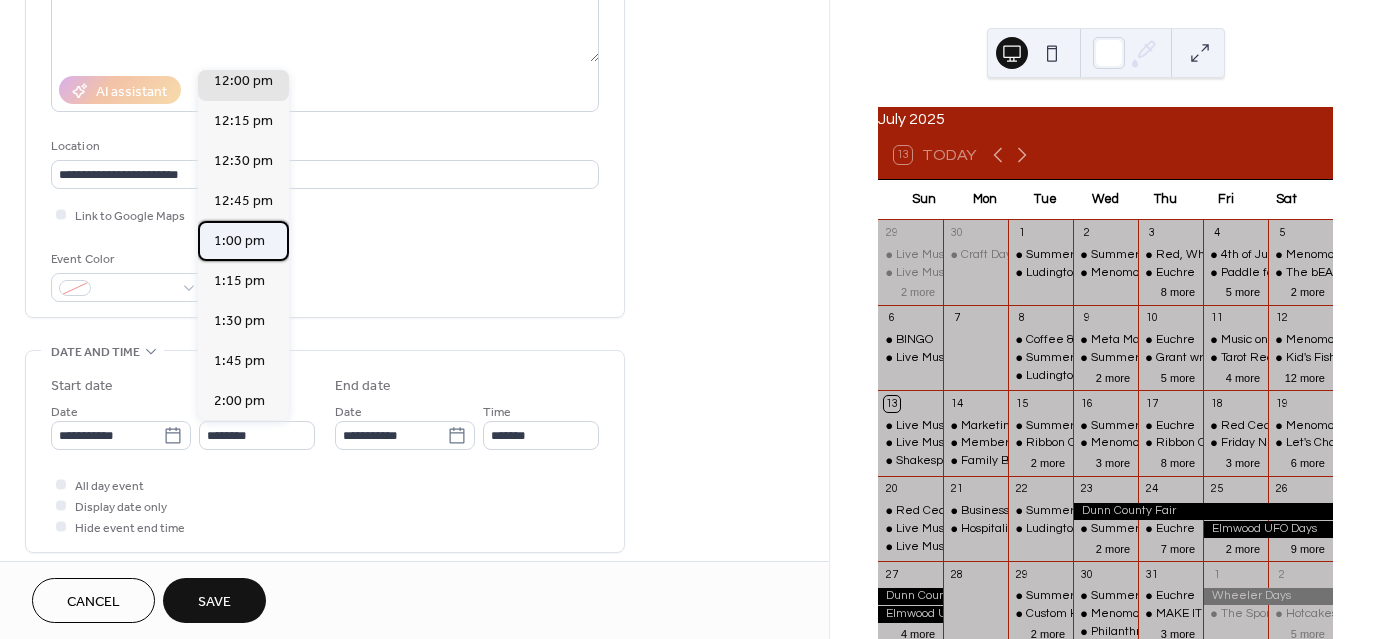 click on "1:00 pm" at bounding box center (239, 241) 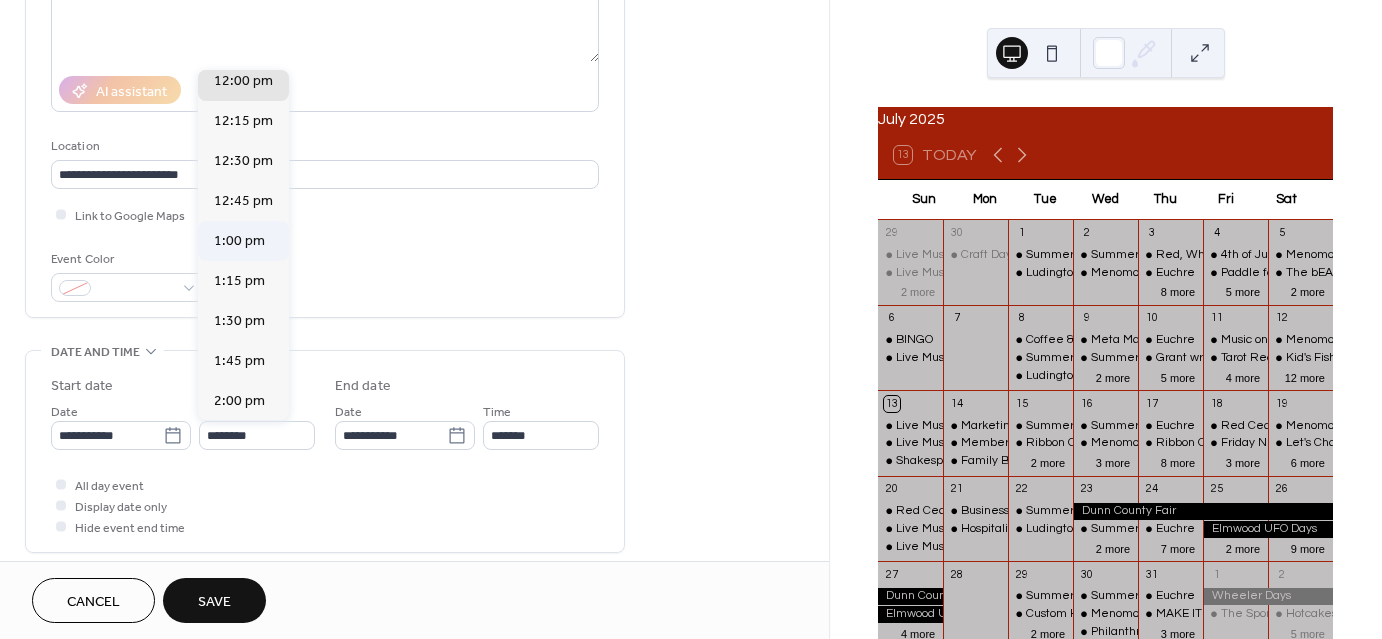 type on "*******" 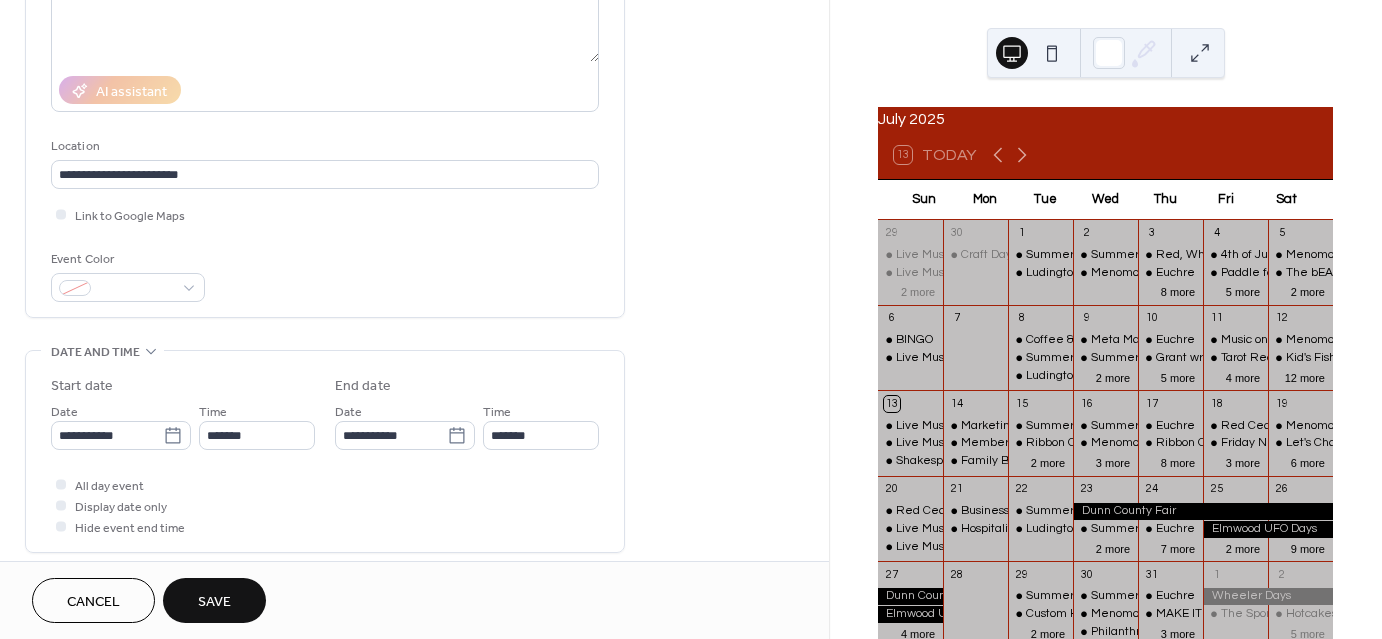 scroll, scrollTop: 1, scrollLeft: 0, axis: vertical 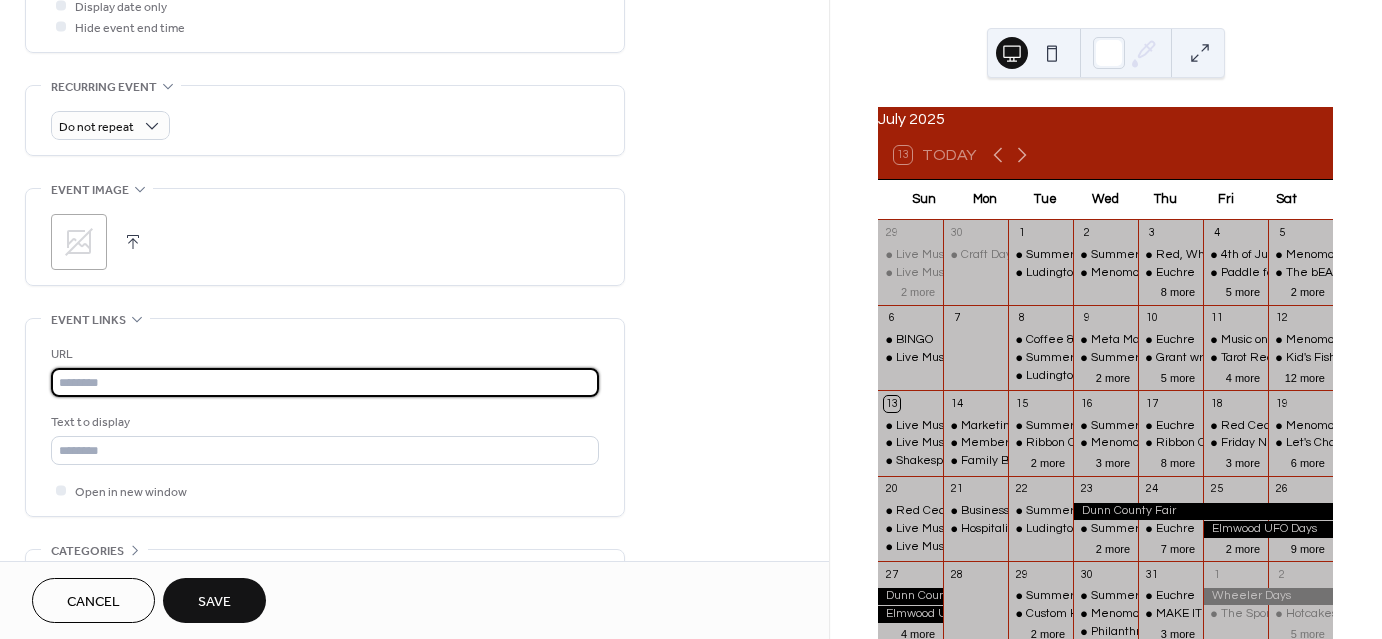 paste on "**********" 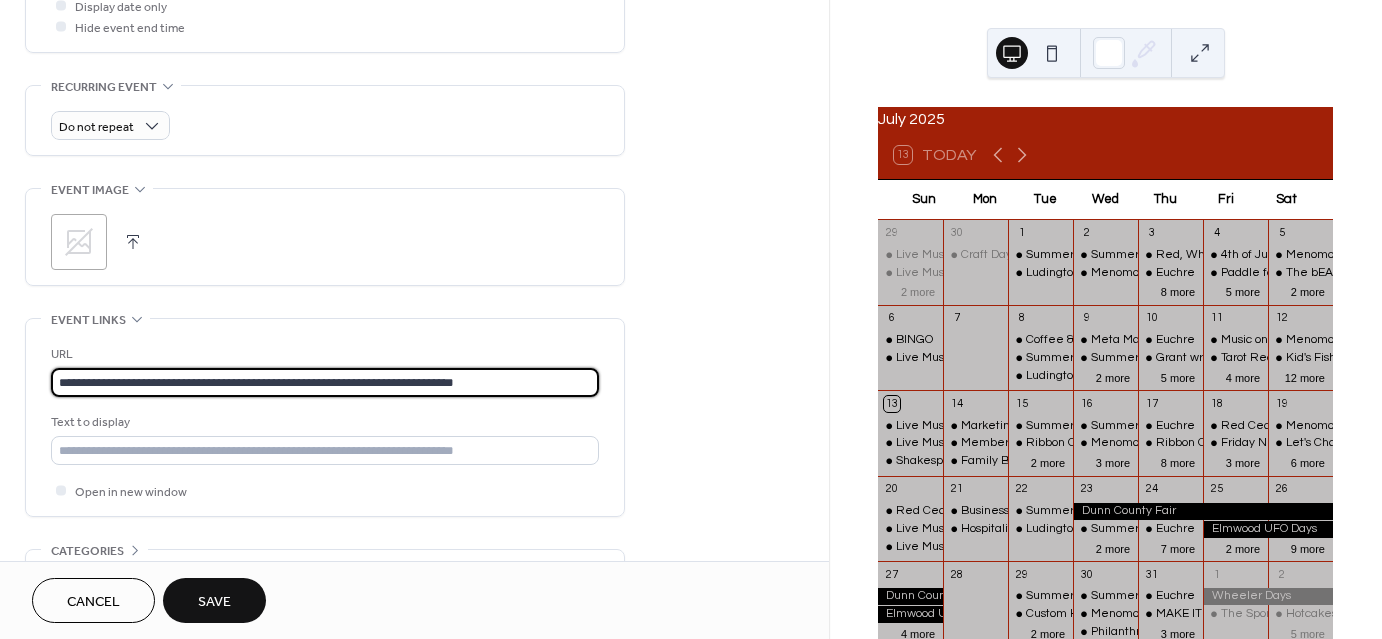 type on "**********" 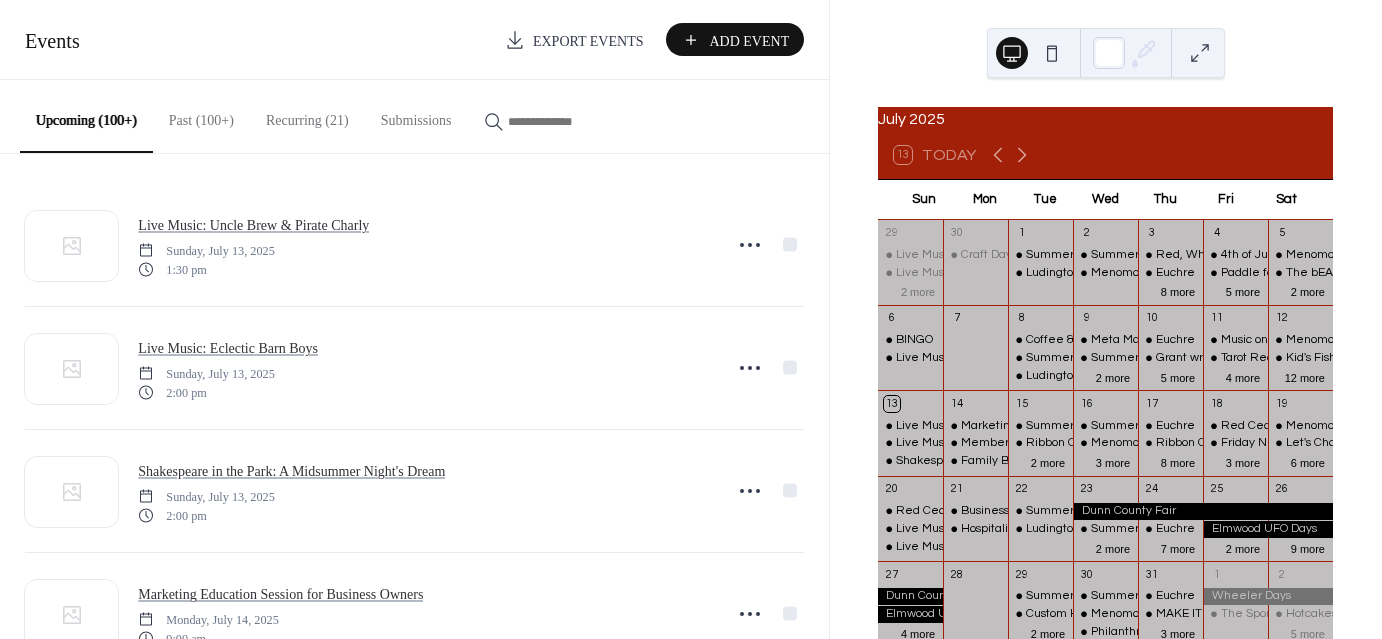 scroll, scrollTop: 0, scrollLeft: 0, axis: both 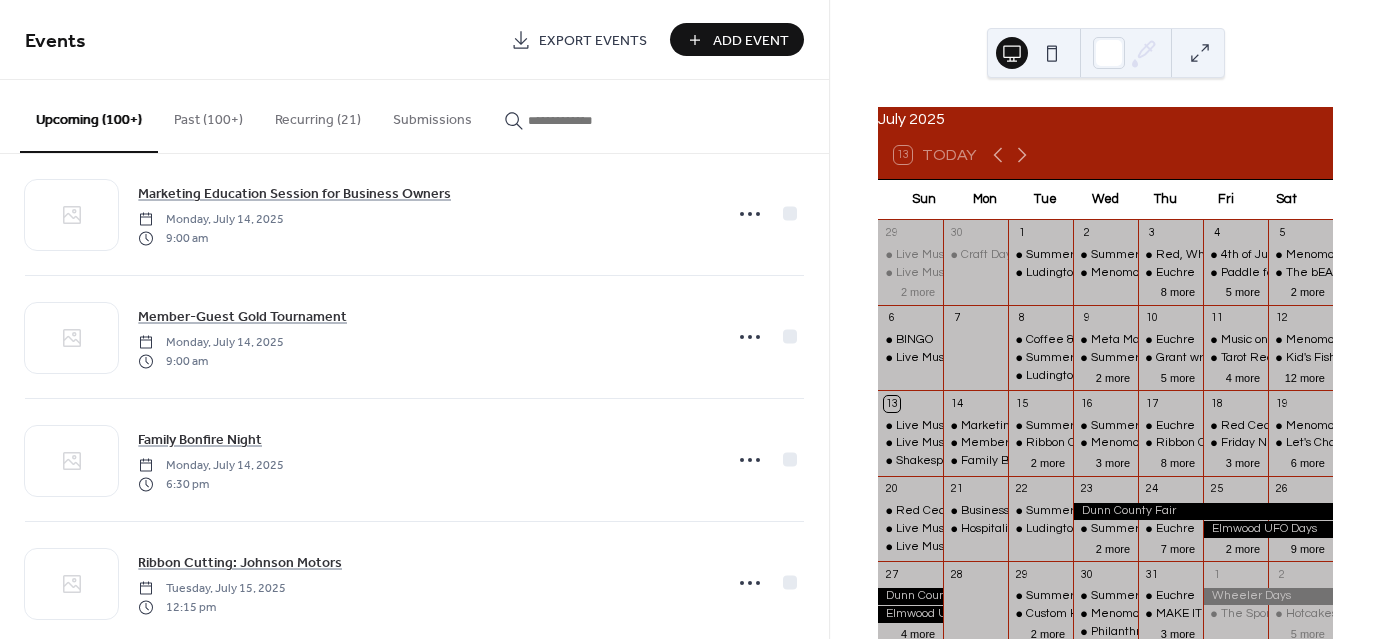 click on "Add Event" at bounding box center [751, 41] 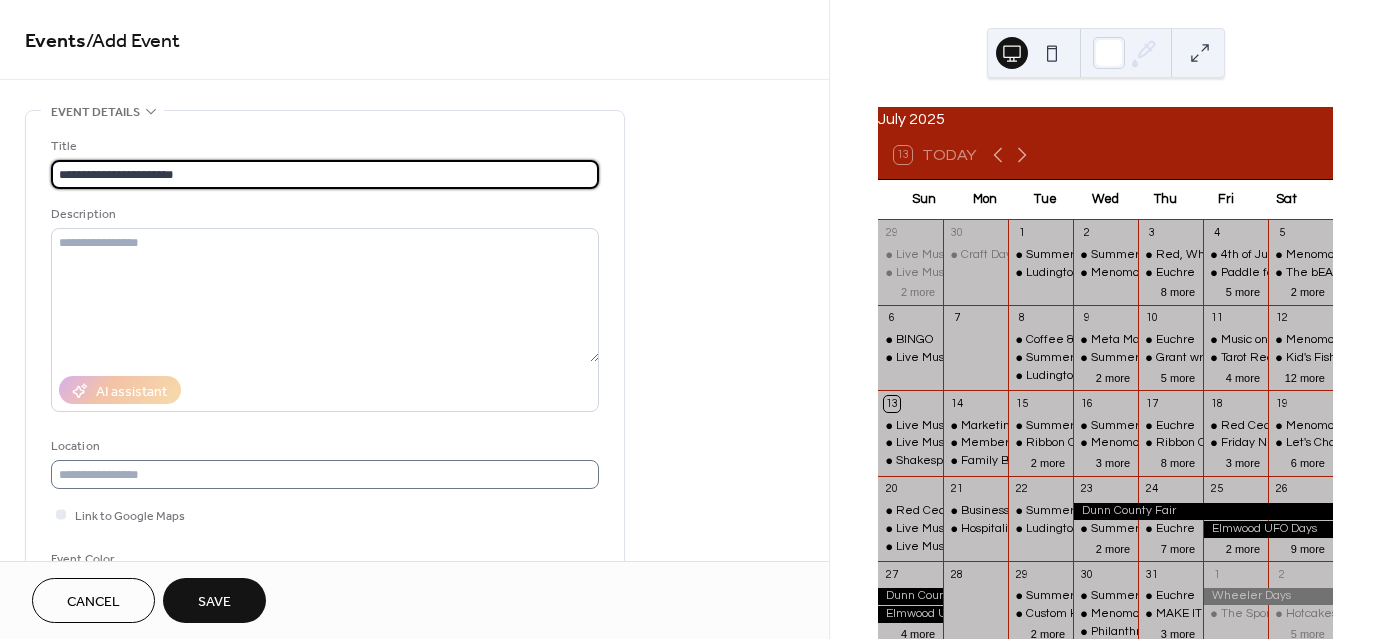 type on "**********" 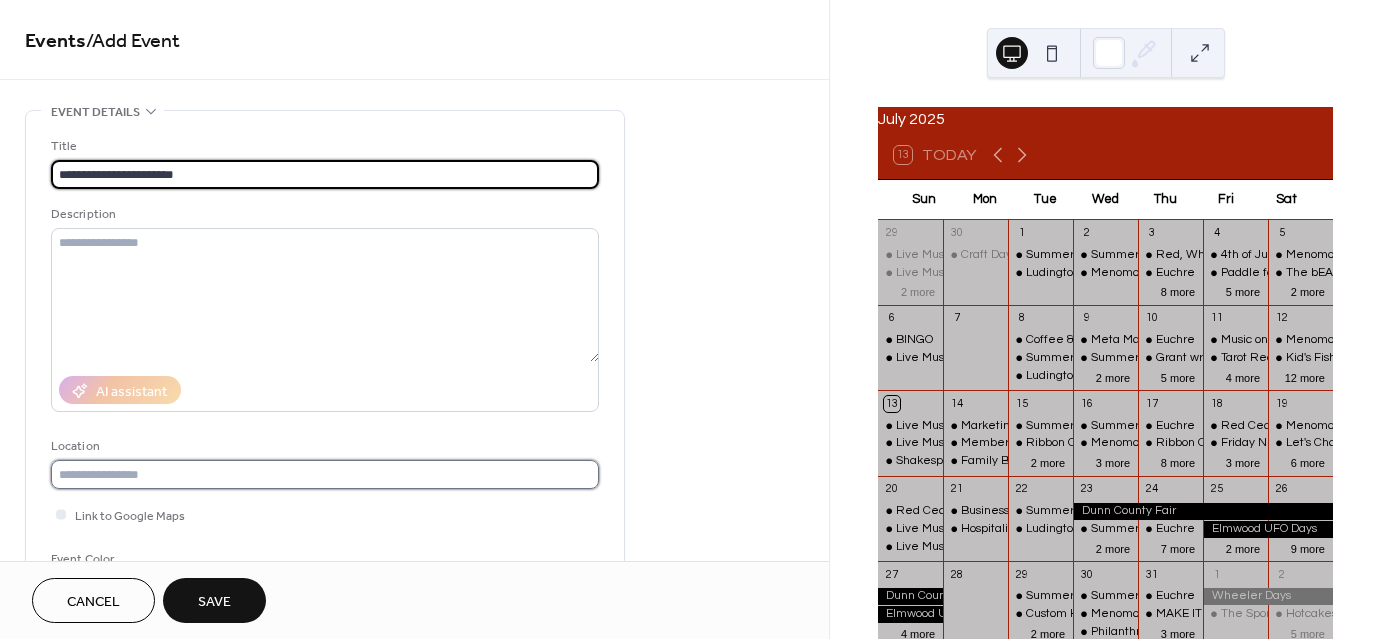click at bounding box center (325, 474) 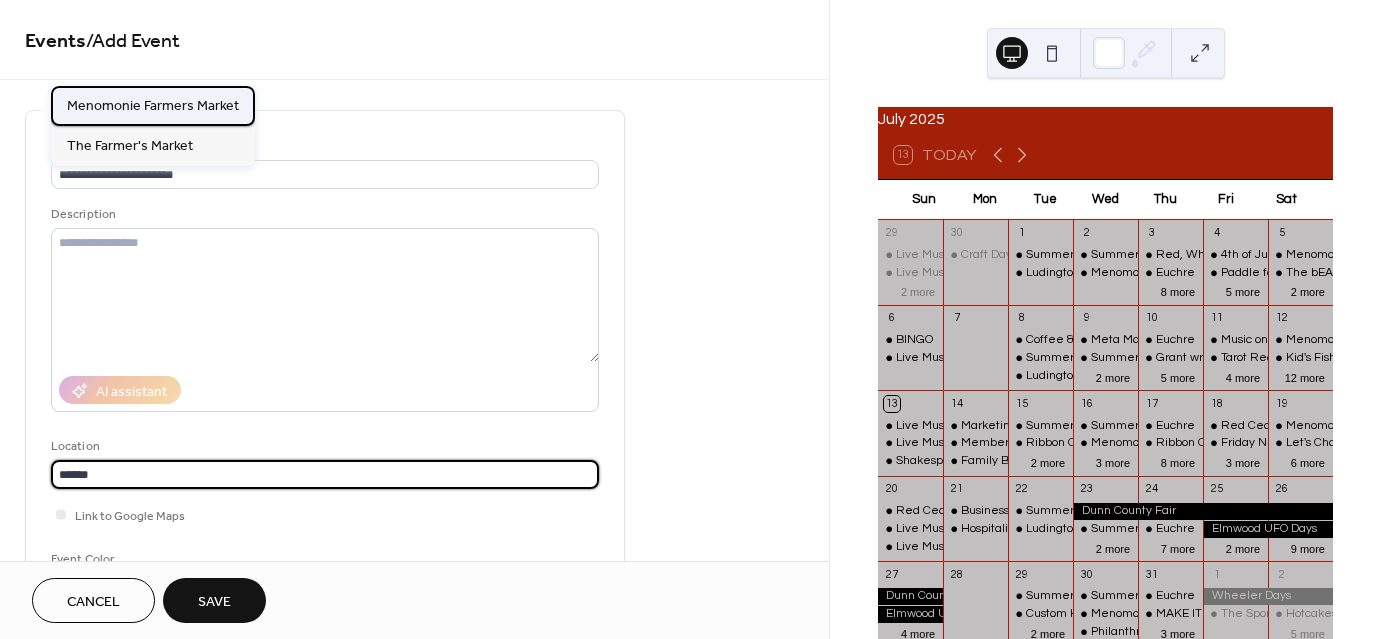 click on "Menomonie Farmers Market" at bounding box center [153, 105] 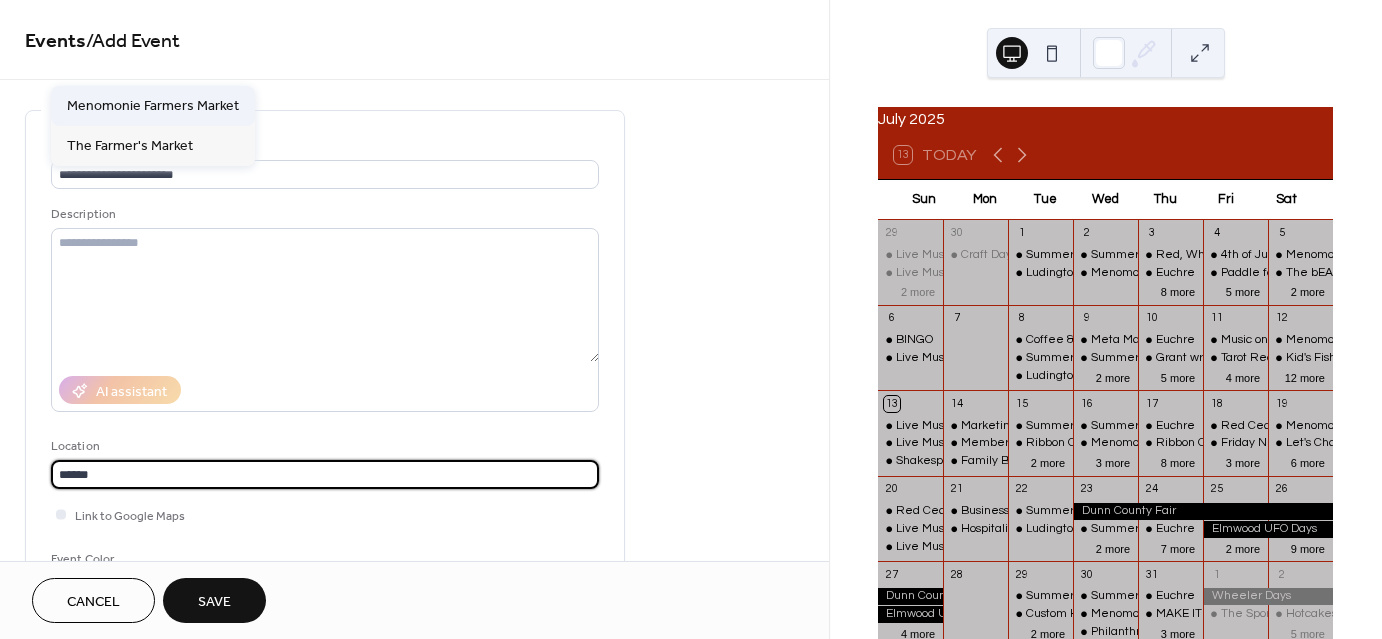 type on "**********" 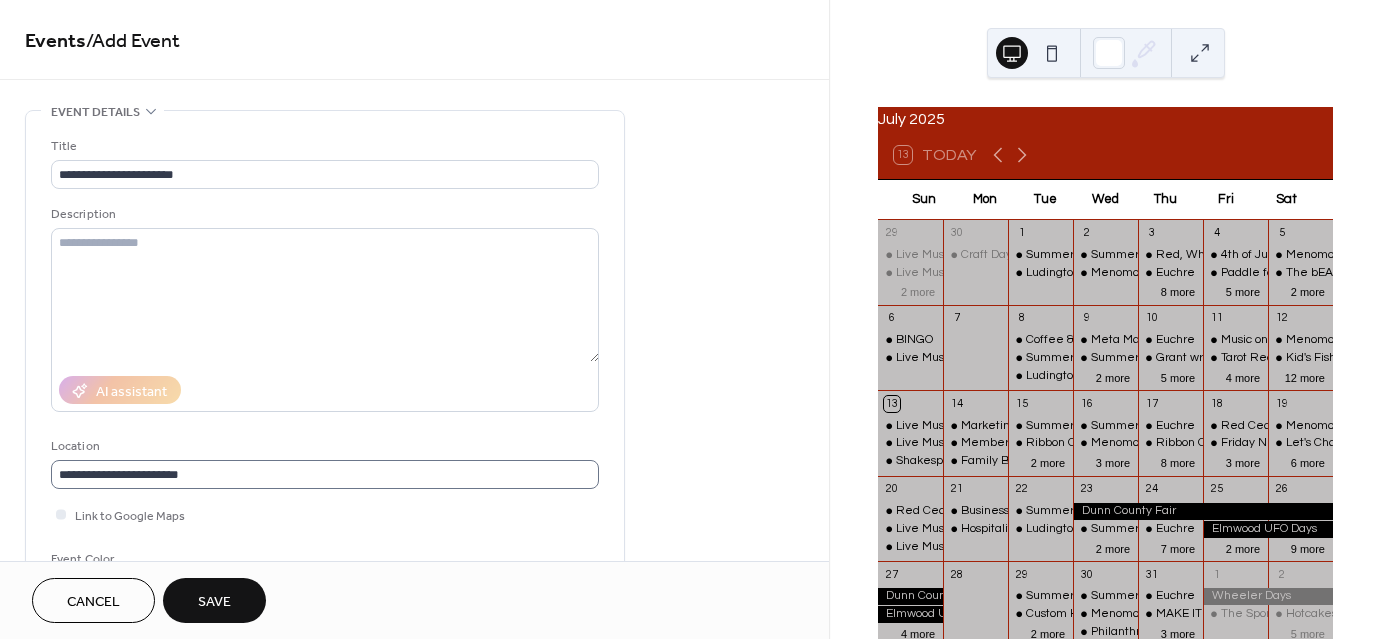 scroll, scrollTop: 1, scrollLeft: 0, axis: vertical 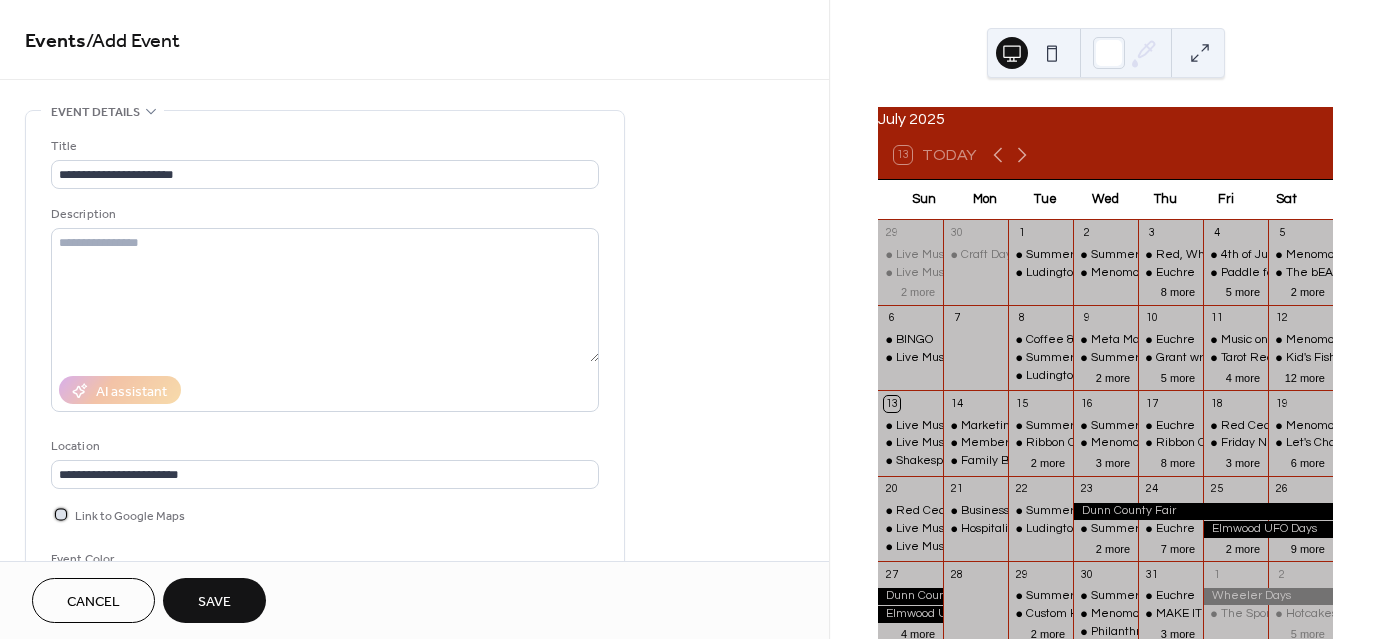 click at bounding box center [61, 514] 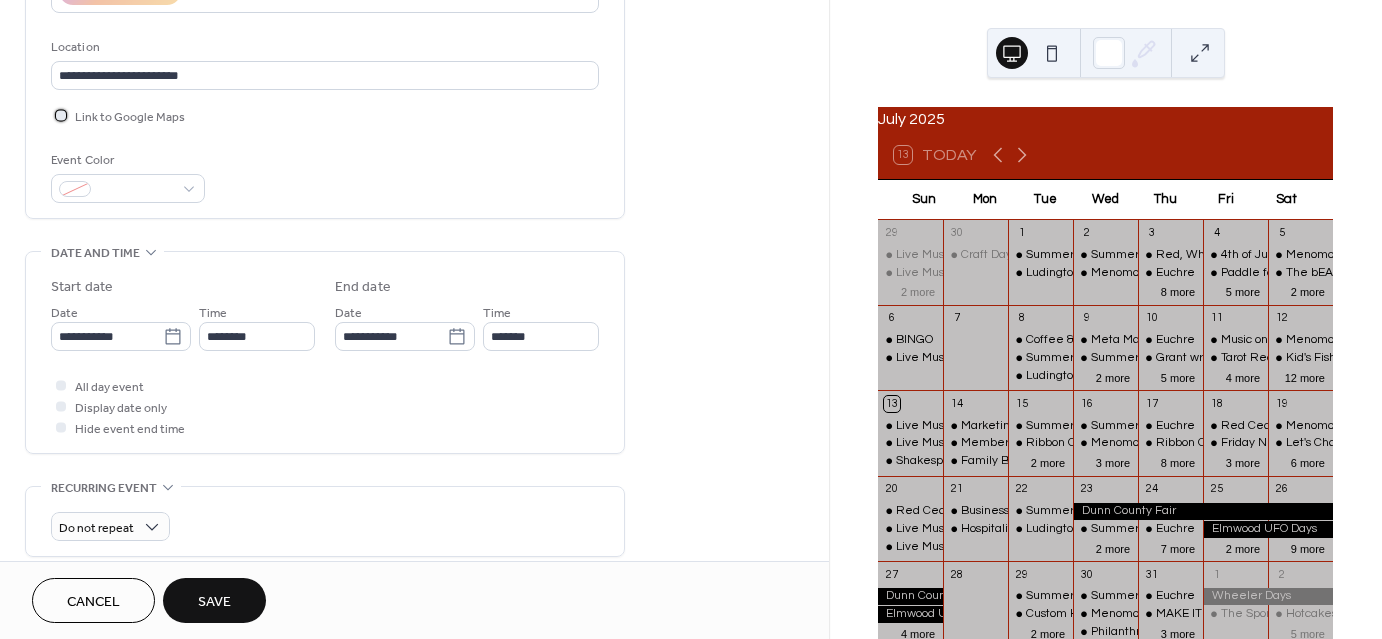 scroll, scrollTop: 400, scrollLeft: 0, axis: vertical 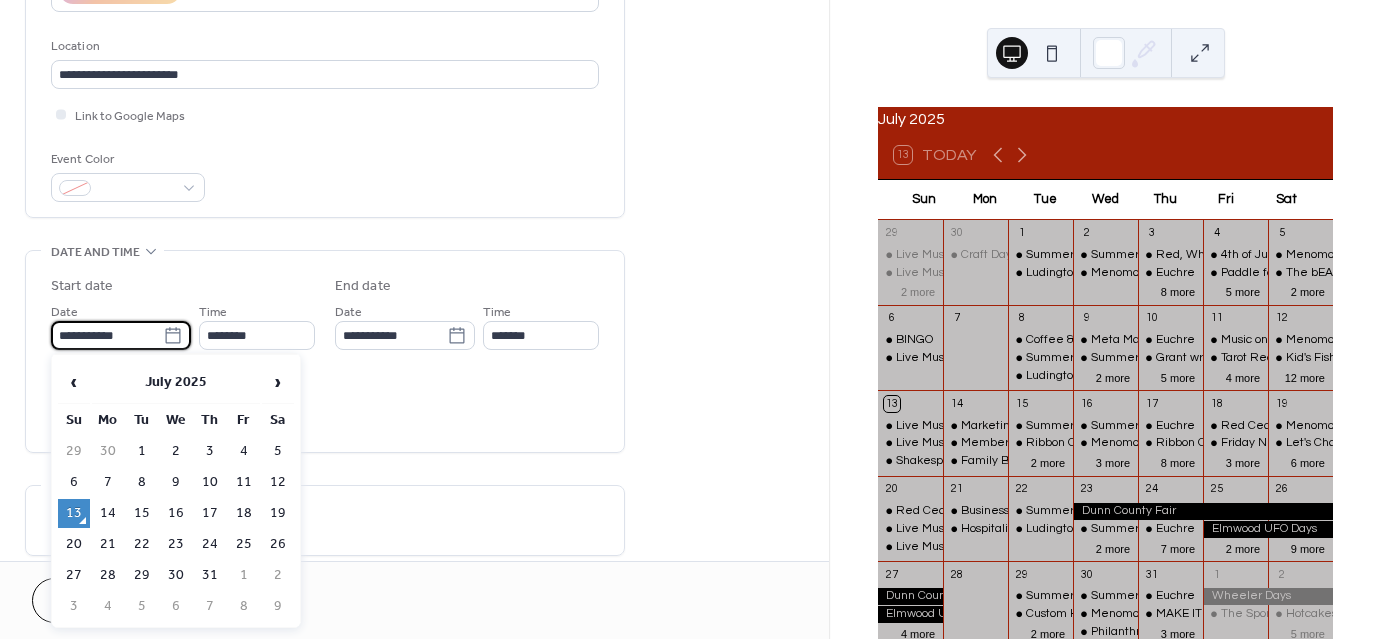 click on "**********" at bounding box center (107, 335) 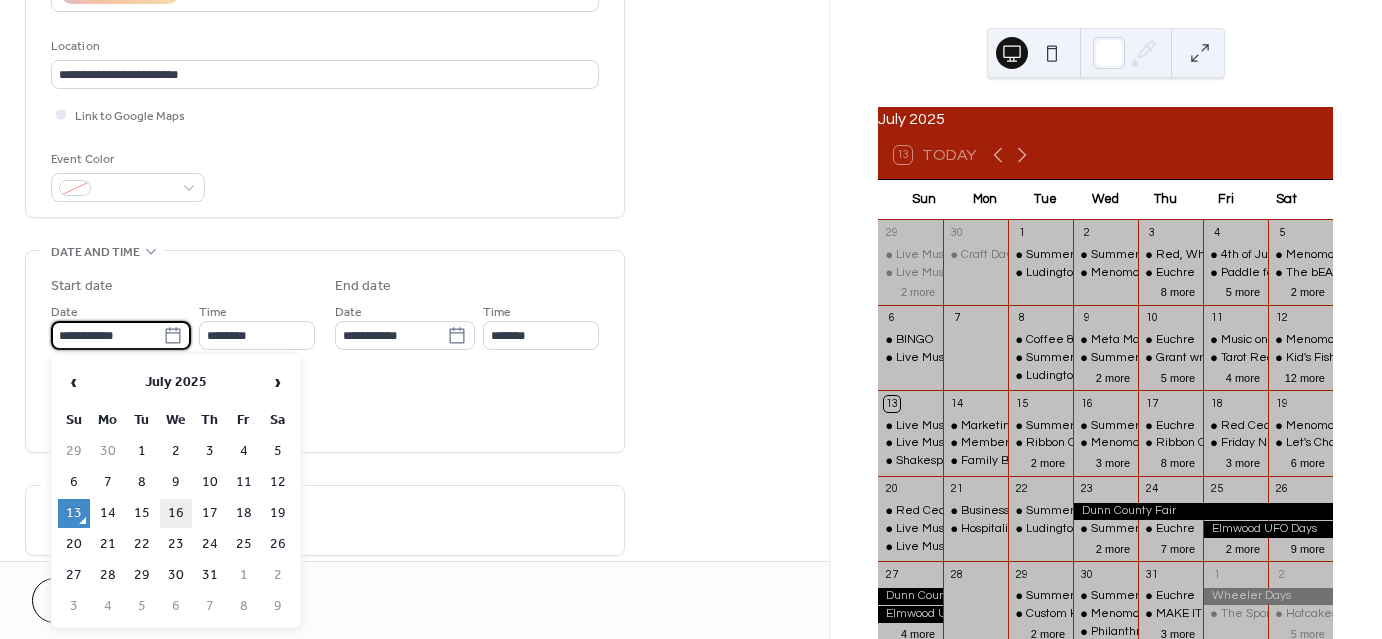 click on "16" at bounding box center [176, 513] 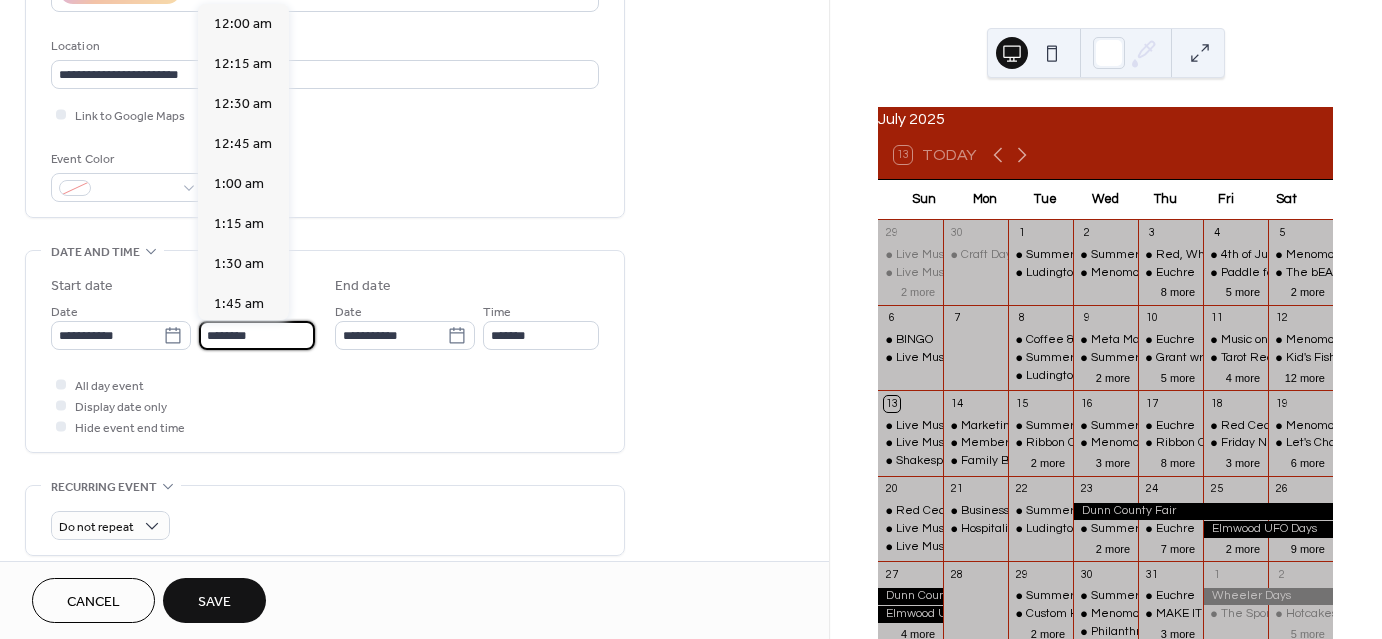 click on "********" at bounding box center [257, 335] 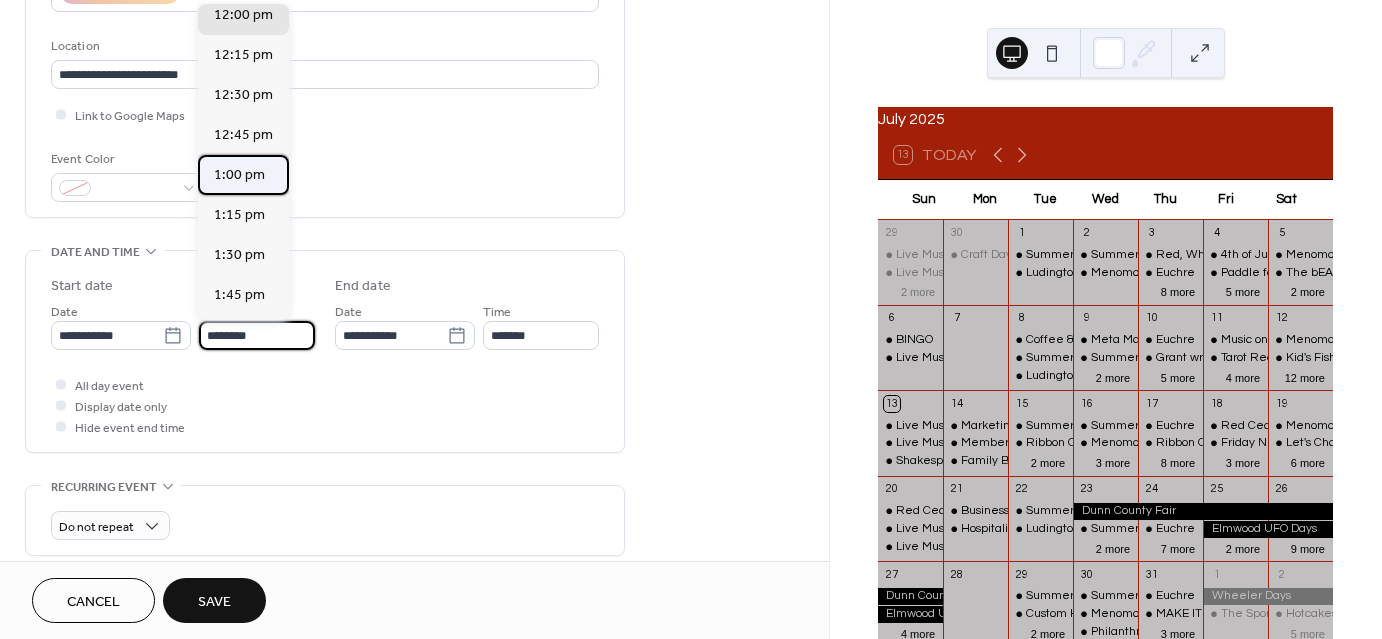 click on "1:00 pm" at bounding box center (239, 175) 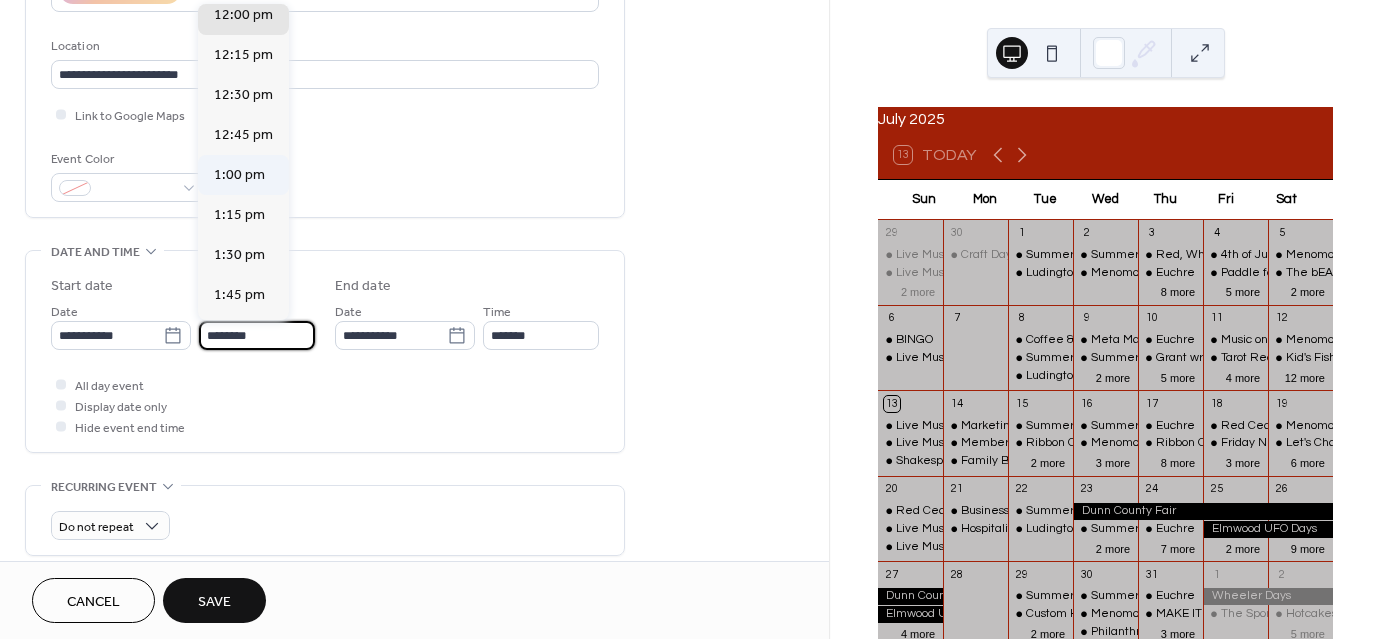 type on "*******" 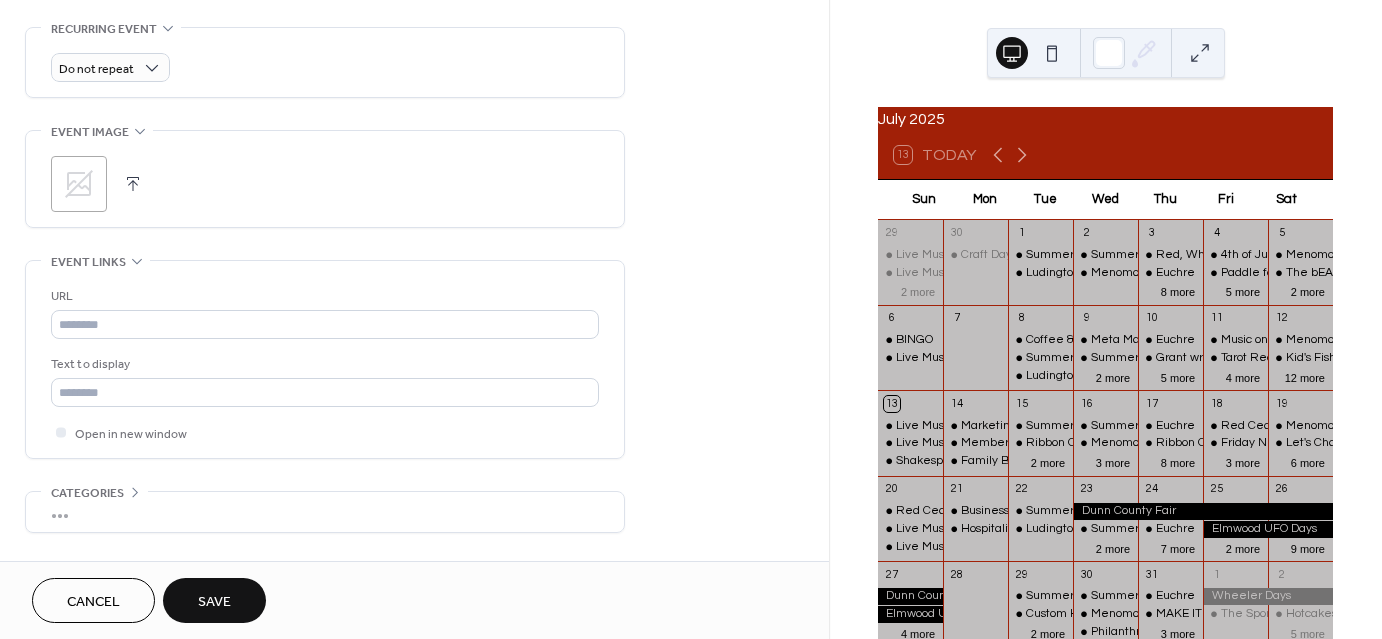 scroll, scrollTop: 900, scrollLeft: 0, axis: vertical 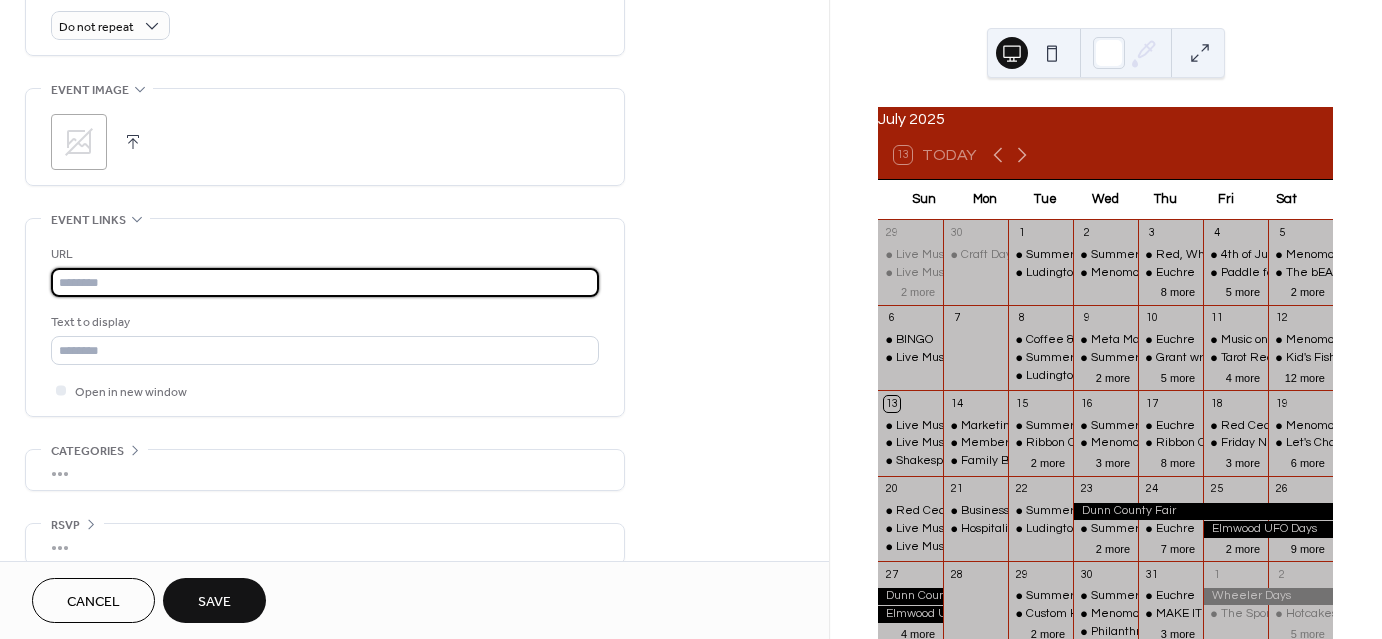 paste on "**********" 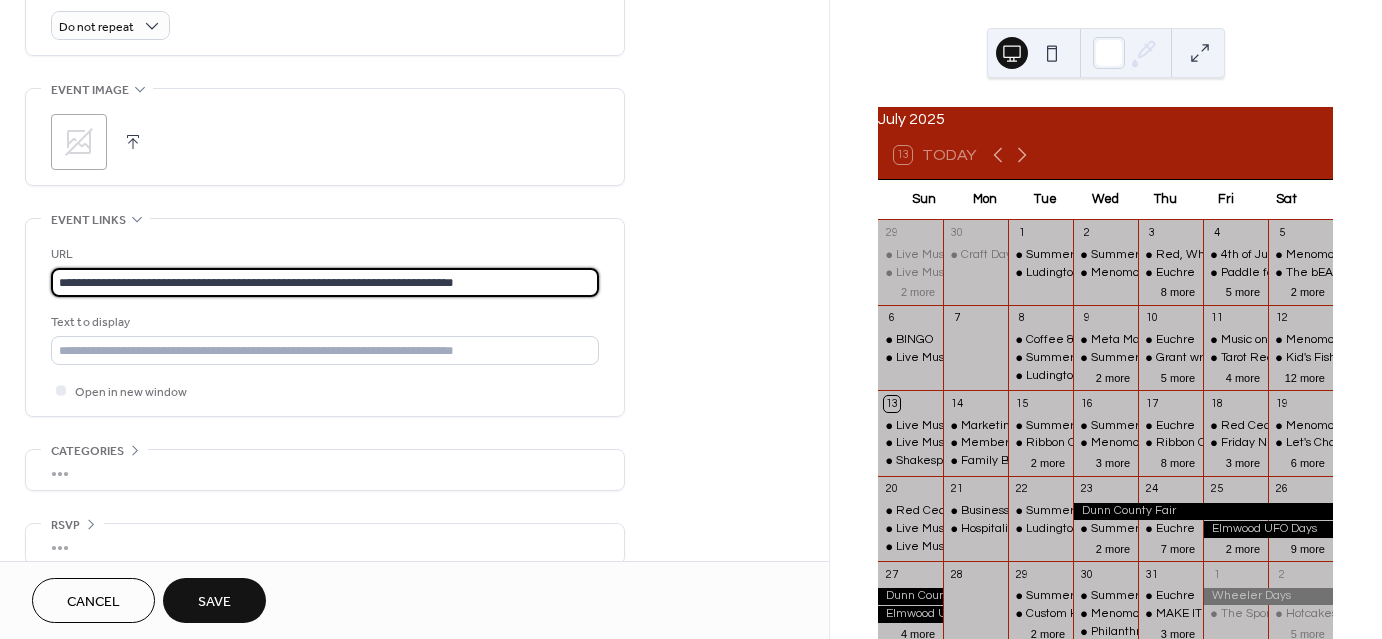 type on "**********" 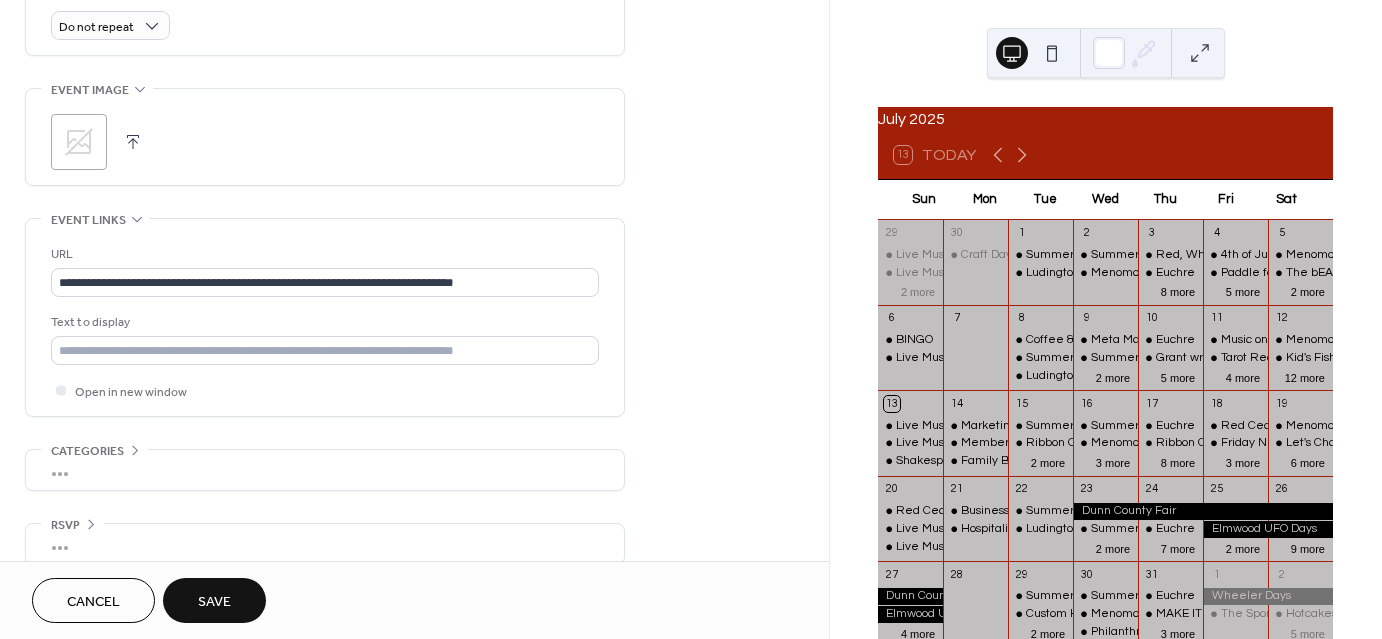 click on "Save" at bounding box center (214, 602) 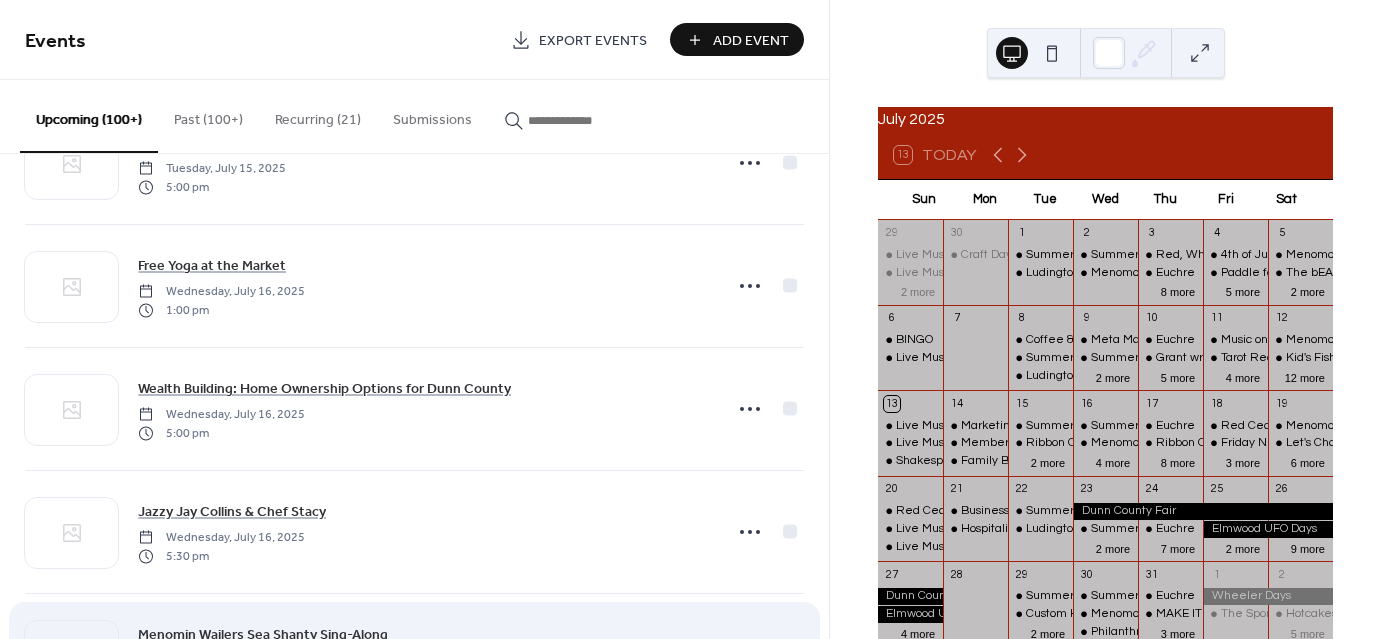 scroll, scrollTop: 900, scrollLeft: 0, axis: vertical 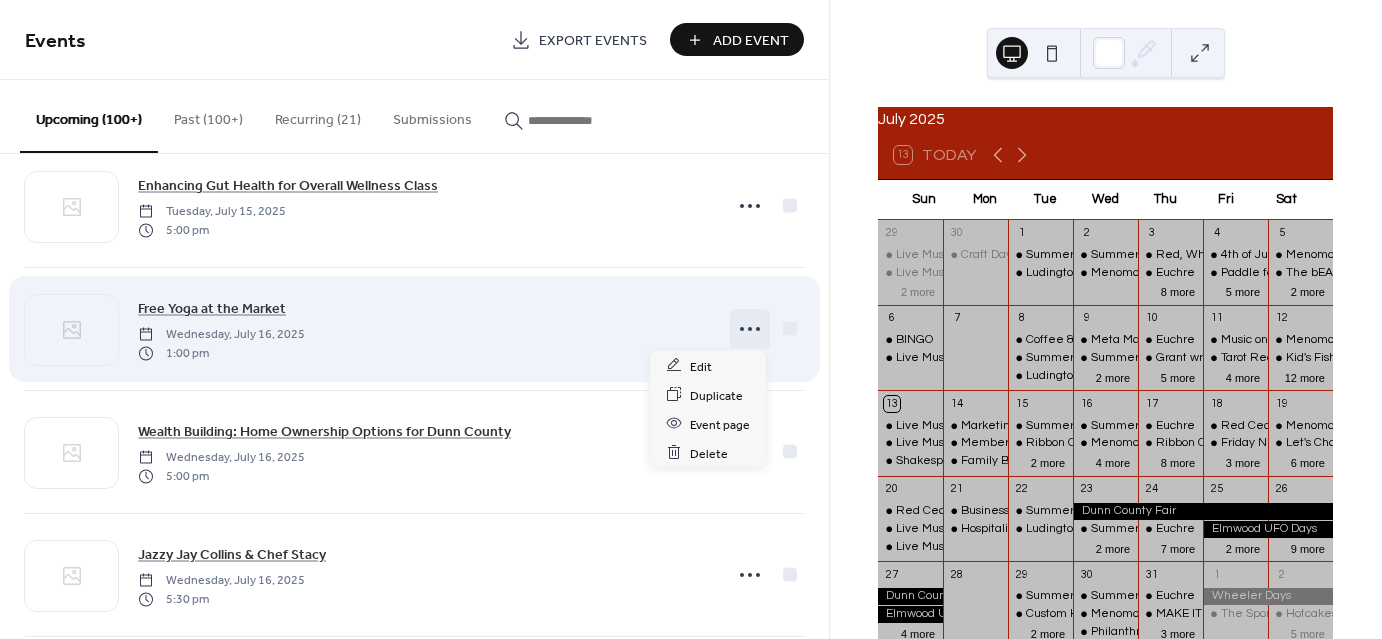 click 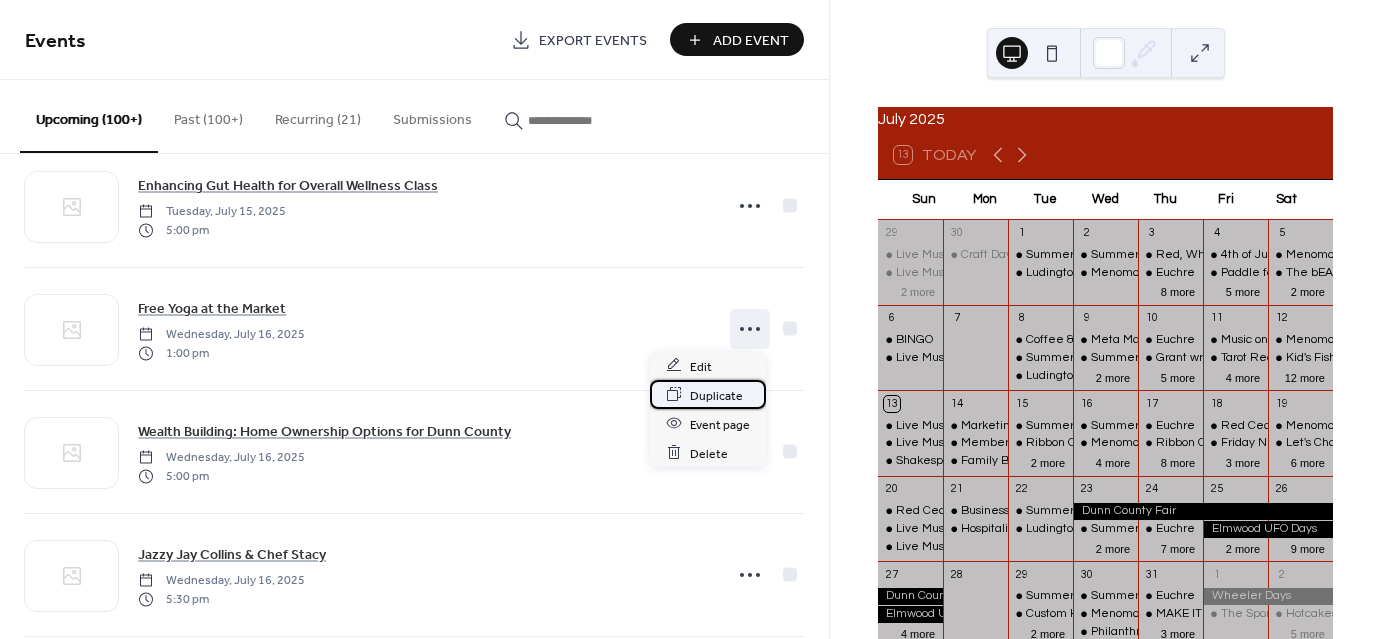 click on "Duplicate" at bounding box center [716, 395] 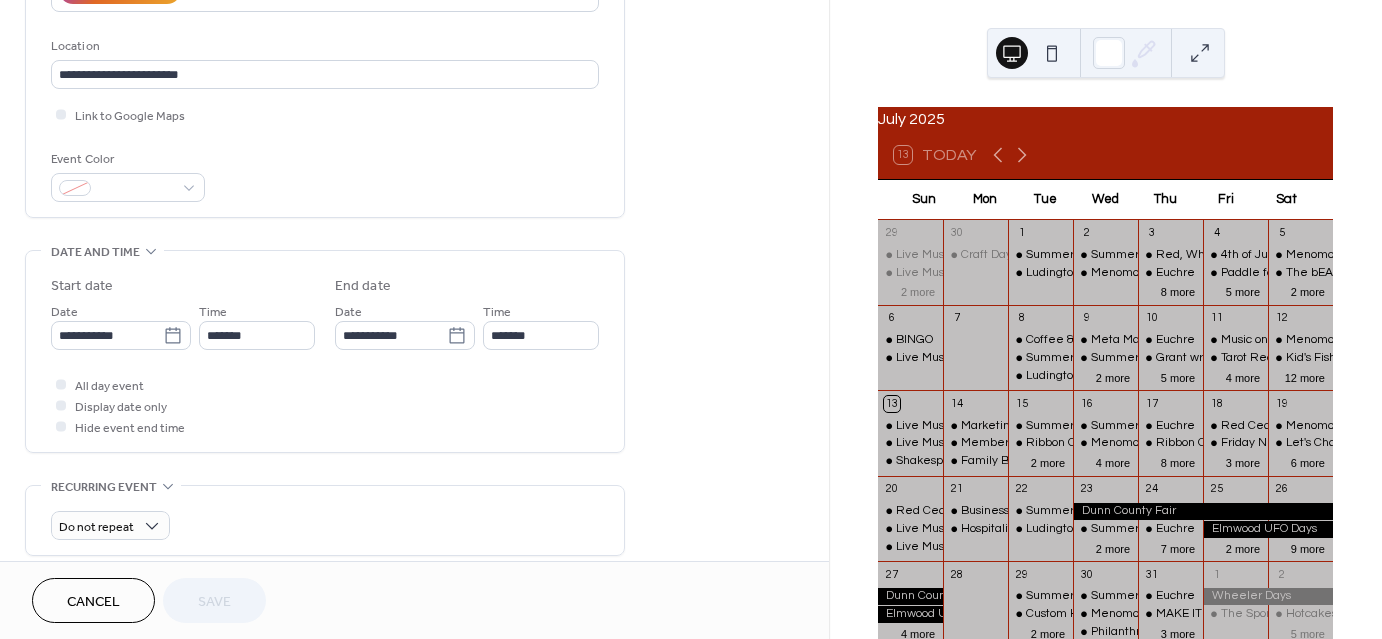 scroll, scrollTop: 500, scrollLeft: 0, axis: vertical 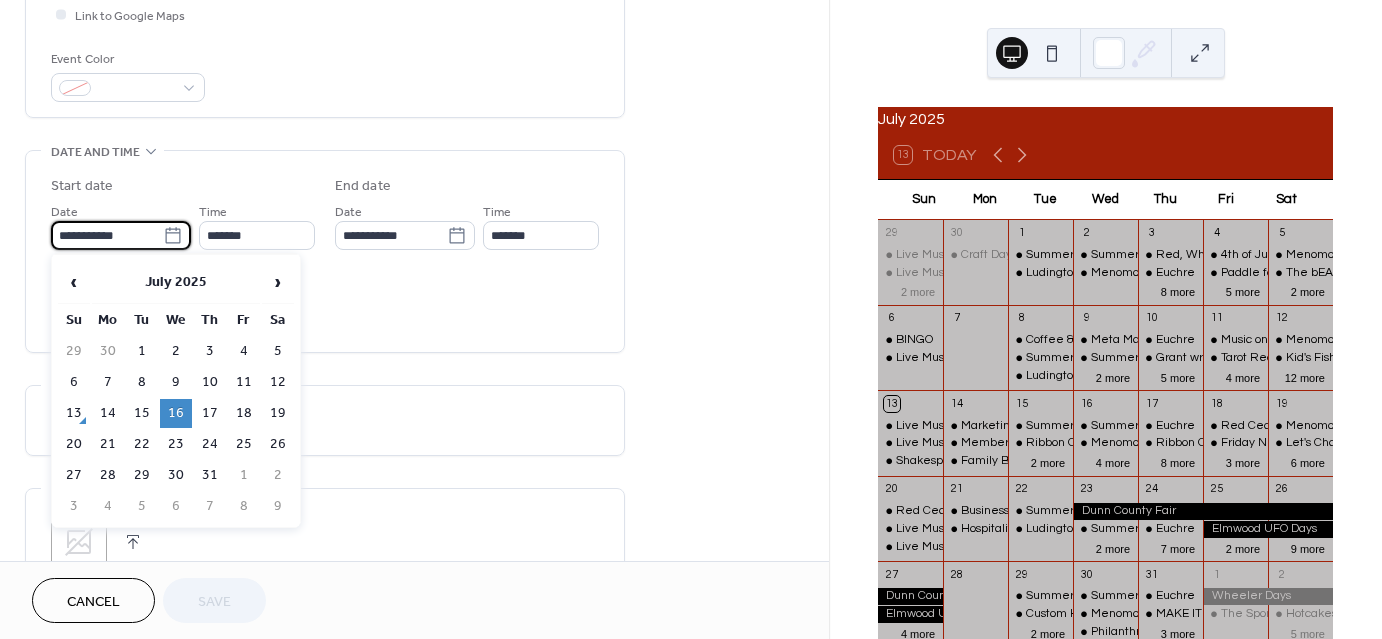 click on "**********" at bounding box center (107, 235) 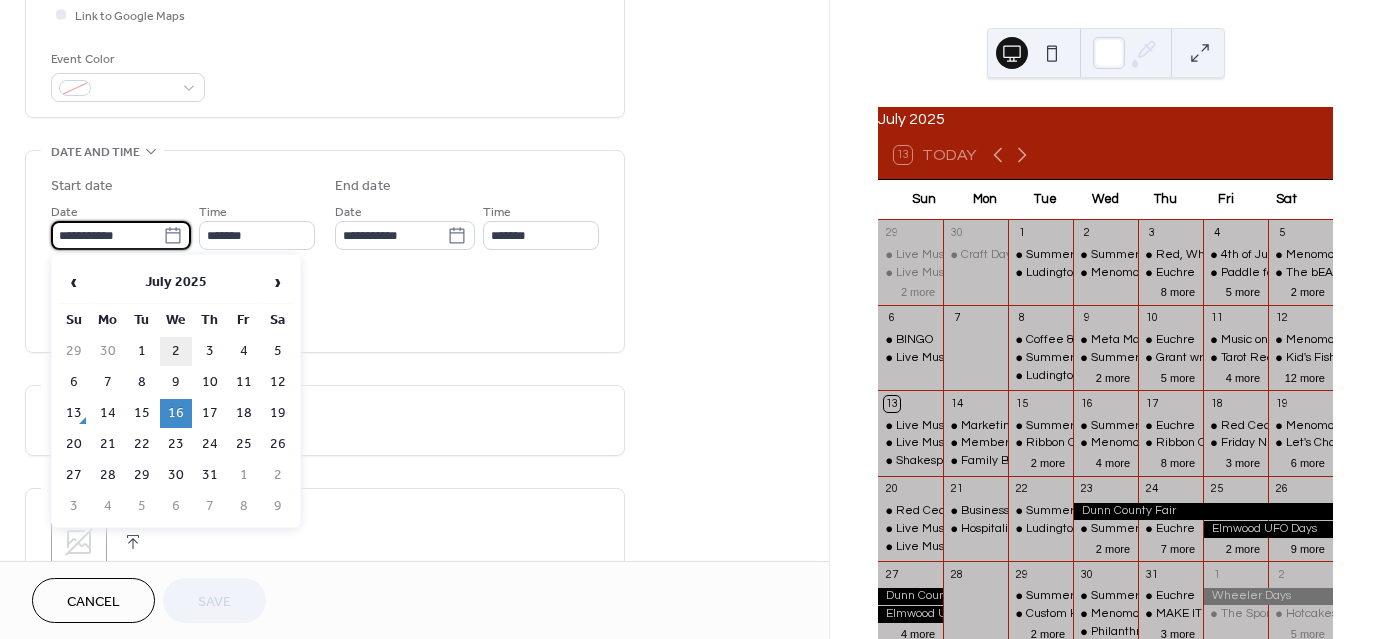 click on "23" at bounding box center [176, 444] 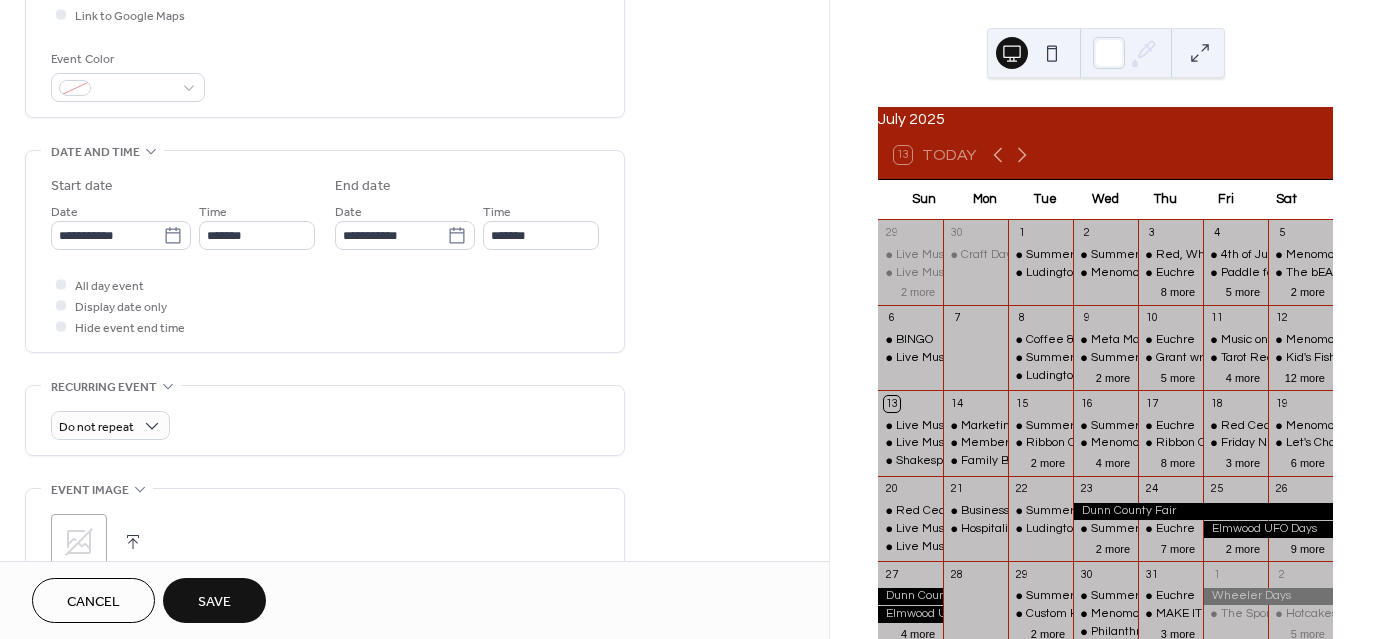 click on "Save" at bounding box center (214, 602) 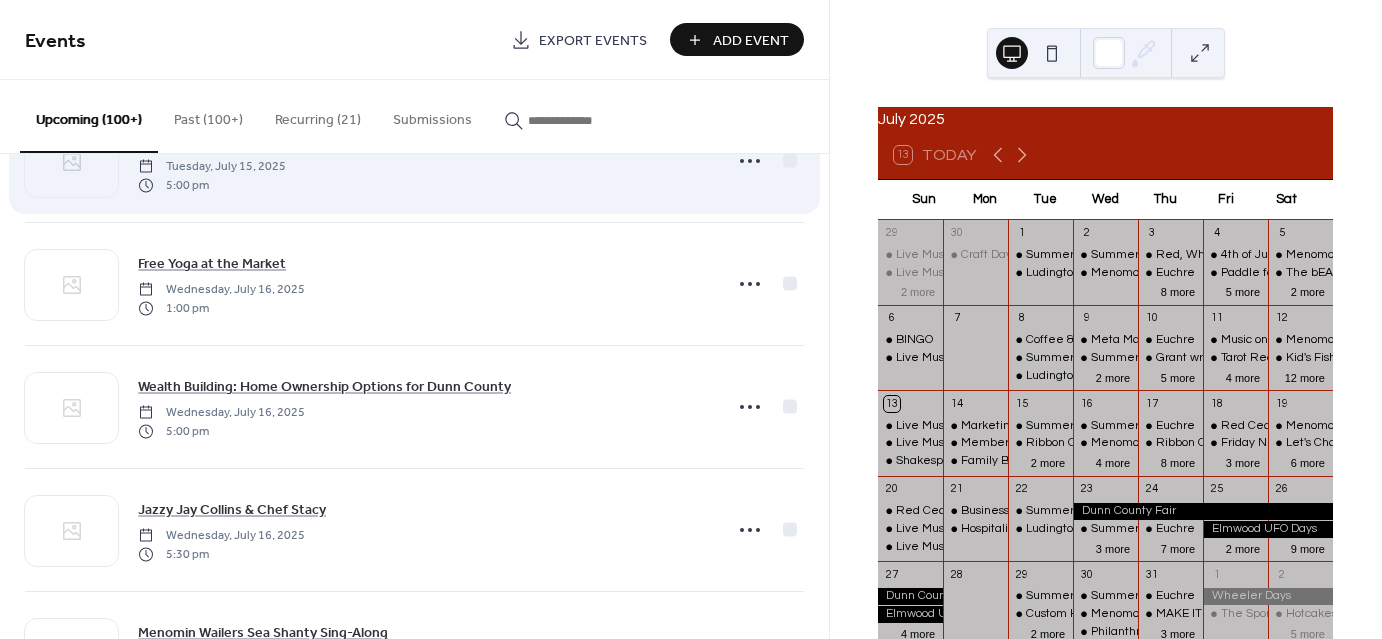 scroll, scrollTop: 1000, scrollLeft: 0, axis: vertical 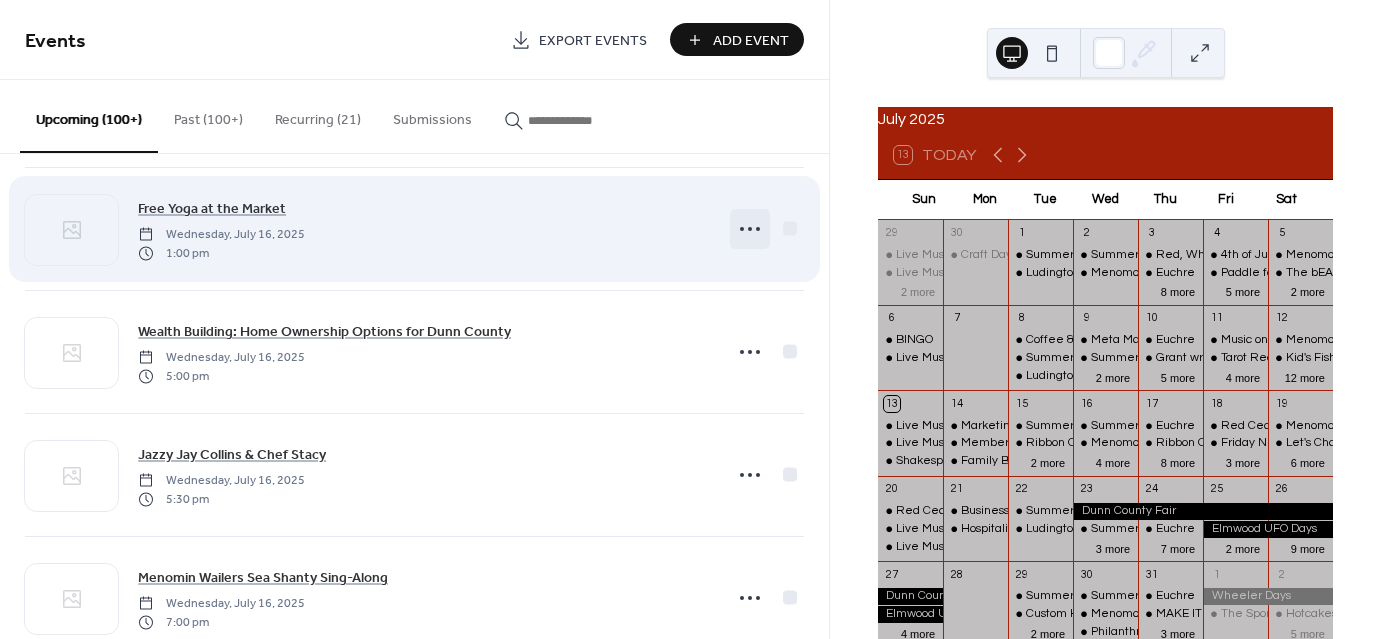 click 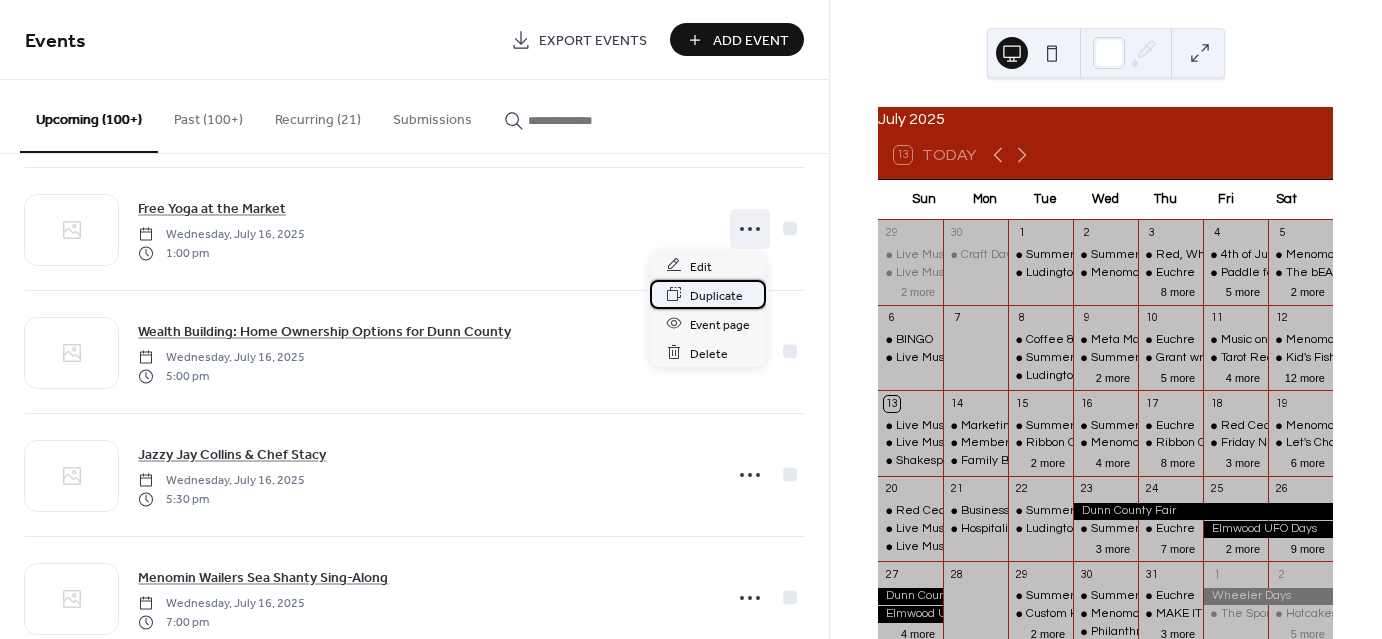 click on "Duplicate" at bounding box center (716, 295) 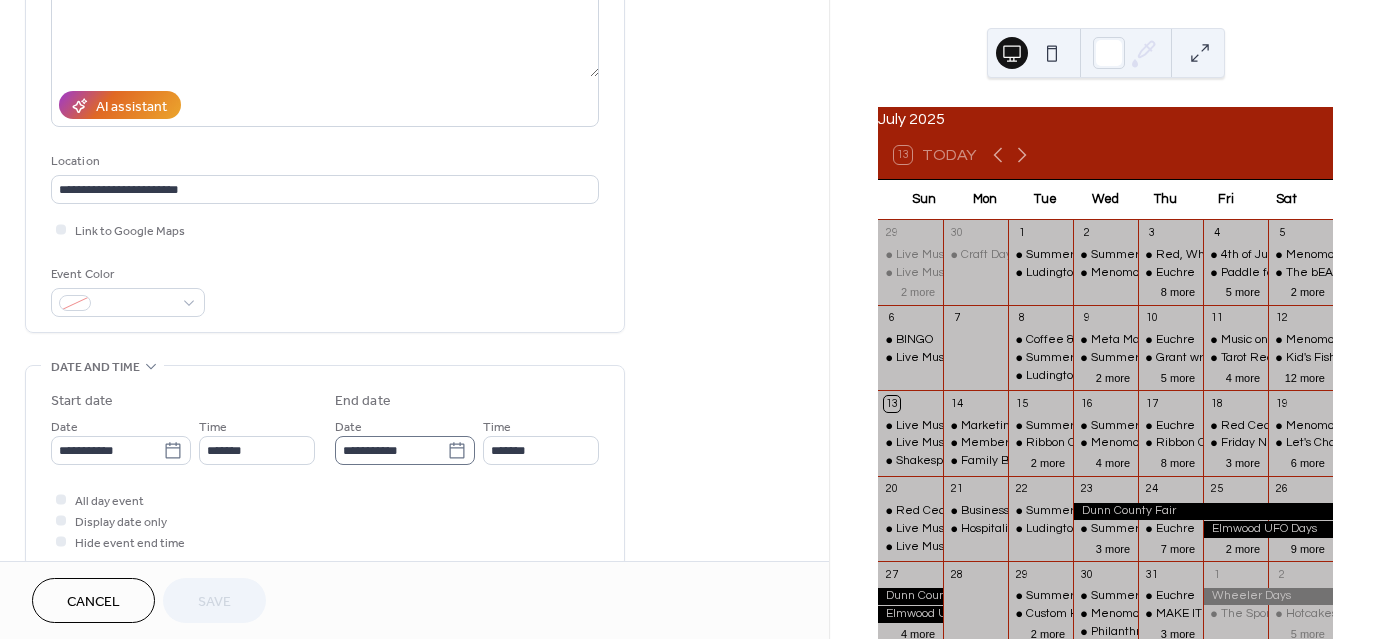 scroll, scrollTop: 300, scrollLeft: 0, axis: vertical 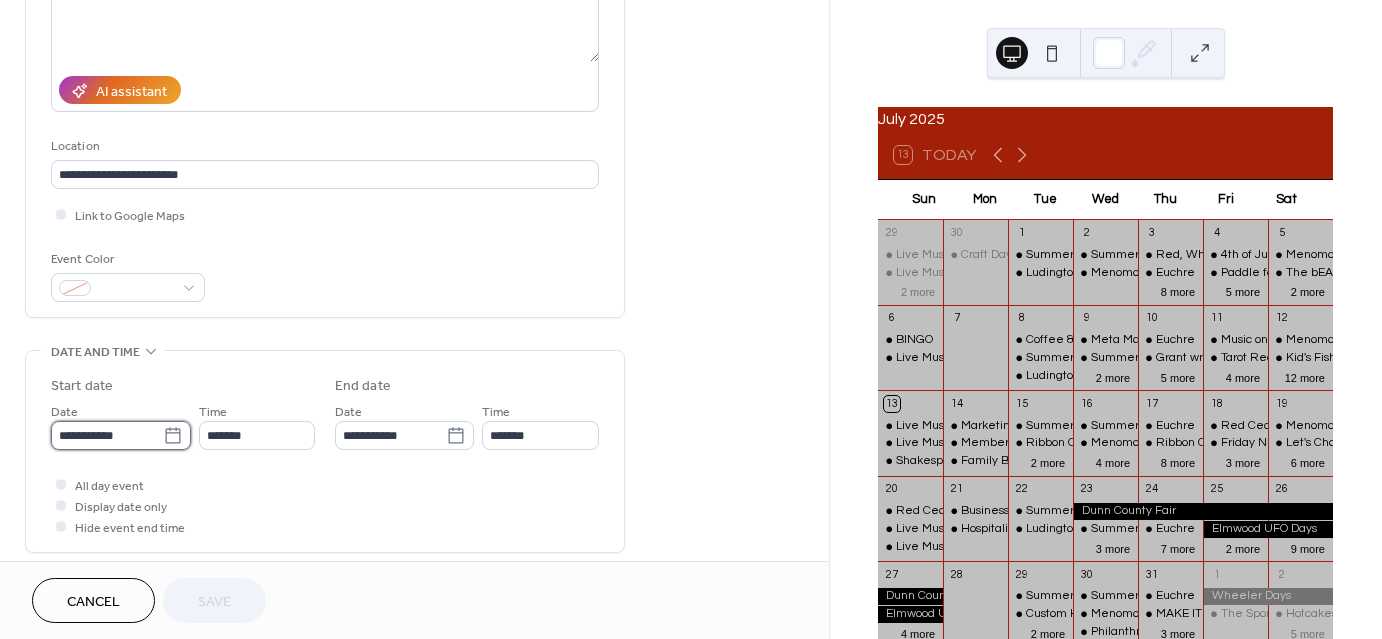 click on "**********" at bounding box center [107, 435] 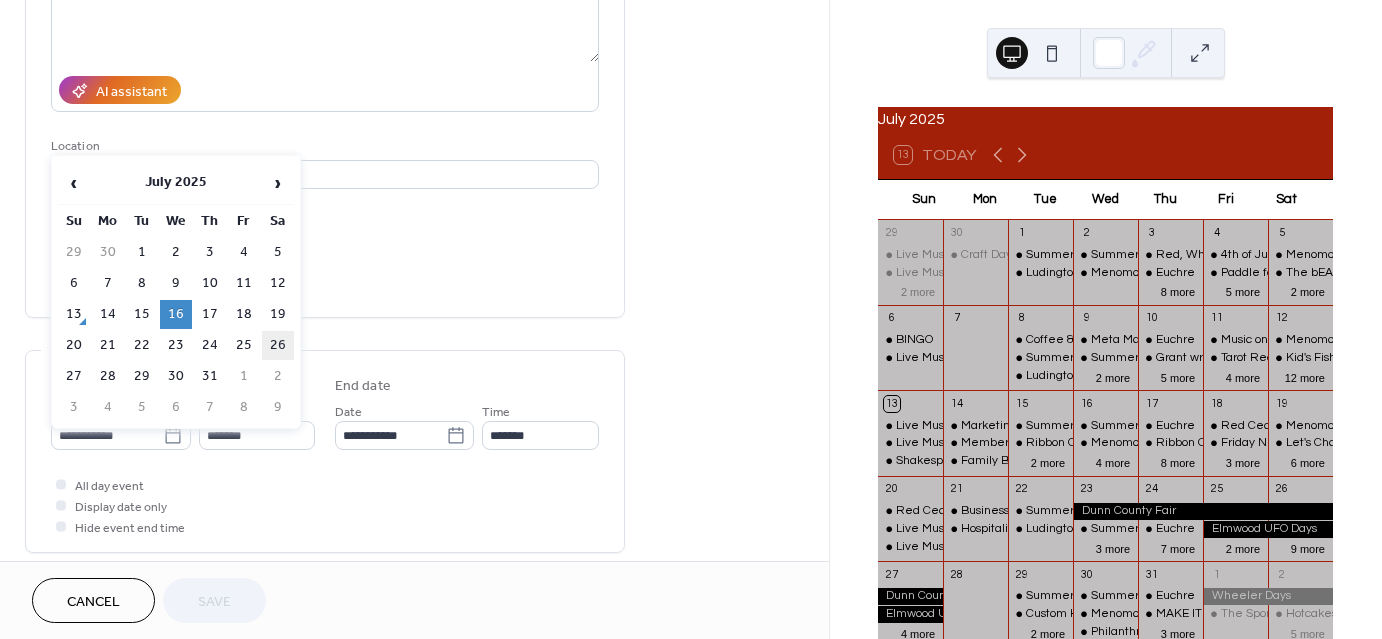 click on "26" at bounding box center [278, 345] 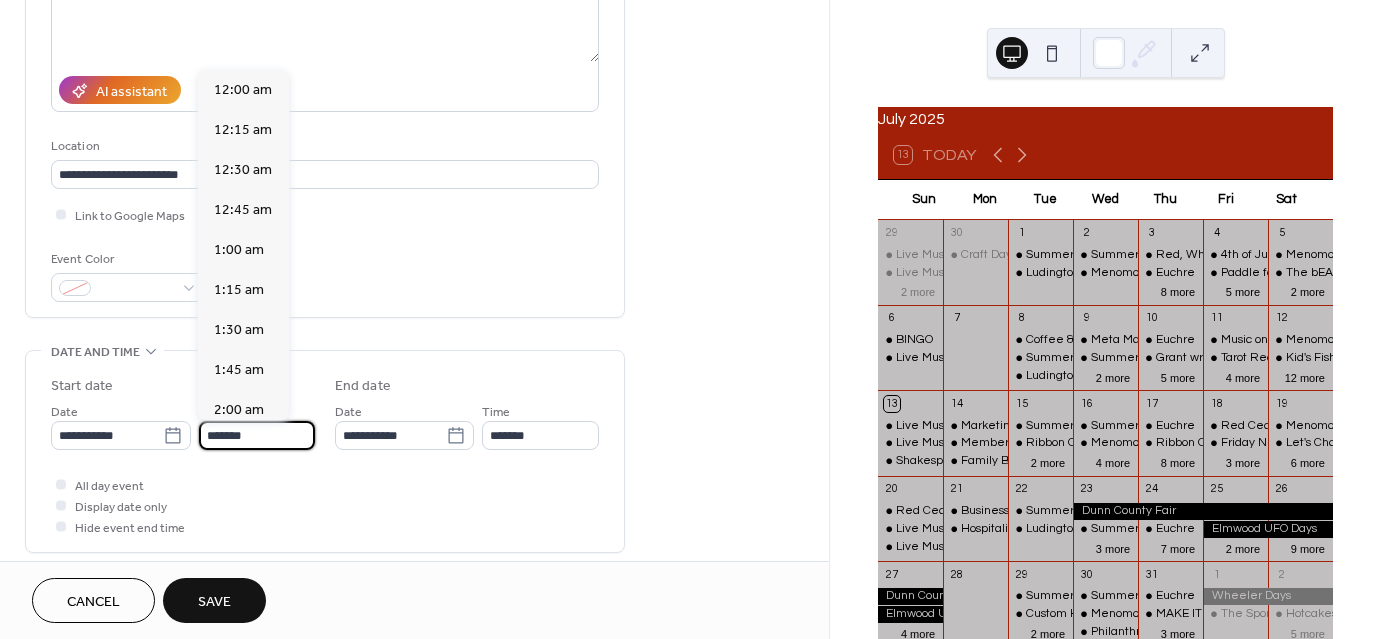 click on "*******" at bounding box center [257, 435] 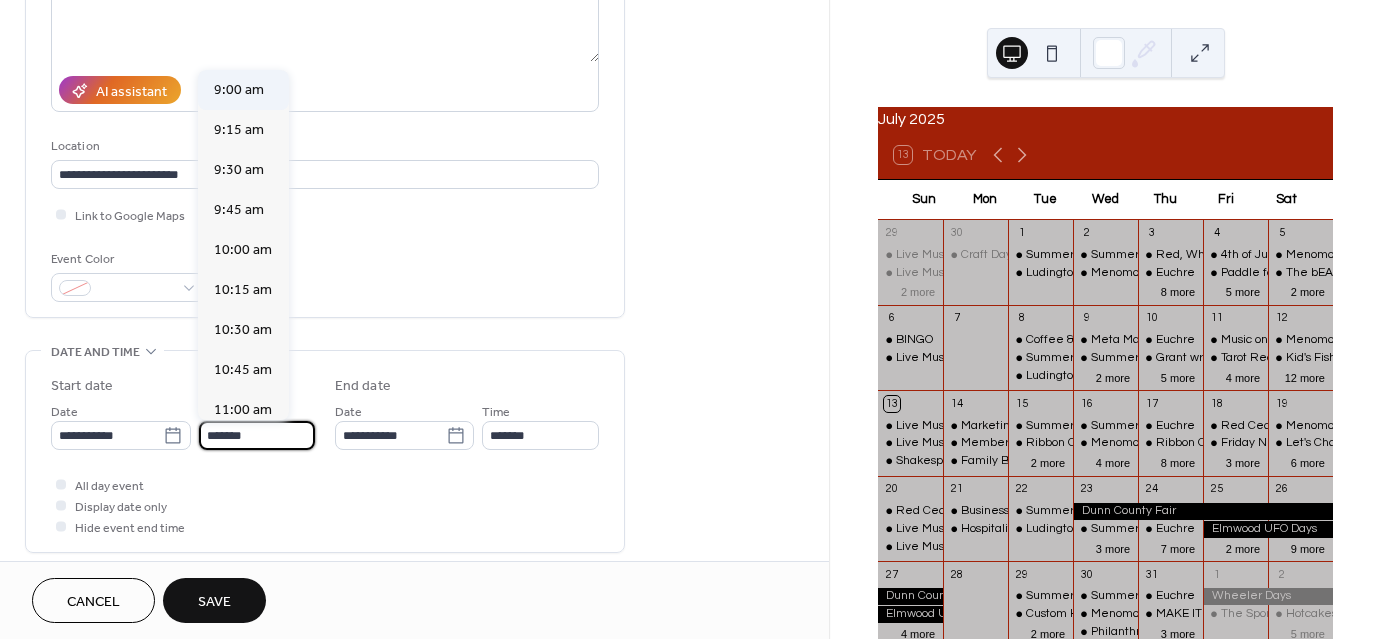 scroll, scrollTop: 1190, scrollLeft: 0, axis: vertical 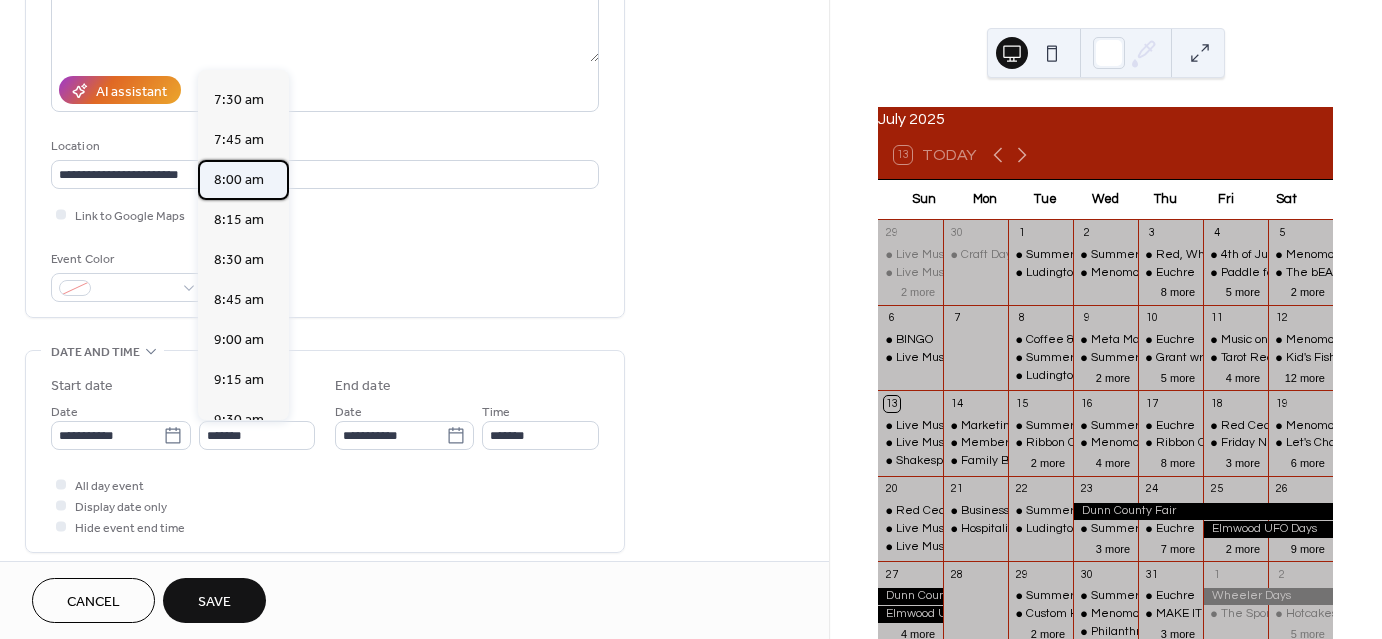 click on "8:00 am" at bounding box center (239, 180) 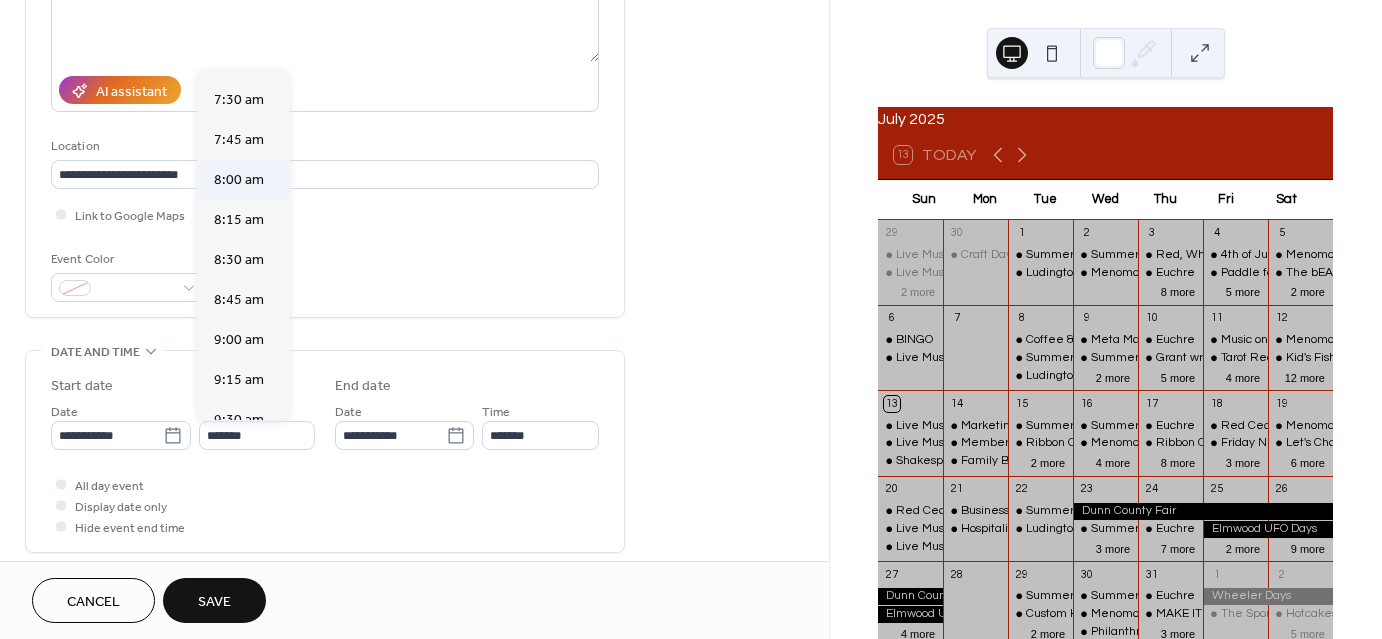 type on "*******" 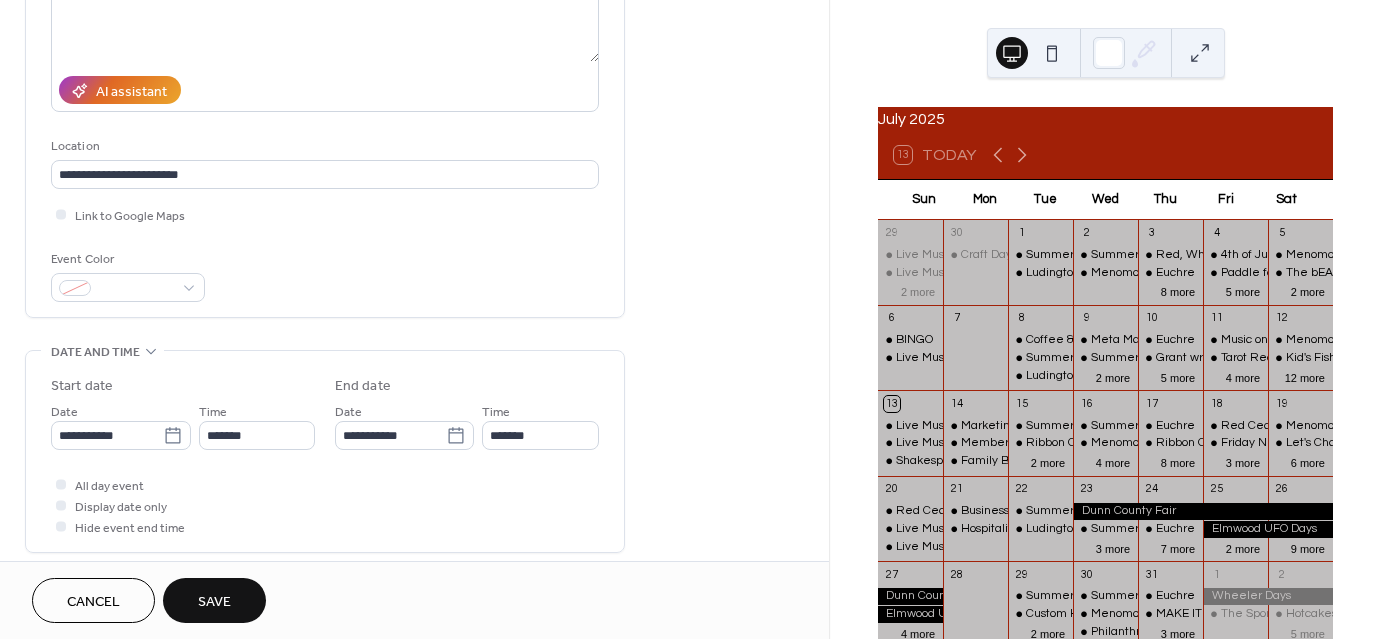 click on "Save" at bounding box center [214, 600] 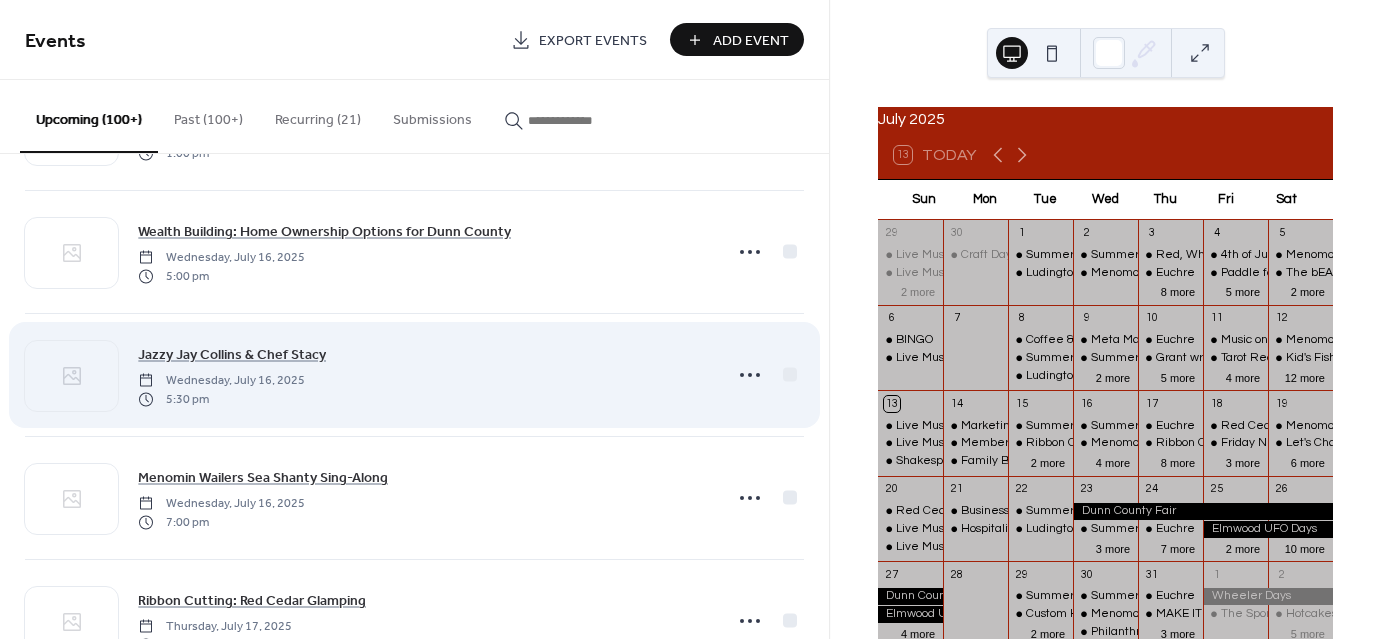 scroll, scrollTop: 1000, scrollLeft: 0, axis: vertical 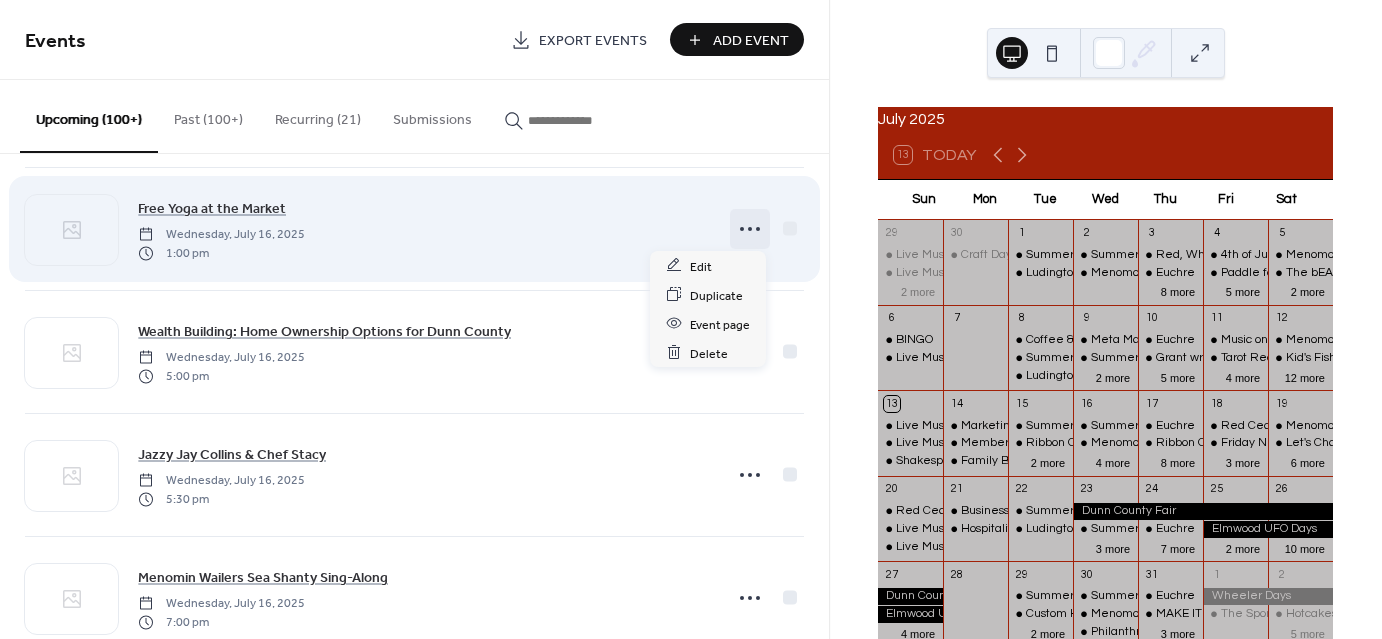 click 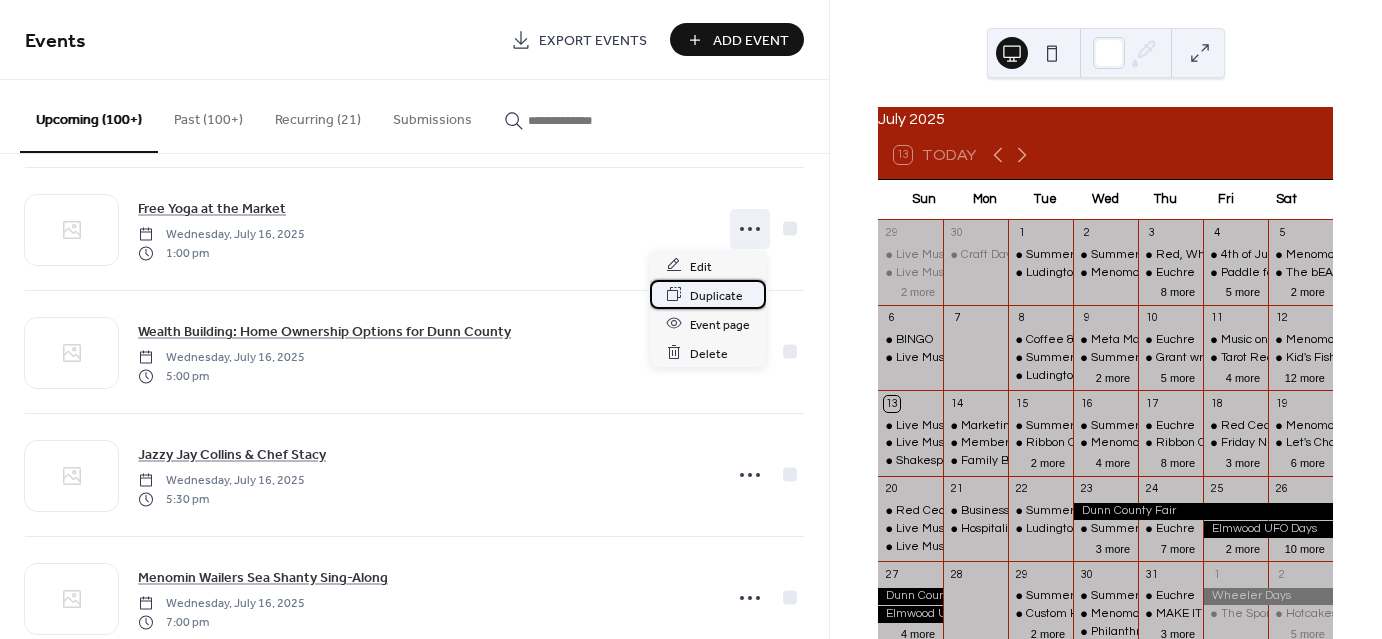 click on "Duplicate" at bounding box center [716, 295] 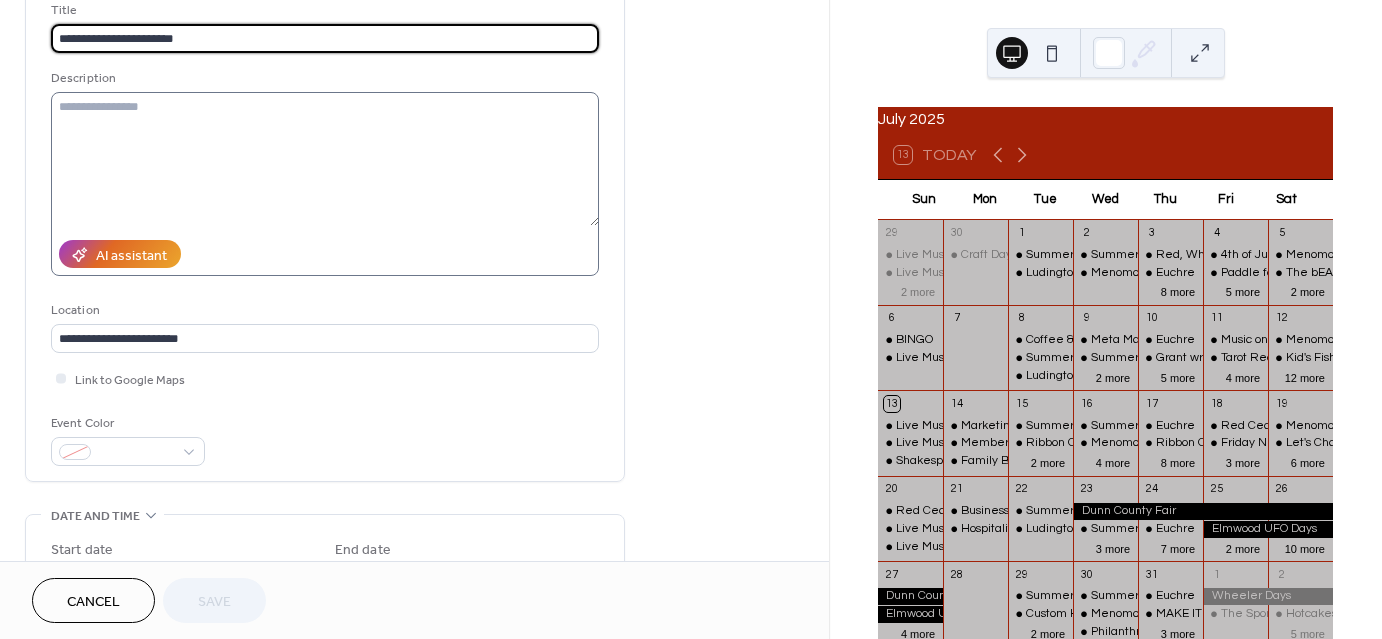 scroll, scrollTop: 400, scrollLeft: 0, axis: vertical 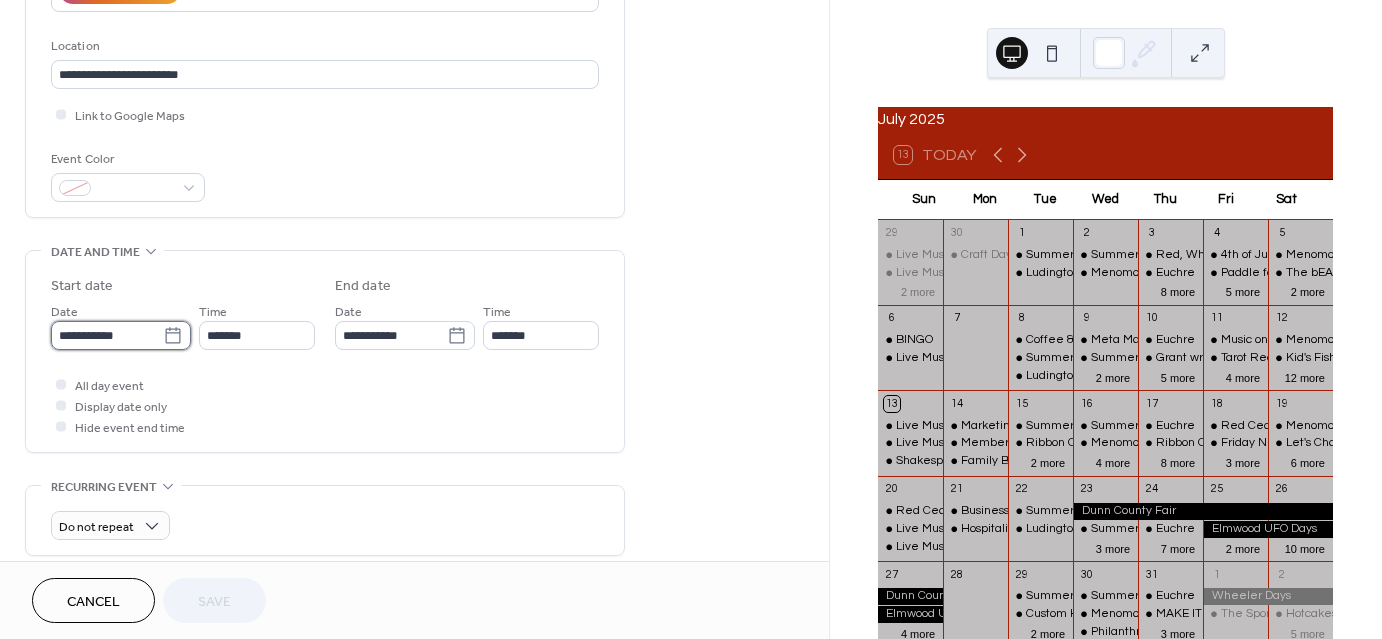 click on "**********" at bounding box center (107, 335) 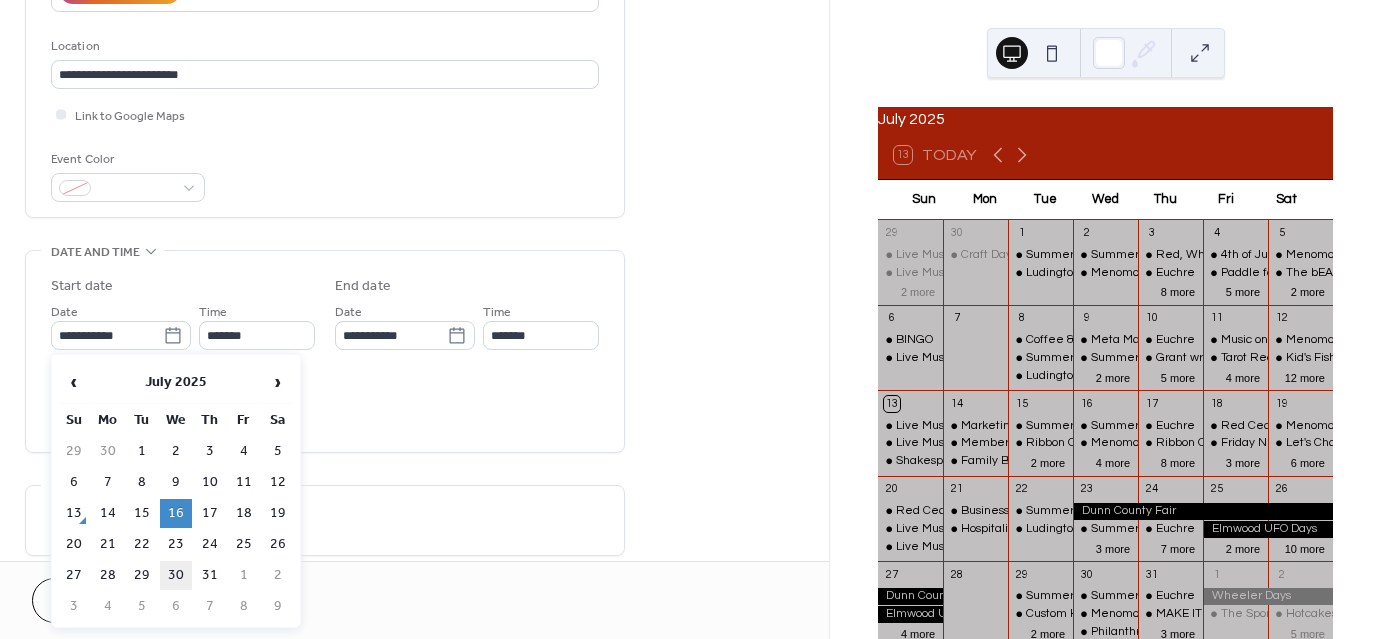 click on "30" at bounding box center (176, 575) 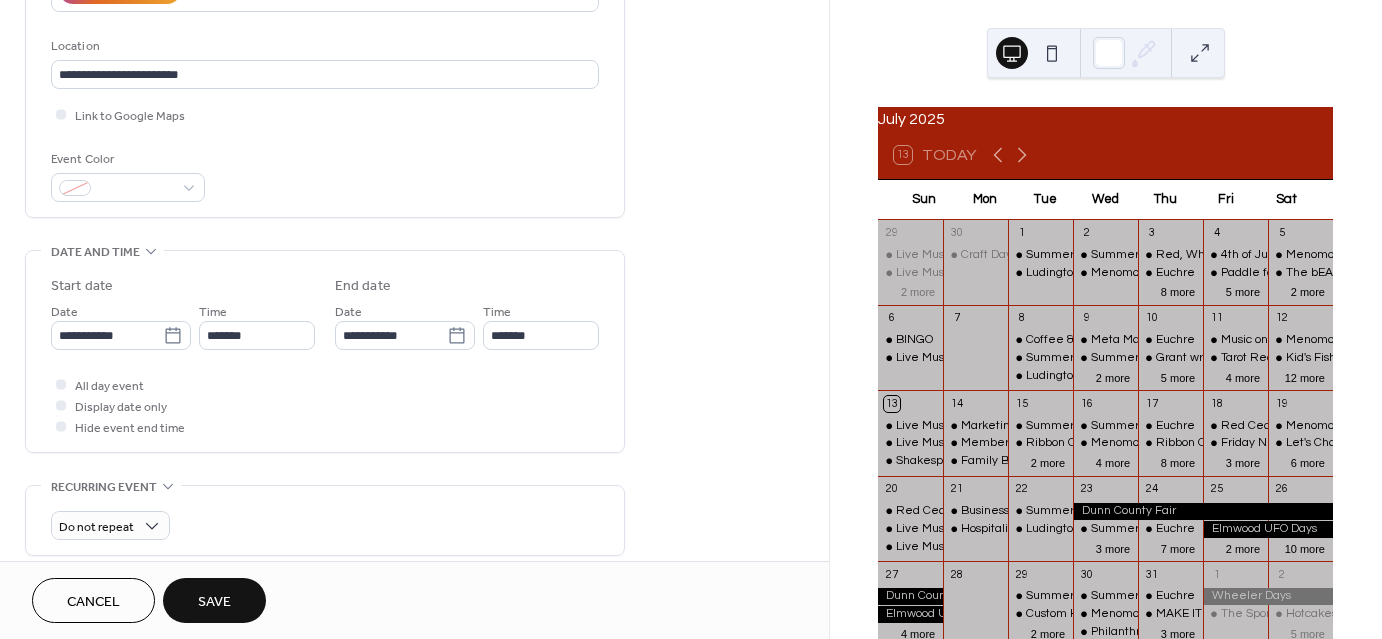 click on "Save" at bounding box center [214, 602] 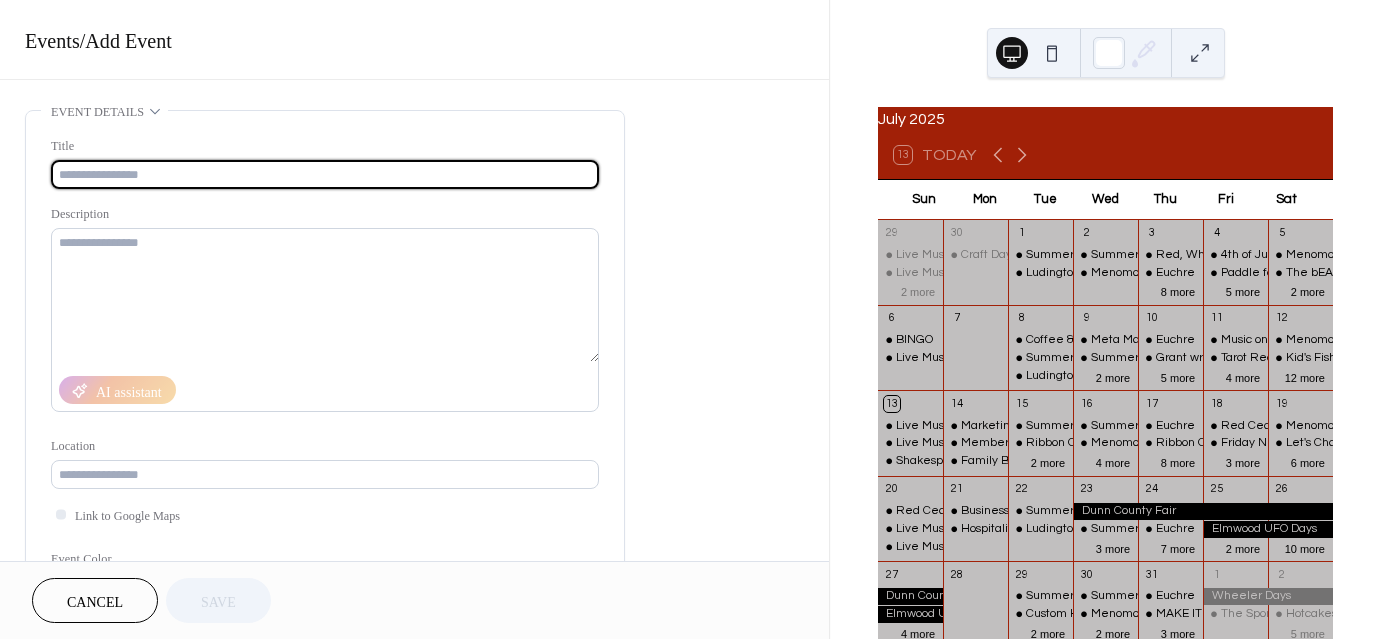 scroll, scrollTop: 0, scrollLeft: 0, axis: both 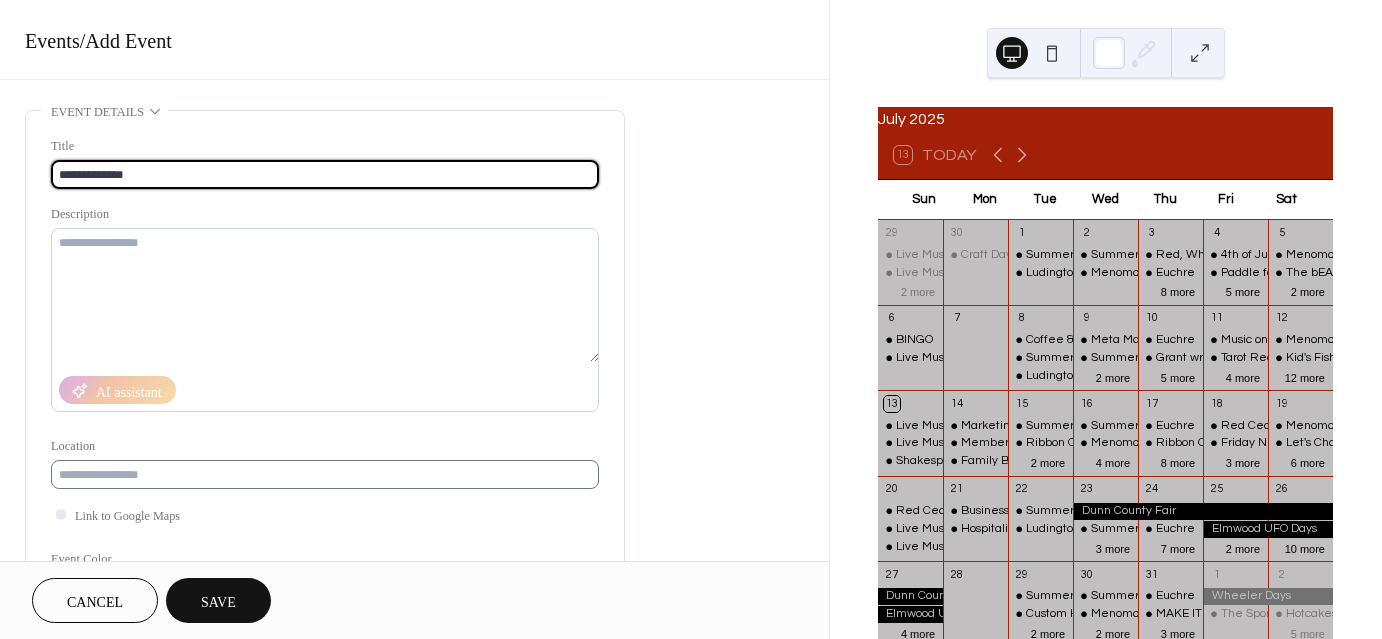 type on "**********" 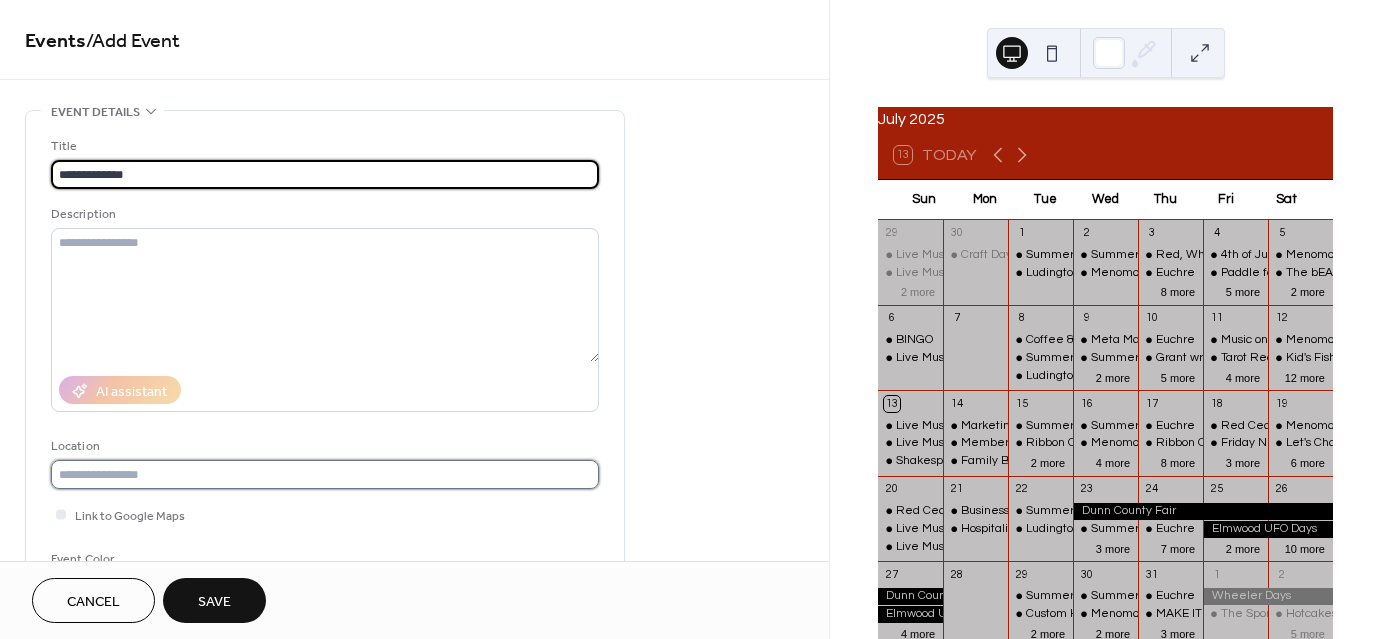 click at bounding box center (325, 474) 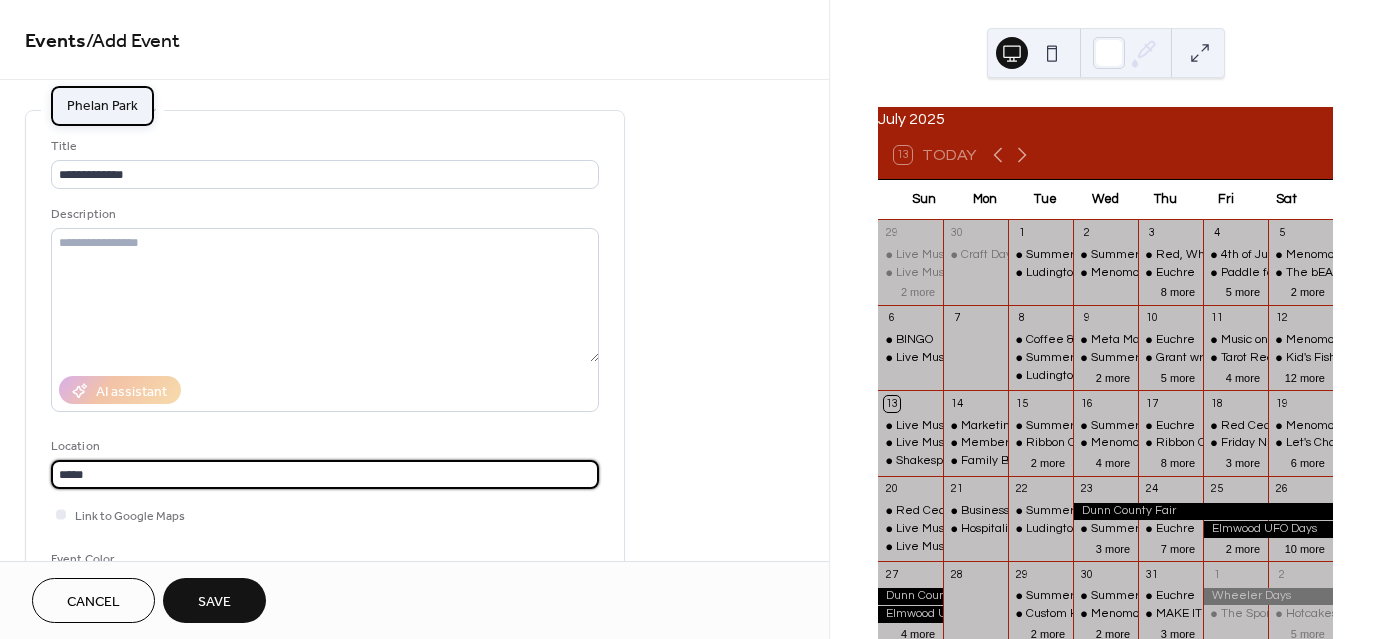 click on "Phelan Park" at bounding box center (102, 105) 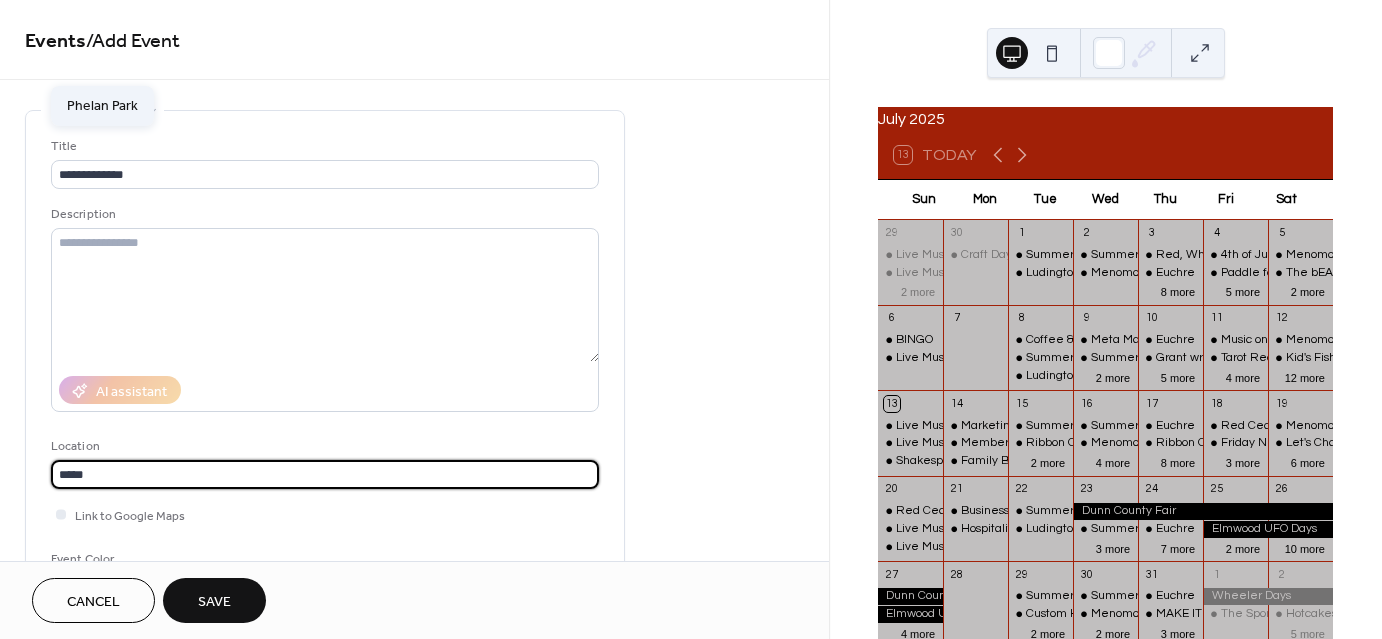type on "**********" 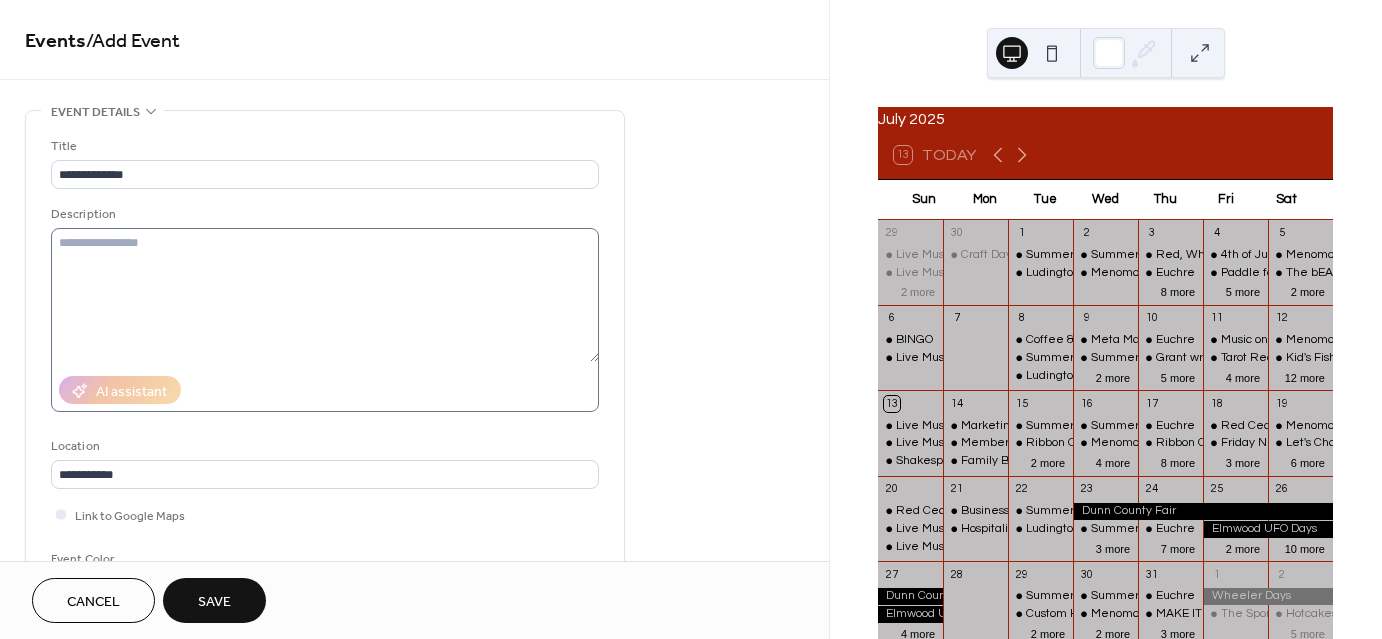 scroll, scrollTop: 400, scrollLeft: 0, axis: vertical 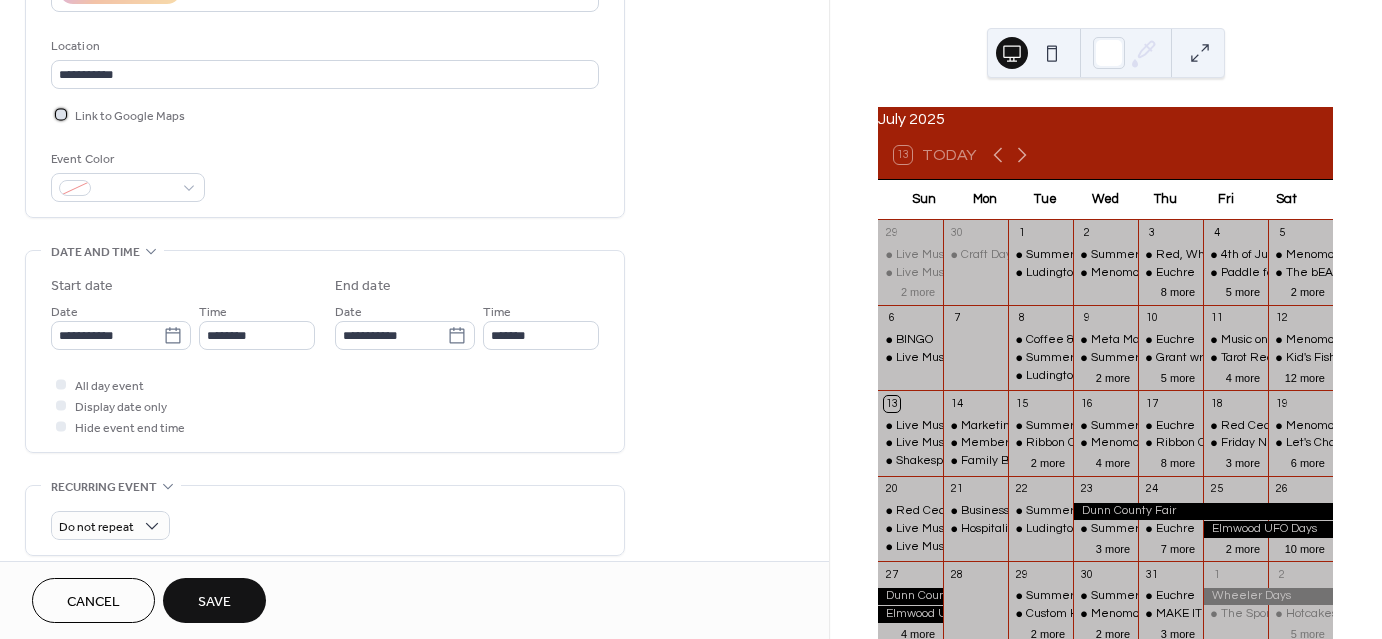 click at bounding box center [61, 114] 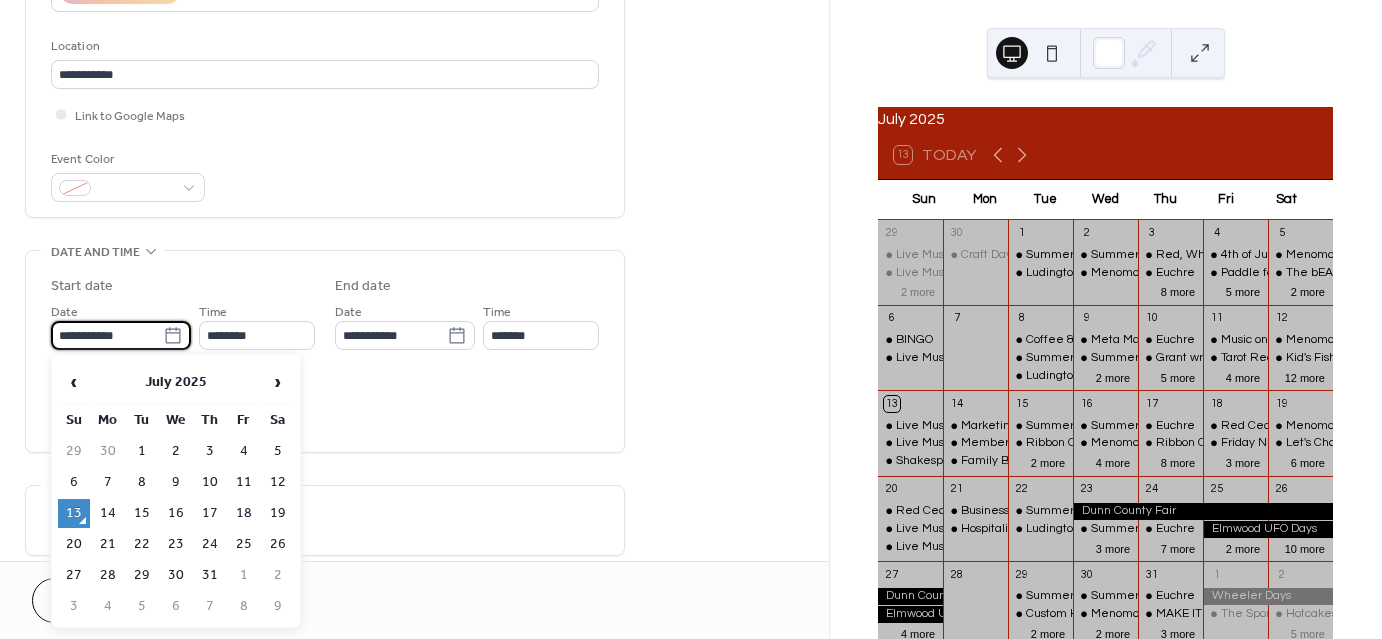 click on "**********" at bounding box center (107, 335) 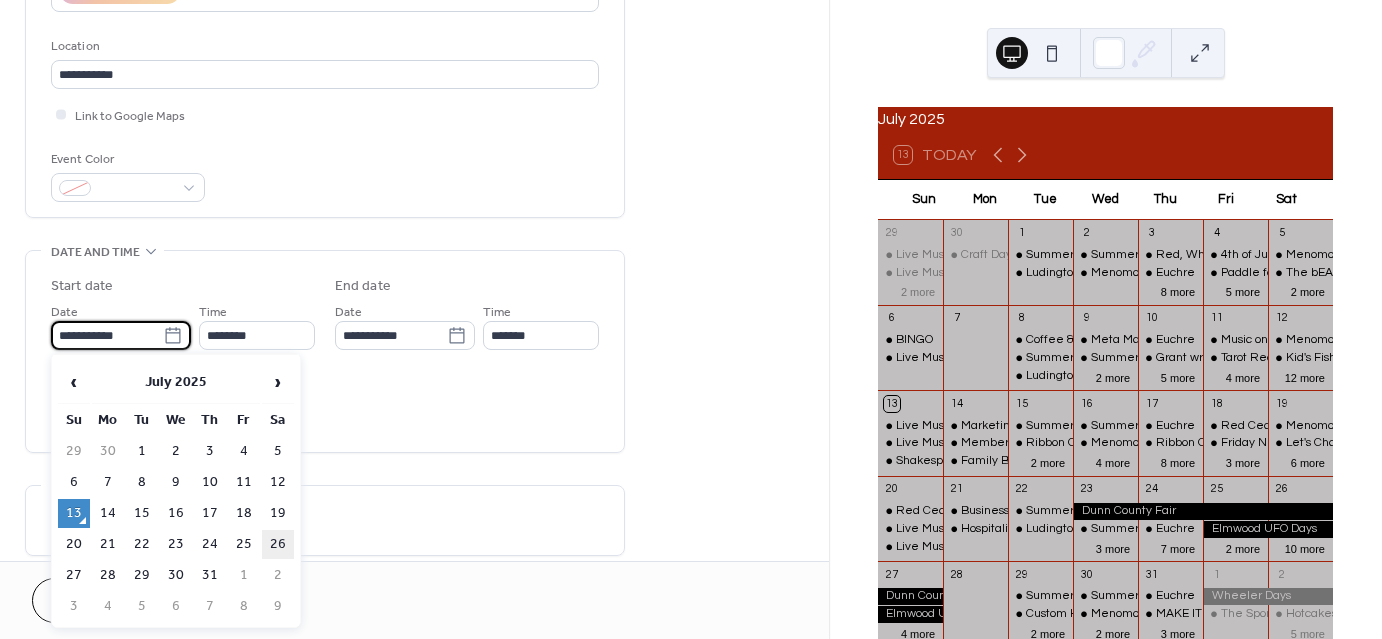 click on "26" at bounding box center [278, 544] 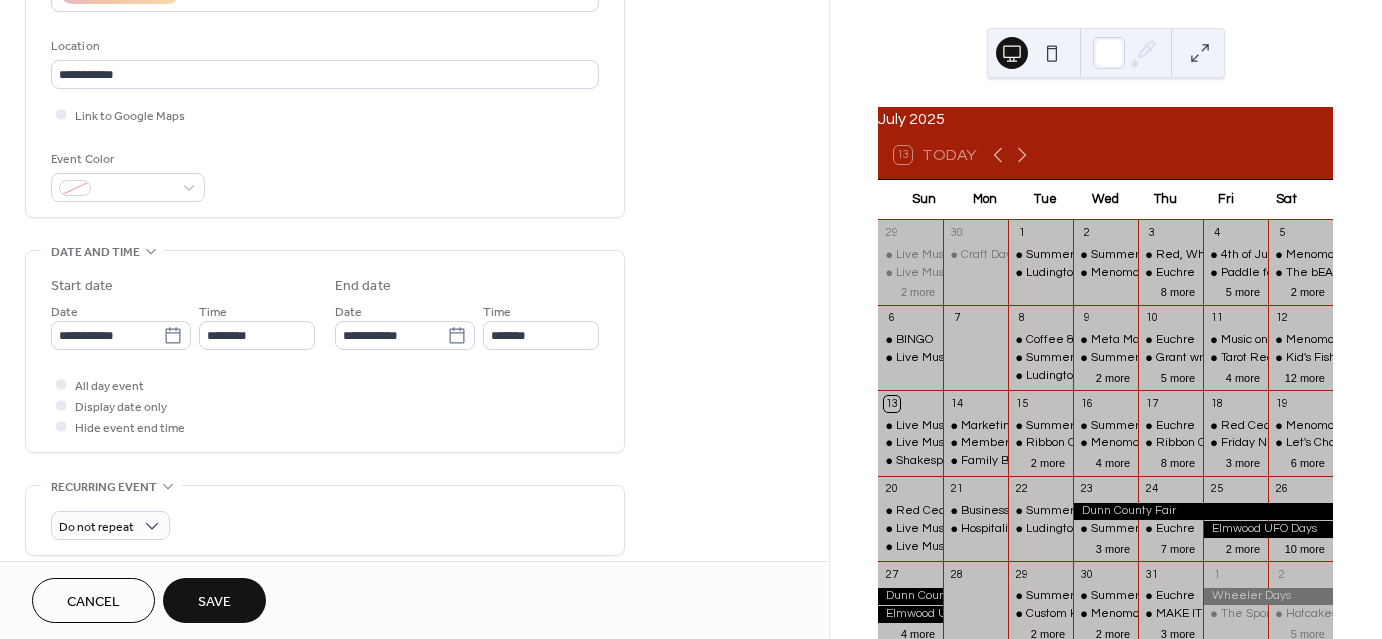 type on "**********" 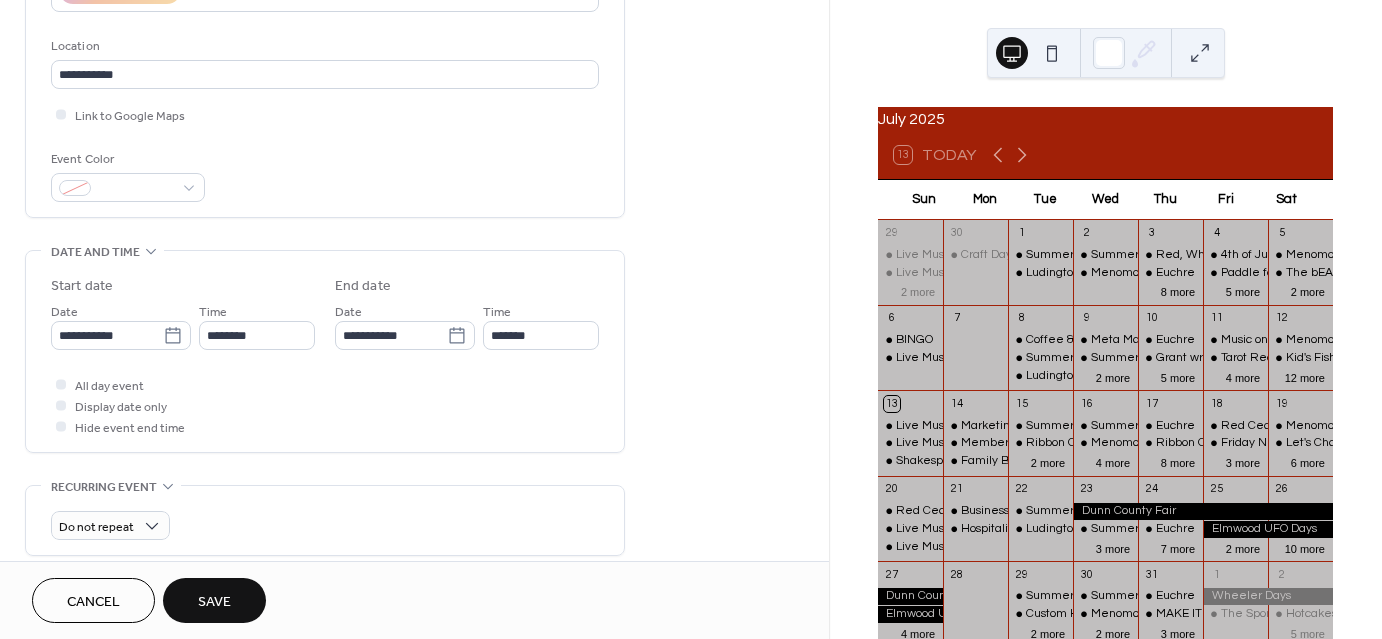 type on "**********" 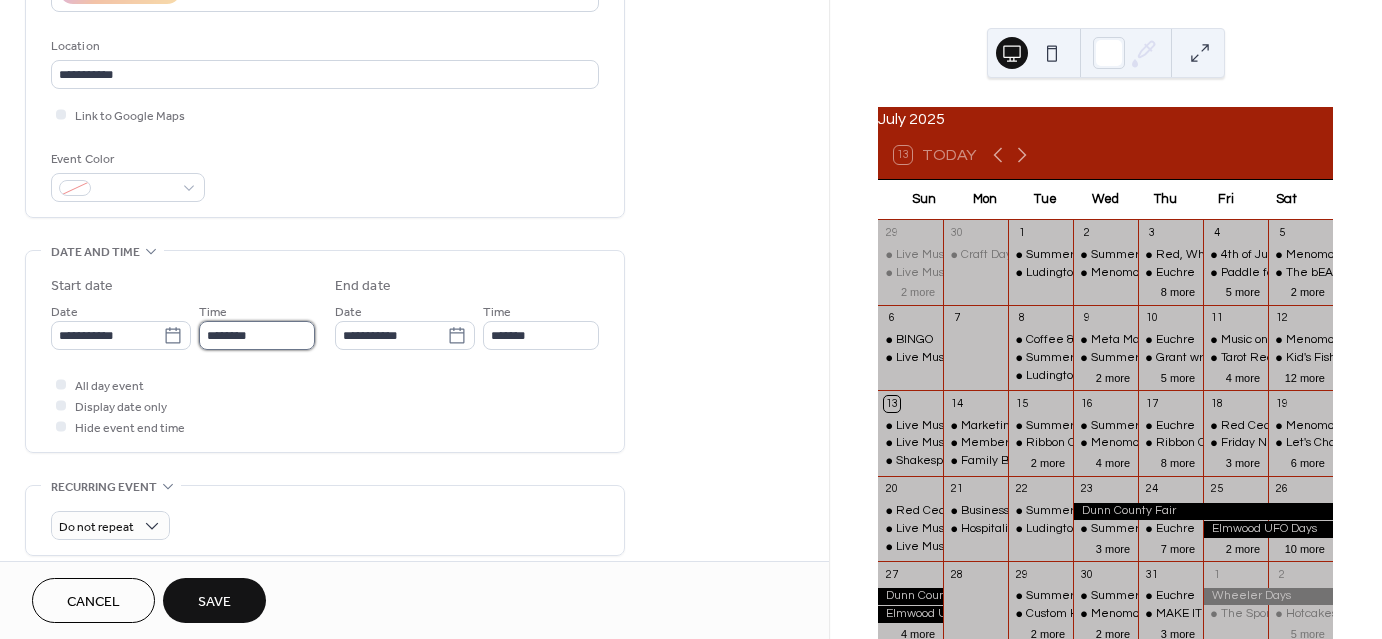 click on "********" at bounding box center [257, 335] 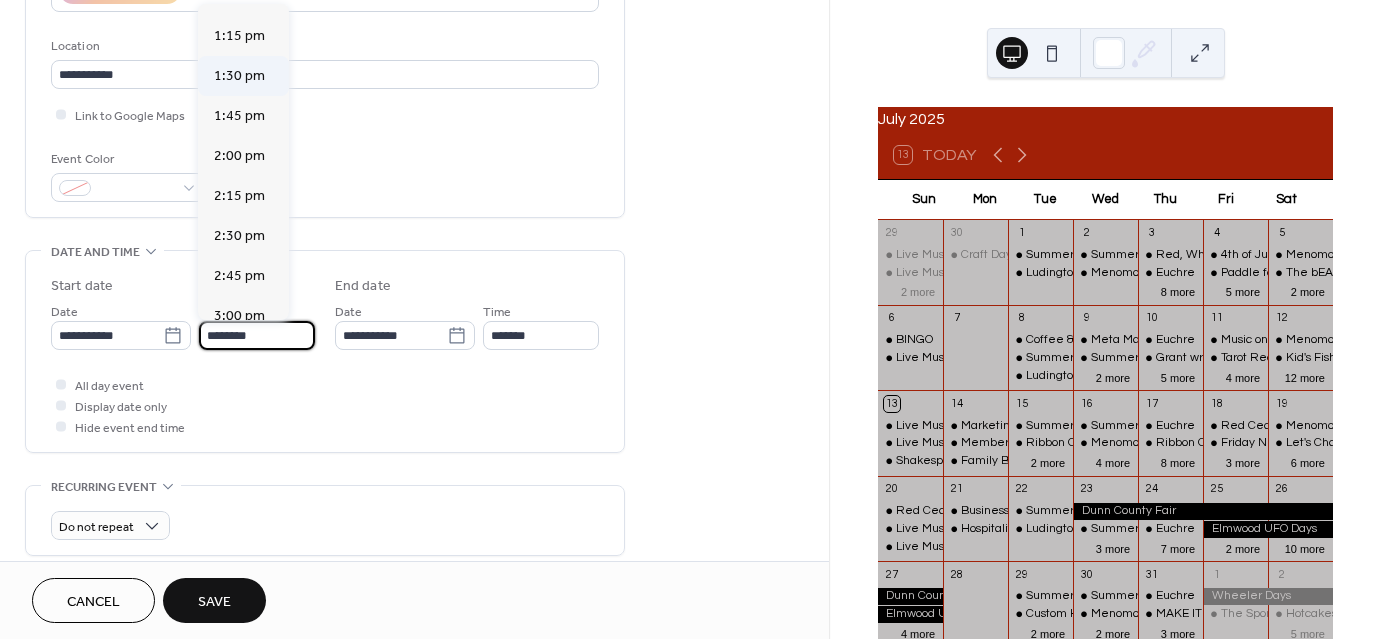scroll, scrollTop: 2129, scrollLeft: 0, axis: vertical 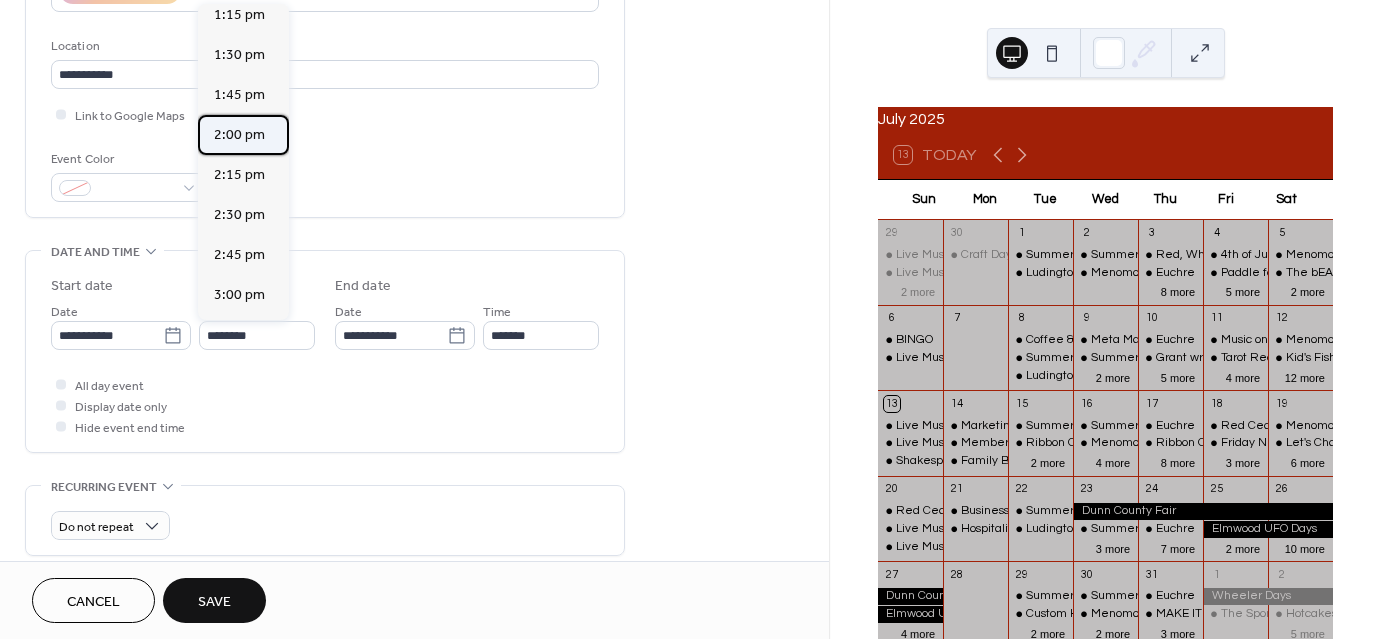 click on "2:00 pm" at bounding box center (239, 135) 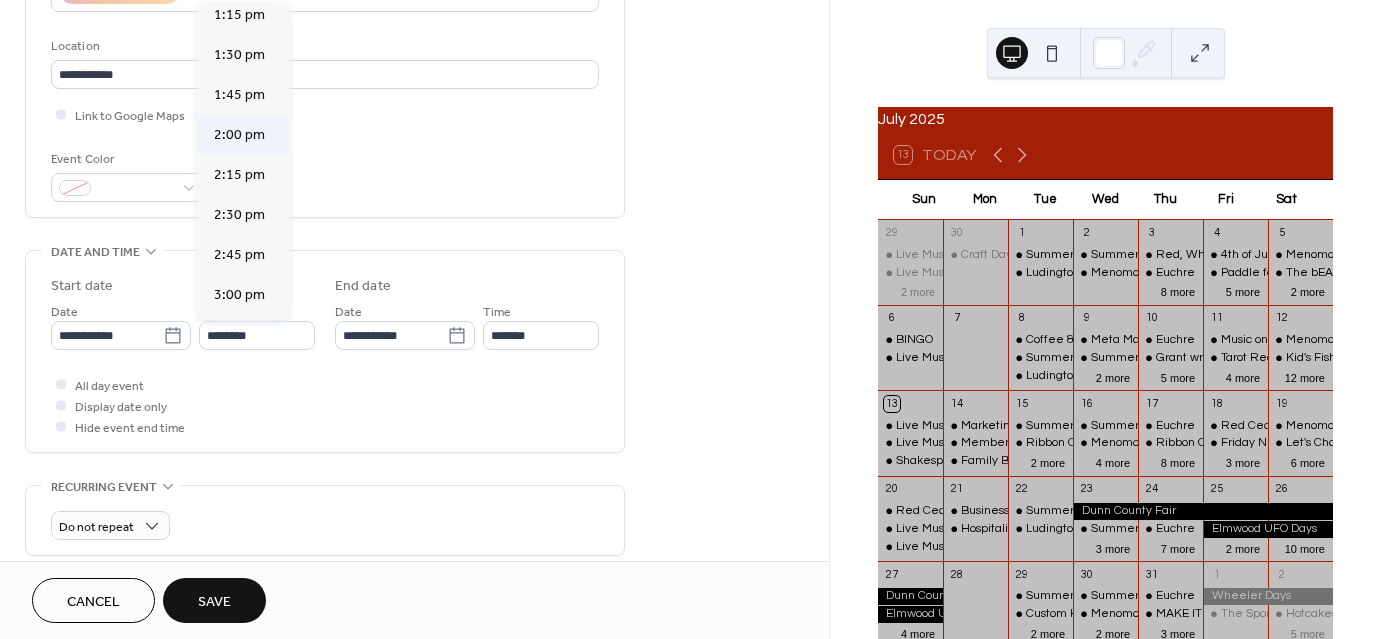 type on "*******" 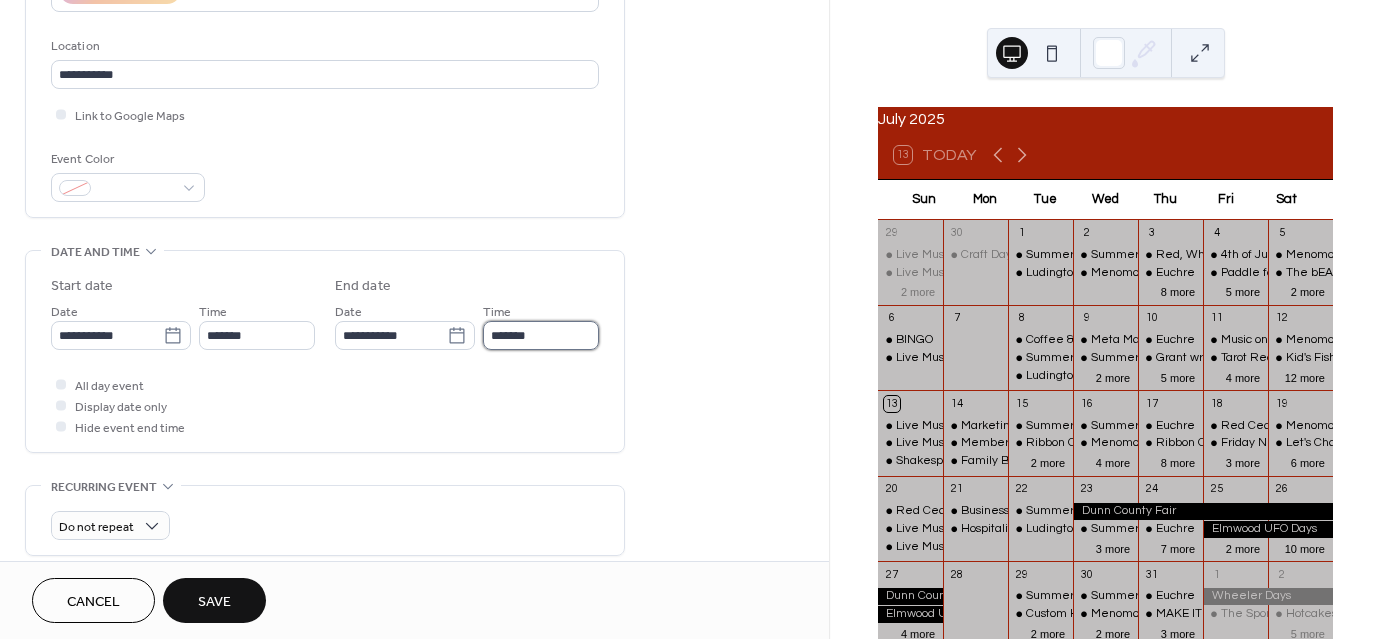 click on "*******" at bounding box center [541, 335] 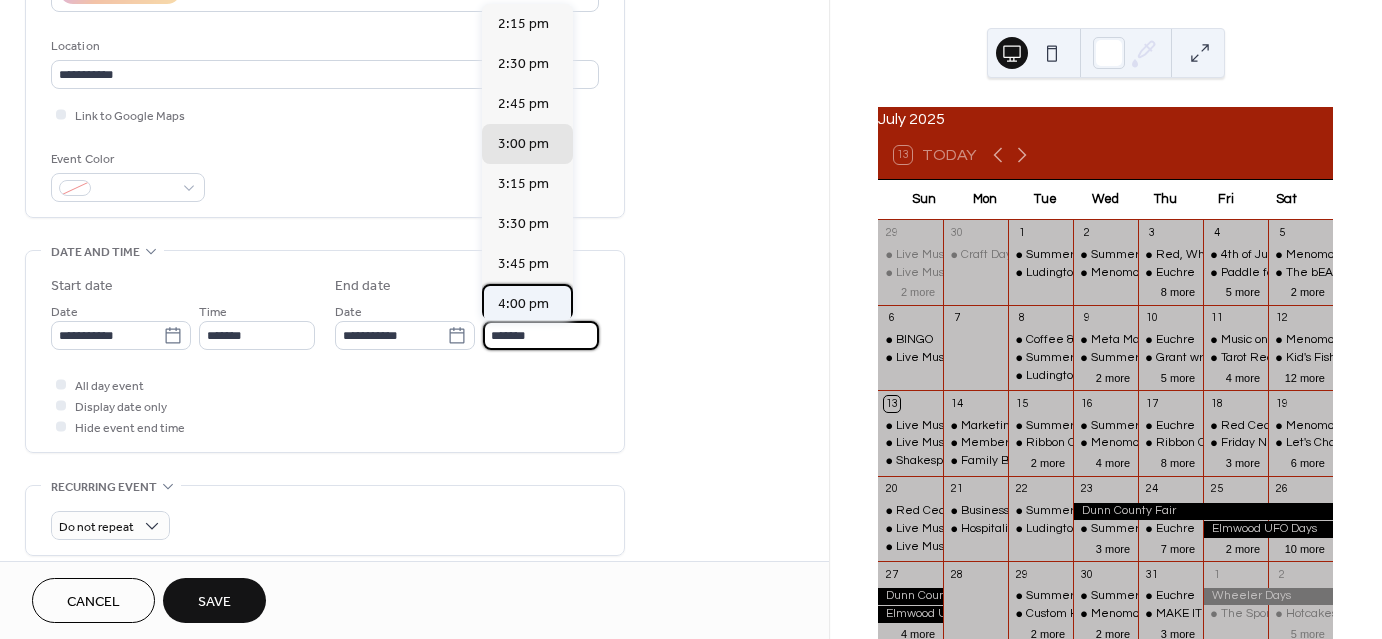 click on "4:00 pm" at bounding box center (523, 304) 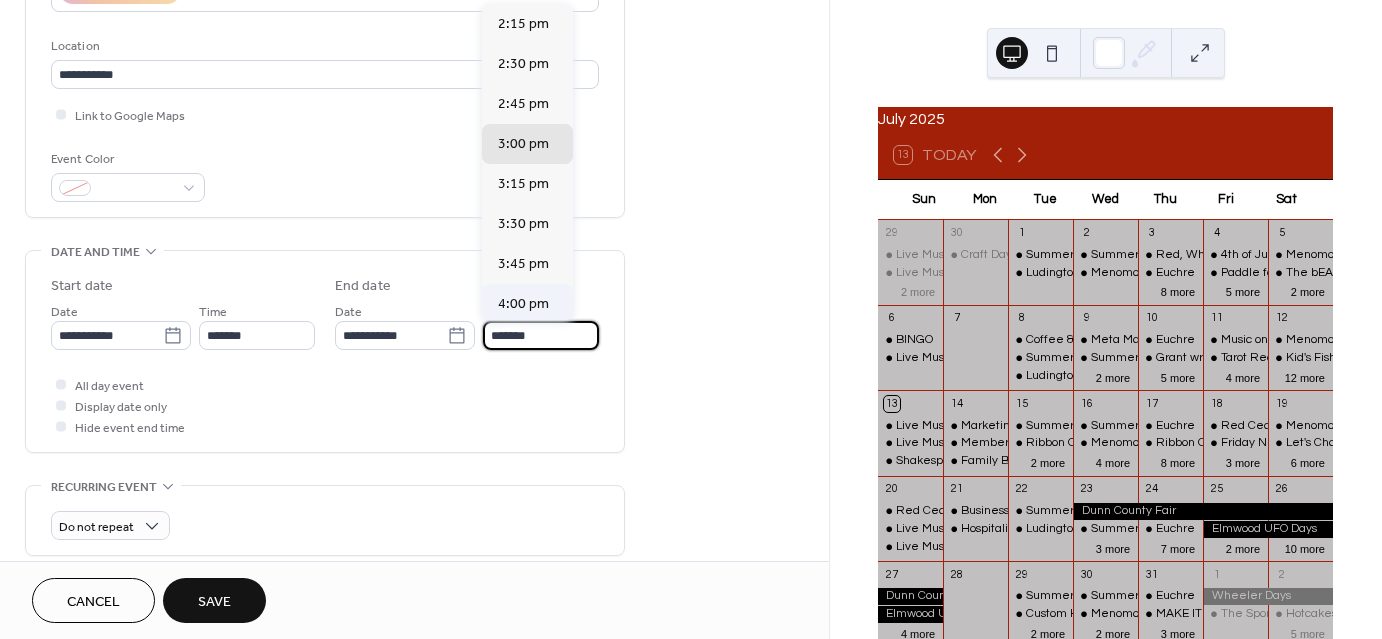 type on "*******" 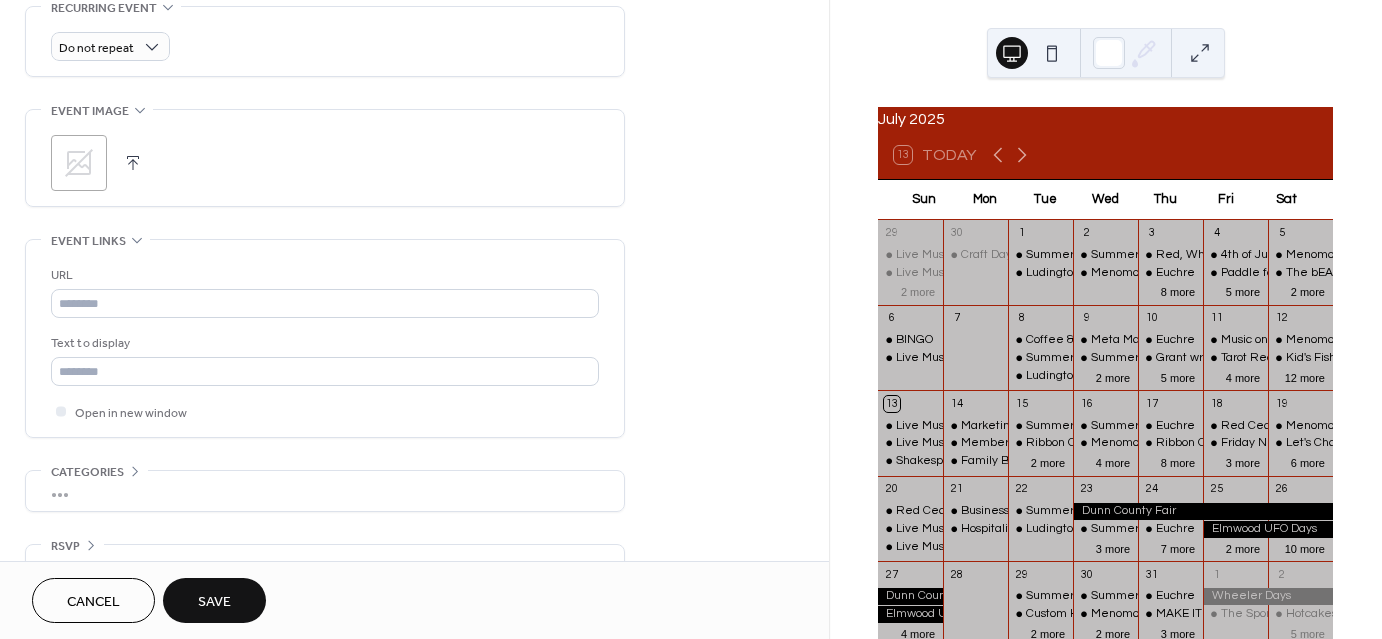 scroll, scrollTop: 900, scrollLeft: 0, axis: vertical 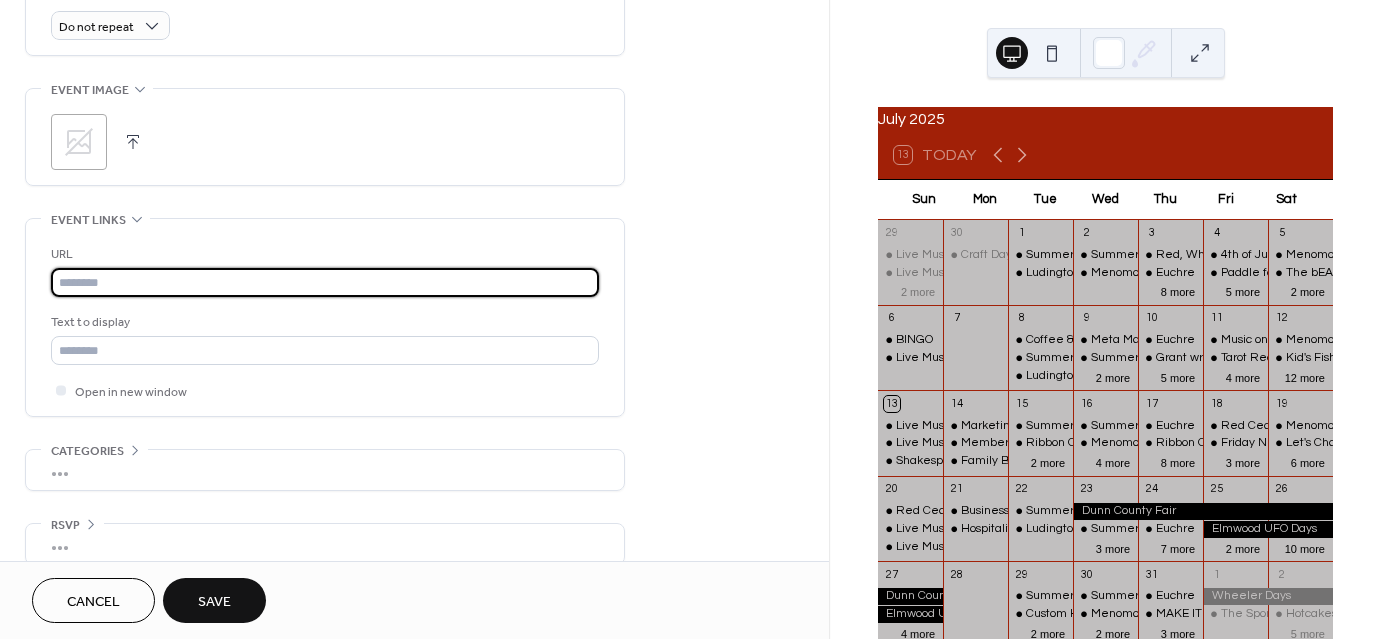 paste on "**********" 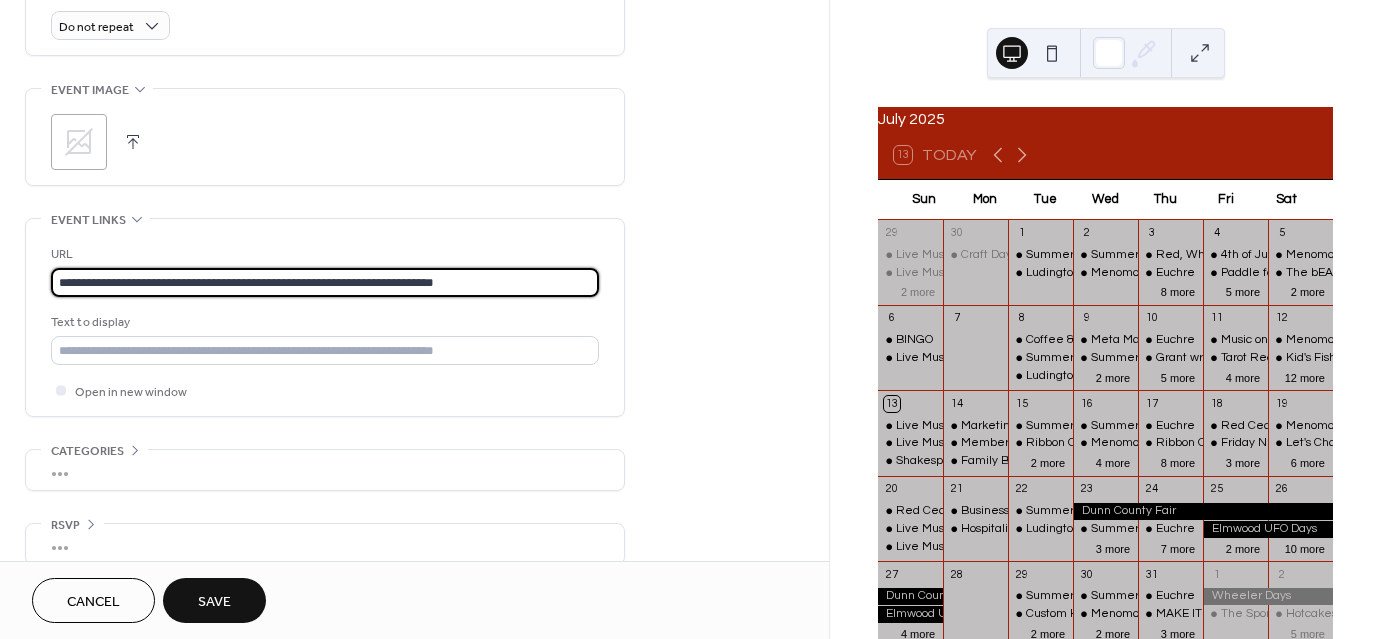 type on "**********" 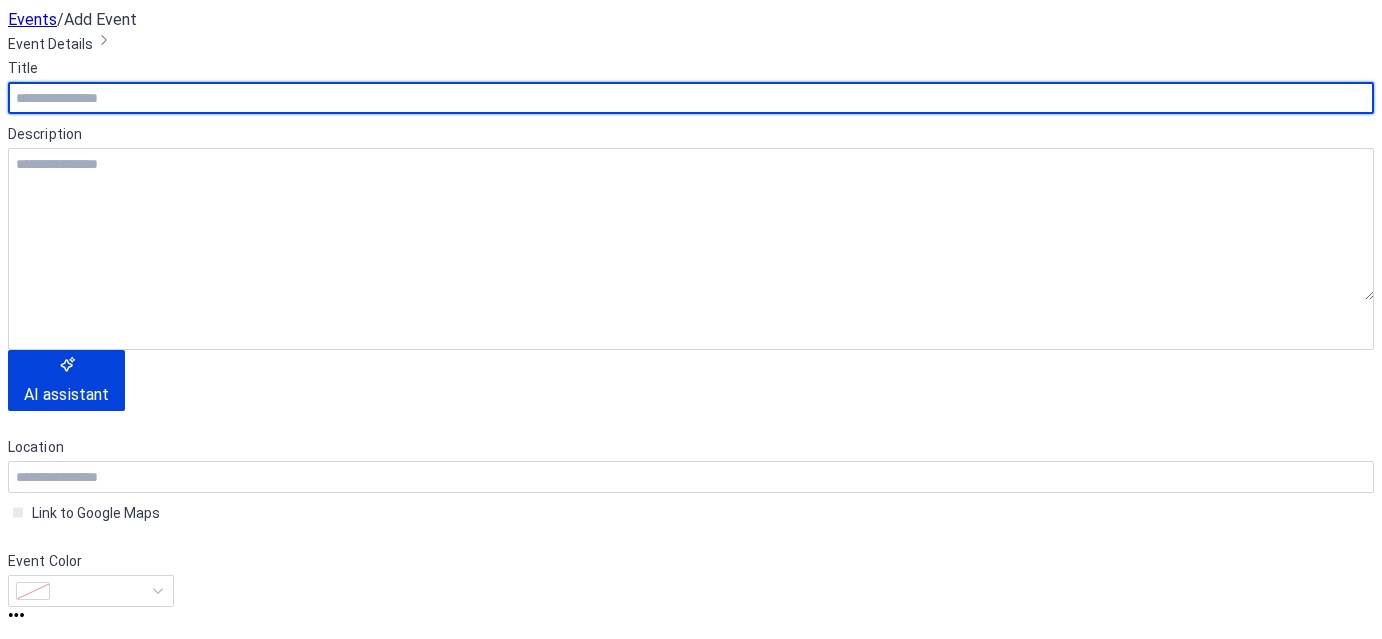 scroll, scrollTop: 0, scrollLeft: 0, axis: both 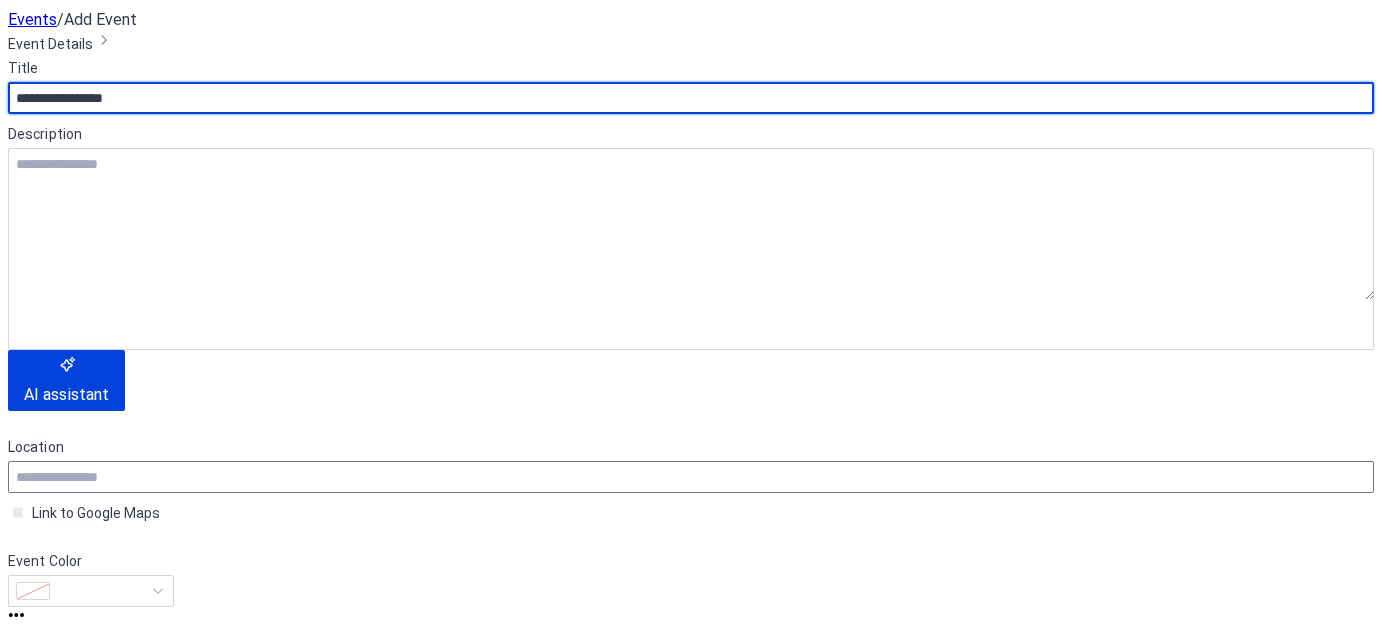type on "**********" 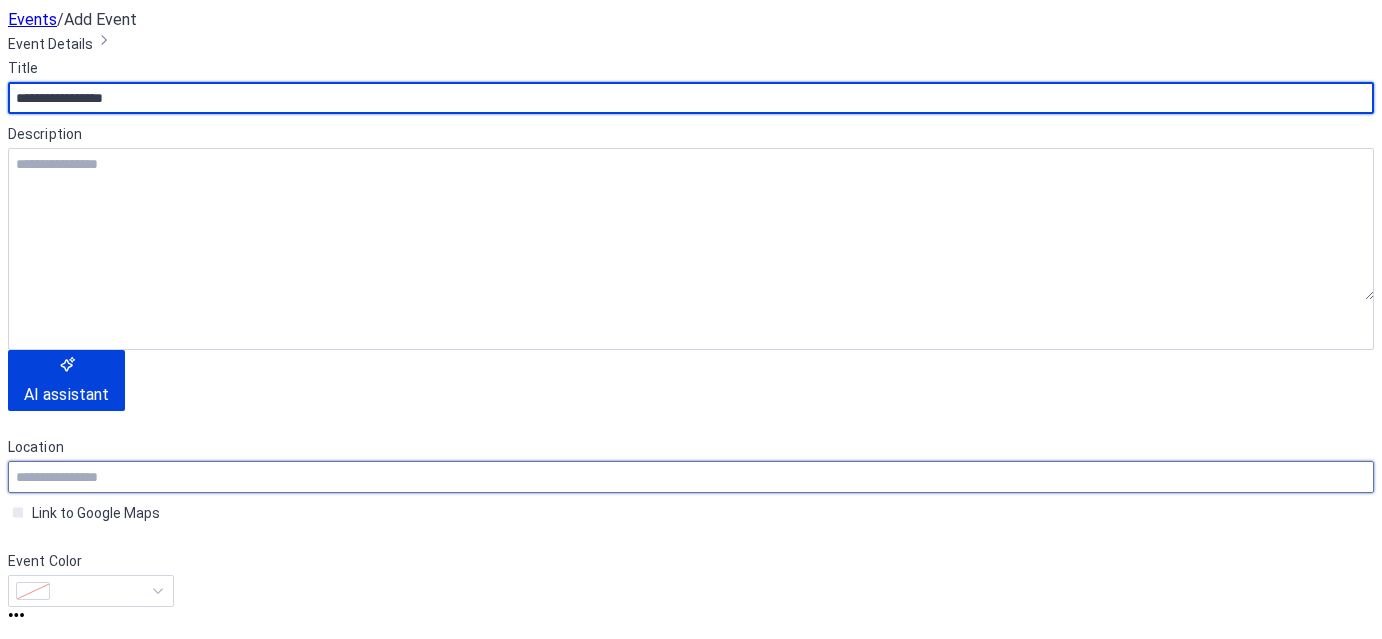 click at bounding box center [691, 477] 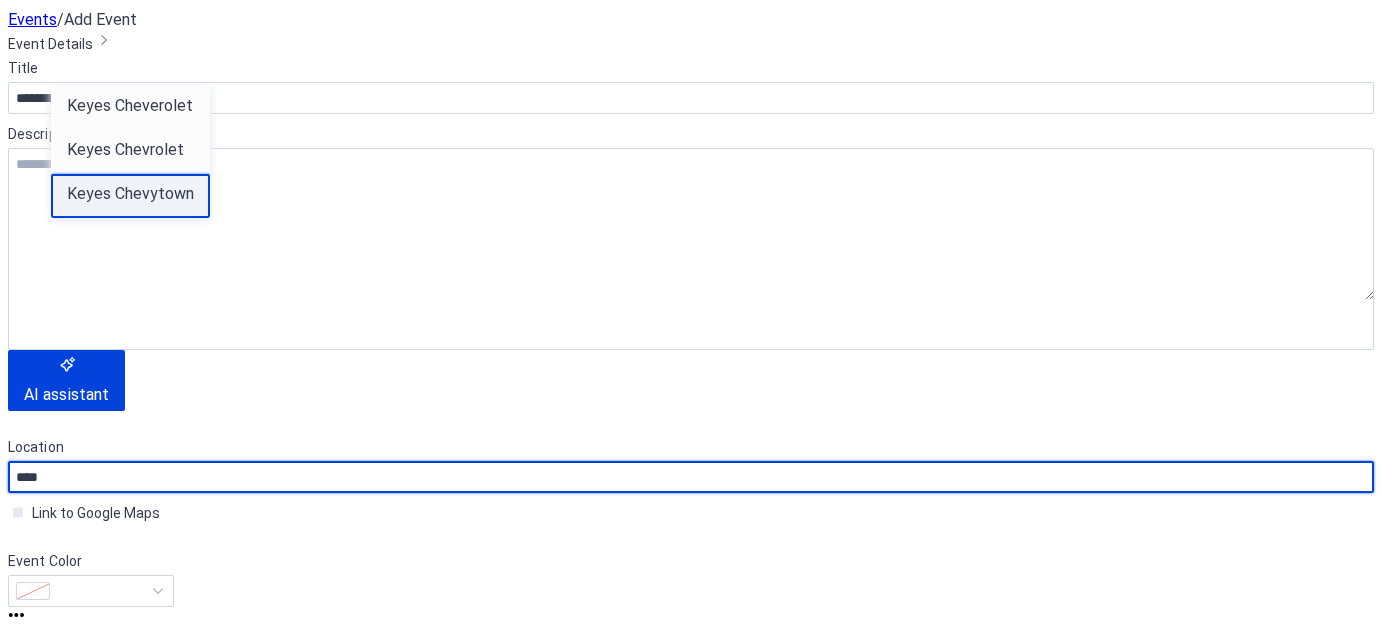 click on "Keyes Chevytown" at bounding box center (118, 185) 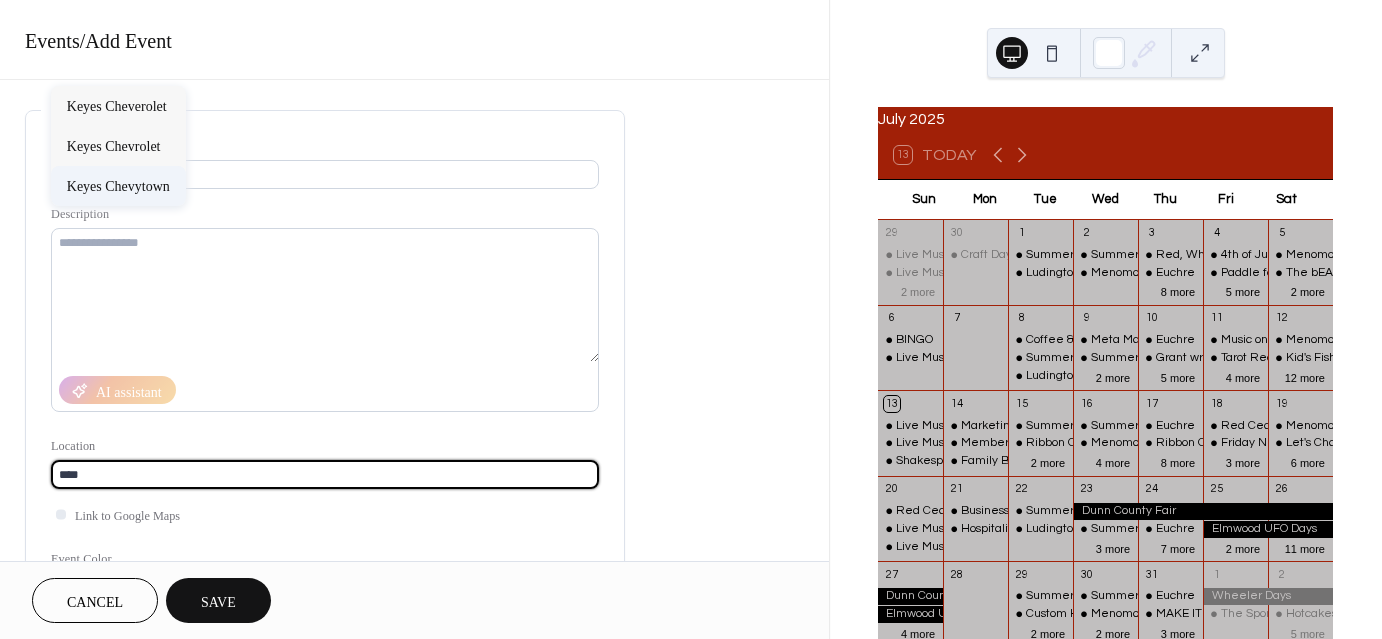 type on "**********" 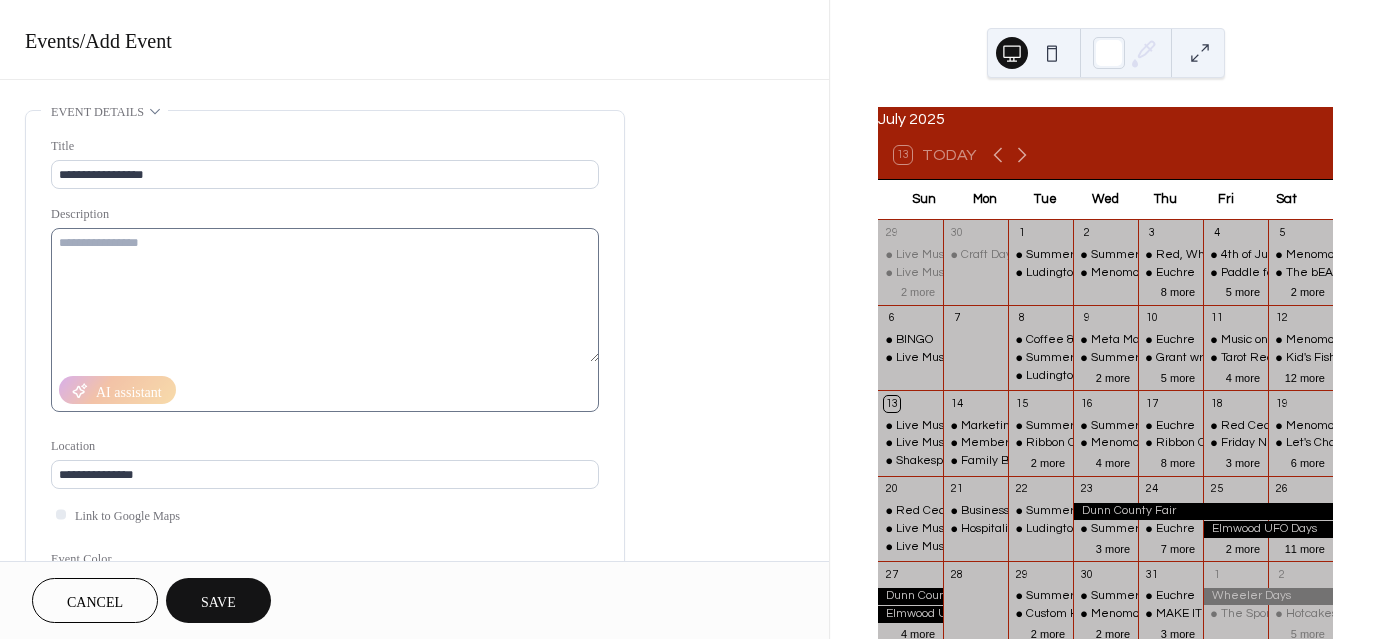 scroll, scrollTop: 300, scrollLeft: 0, axis: vertical 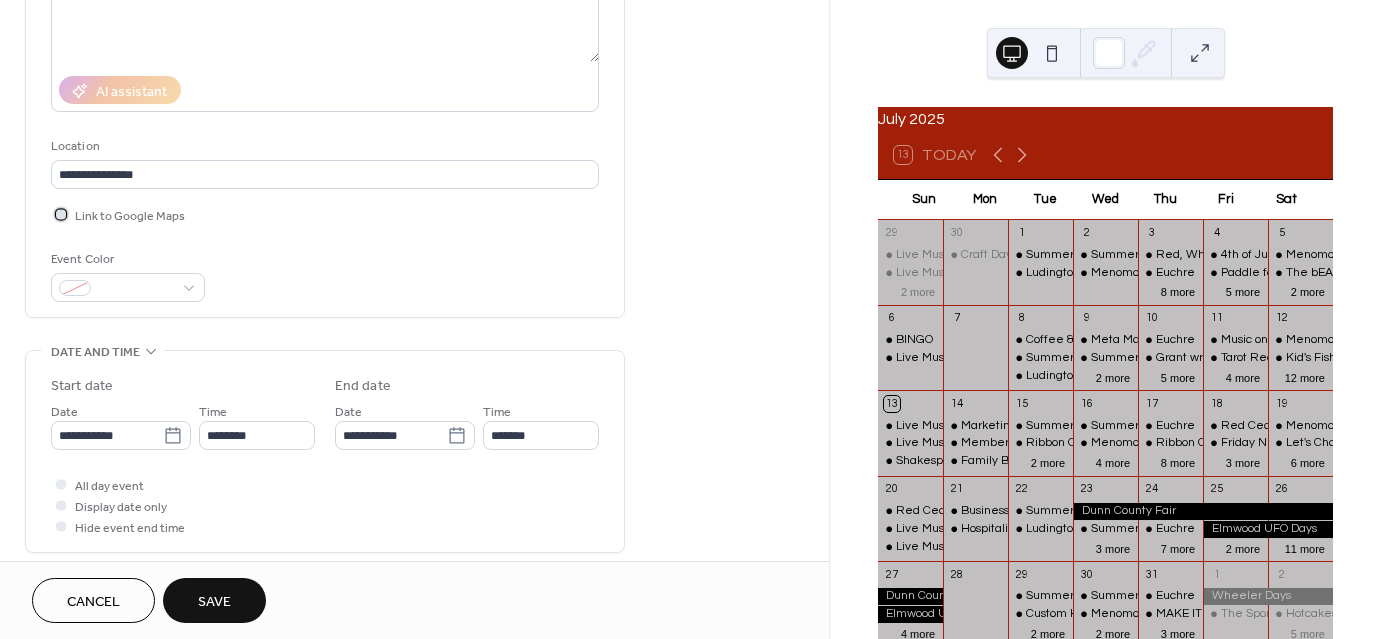 click at bounding box center [61, 214] 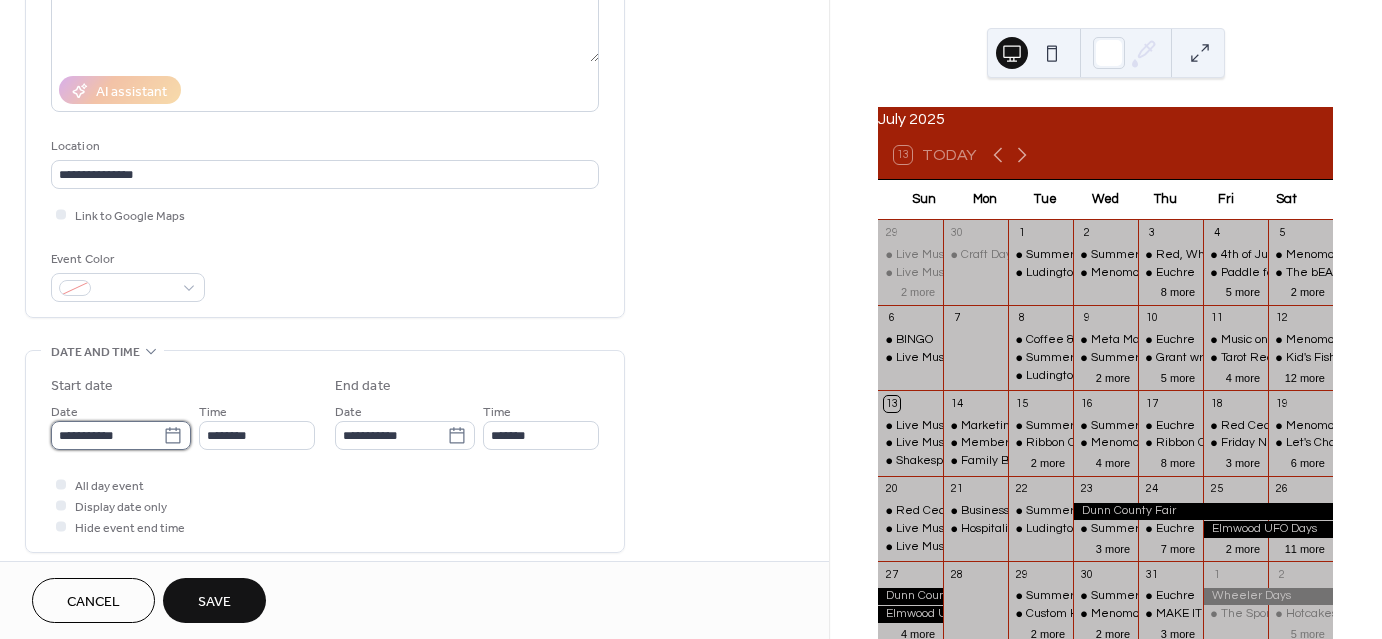 click on "**********" at bounding box center (107, 435) 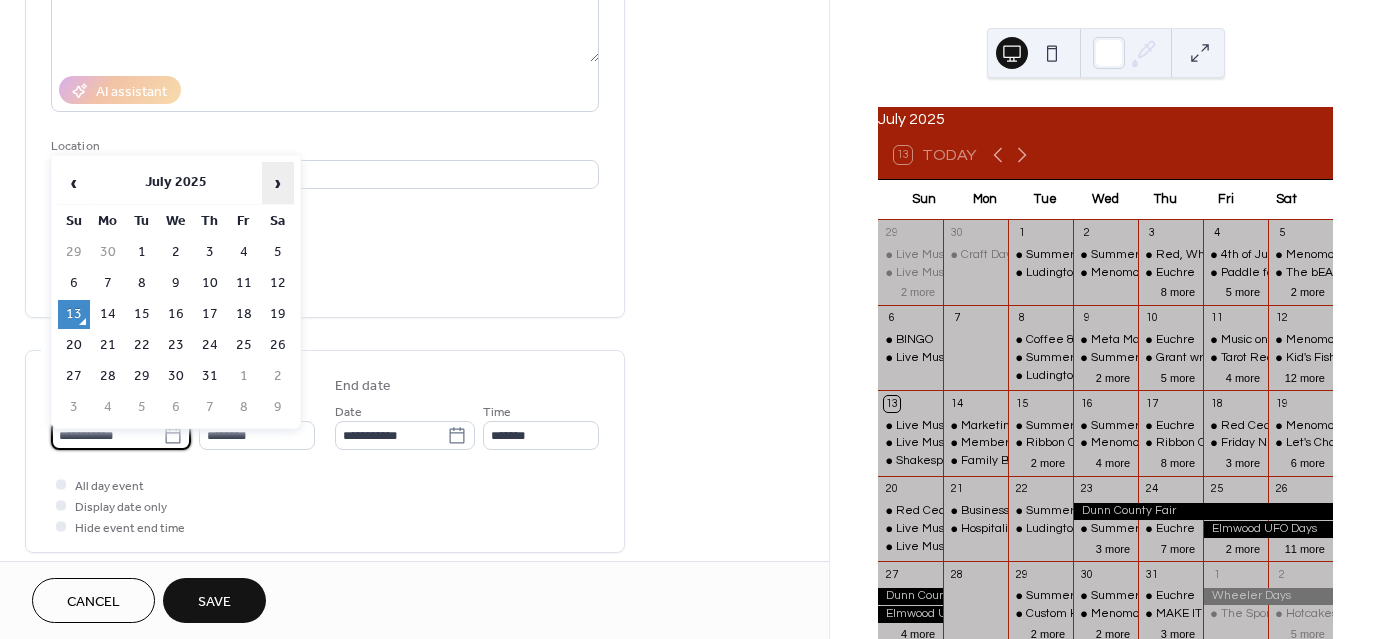 click on "›" at bounding box center (278, 183) 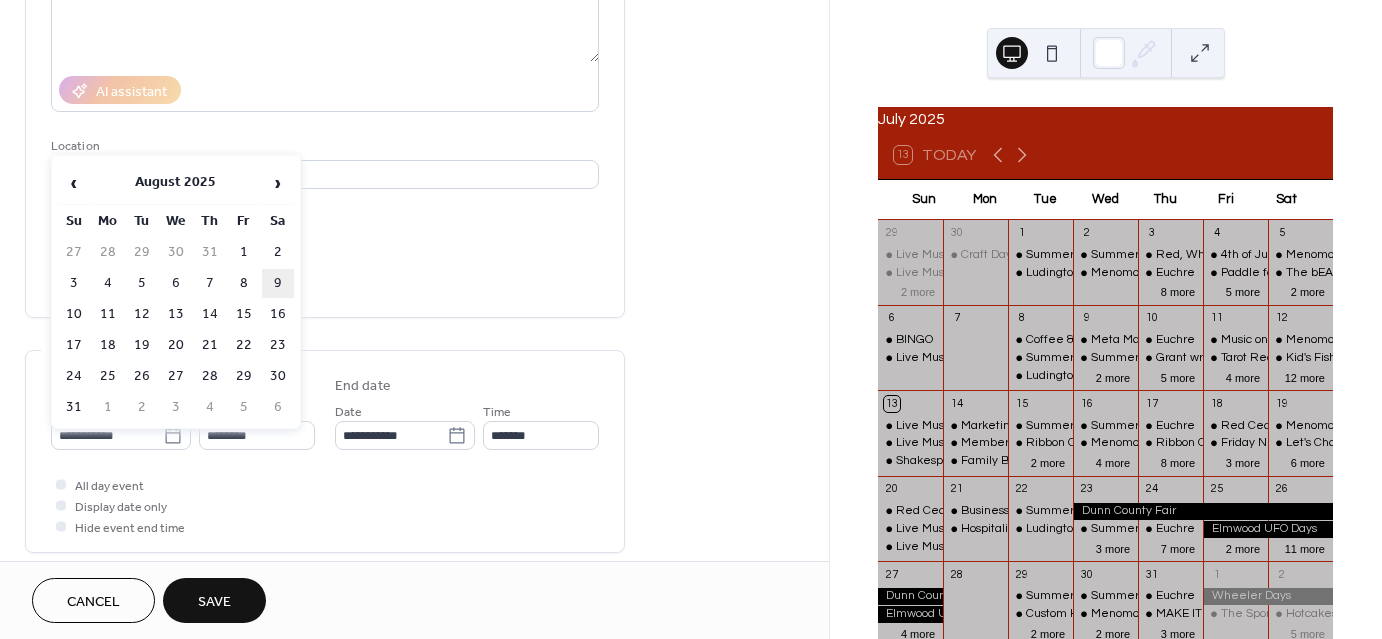 click on "9" at bounding box center (278, 283) 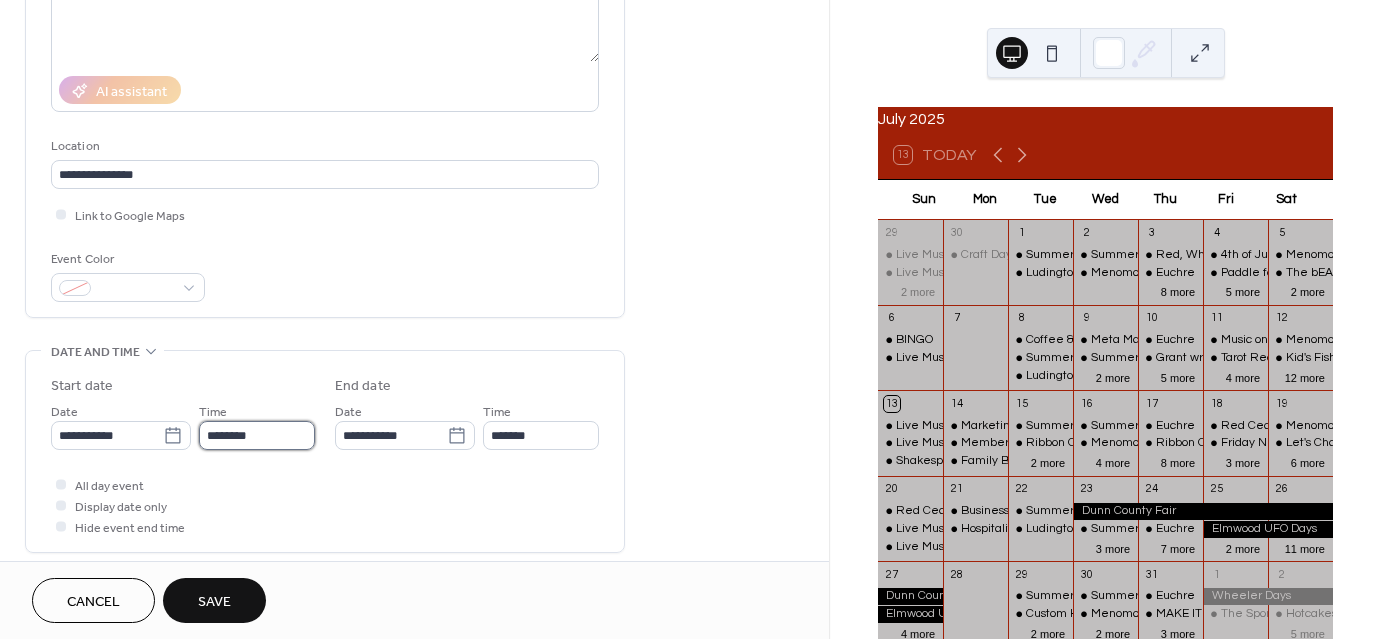 click on "********" at bounding box center [257, 435] 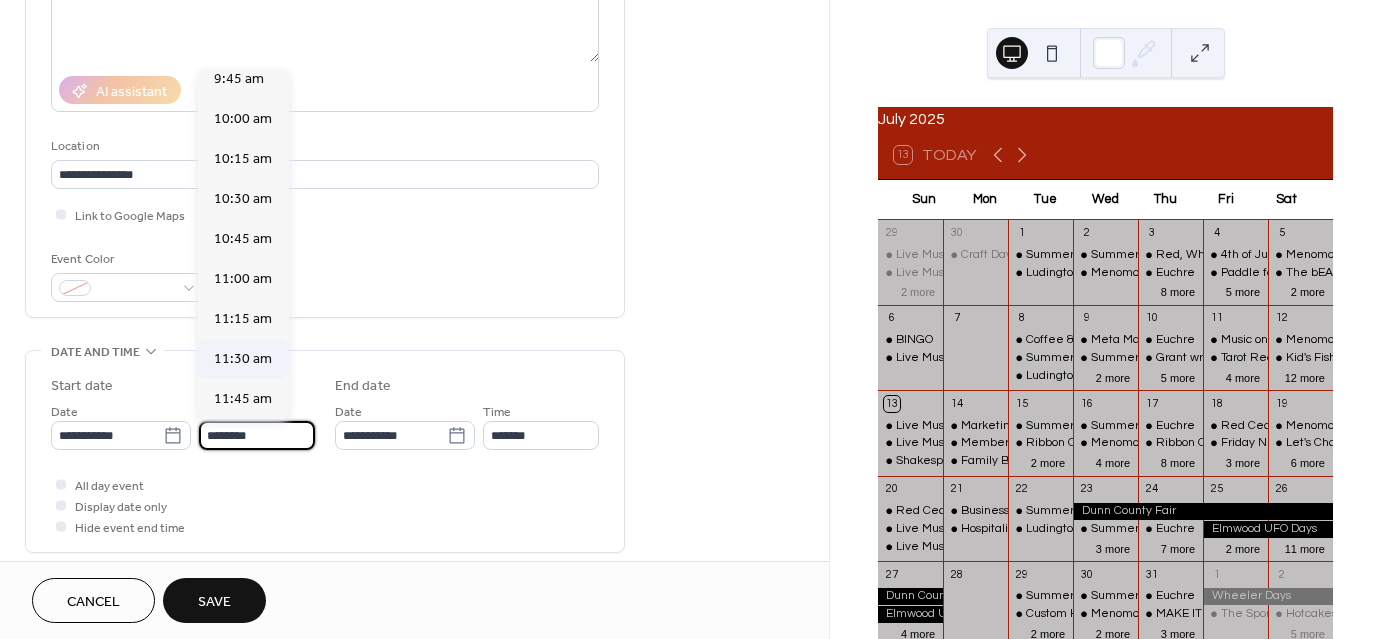 scroll, scrollTop: 1529, scrollLeft: 0, axis: vertical 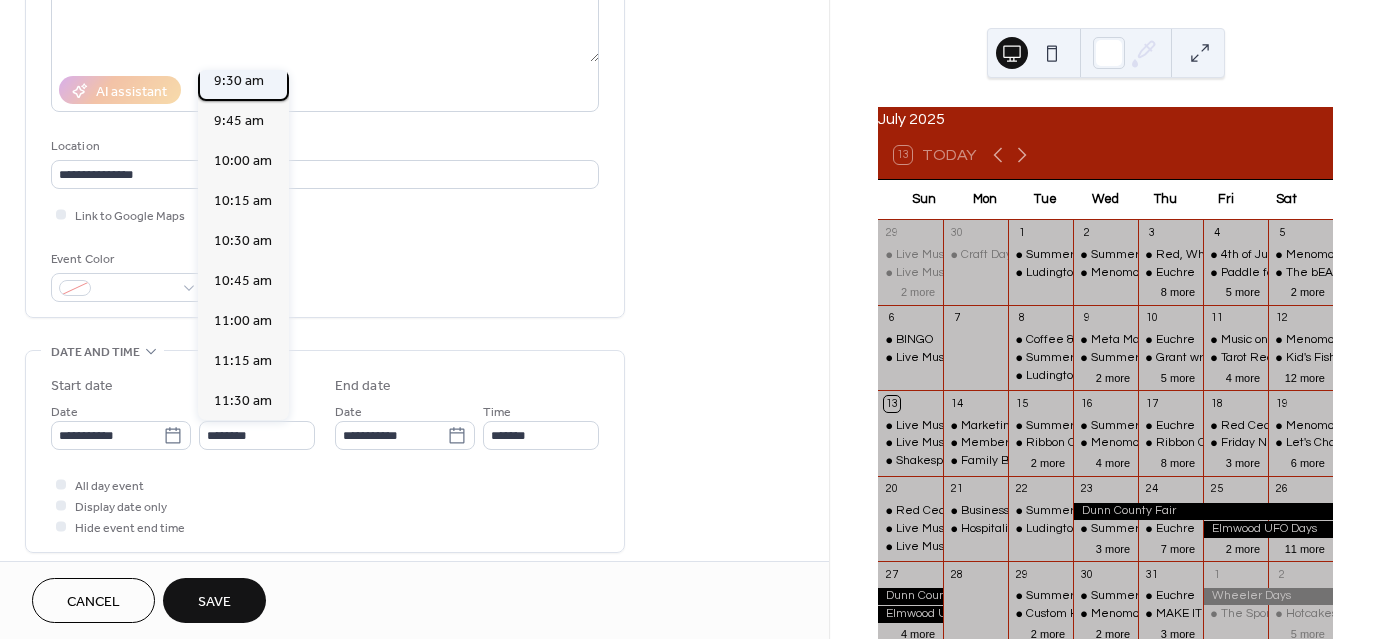 click on "9:30 am" at bounding box center [239, 81] 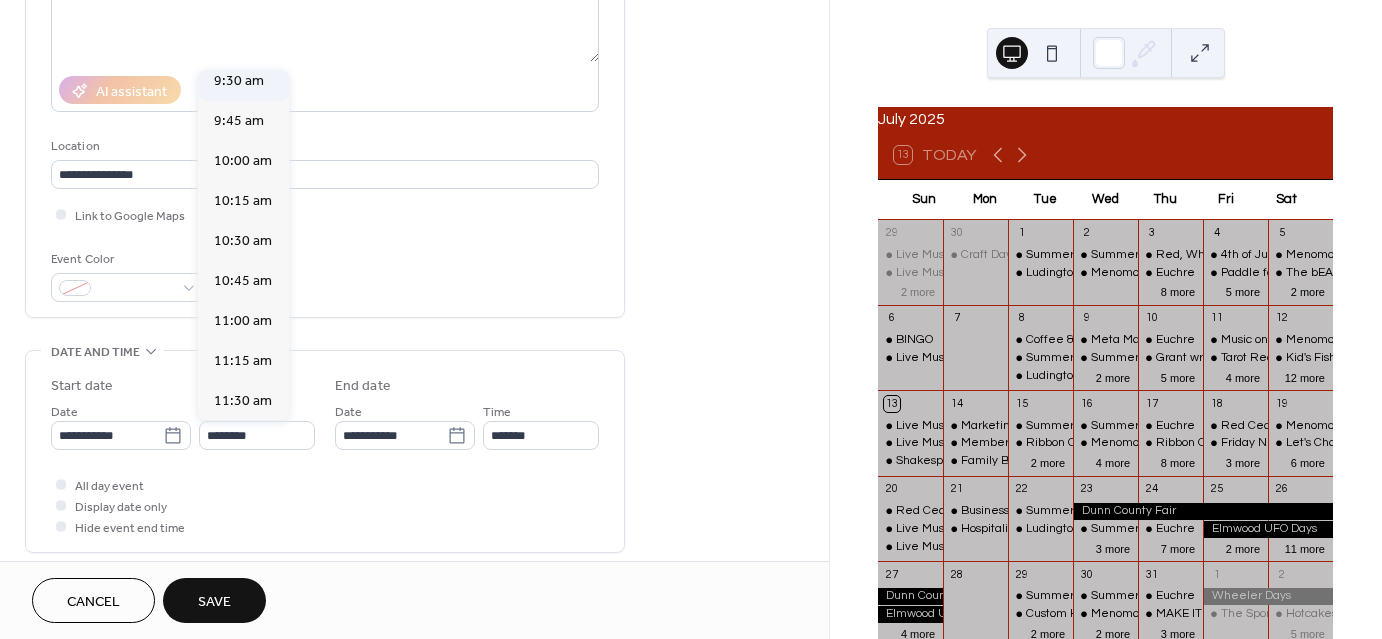 type on "*******" 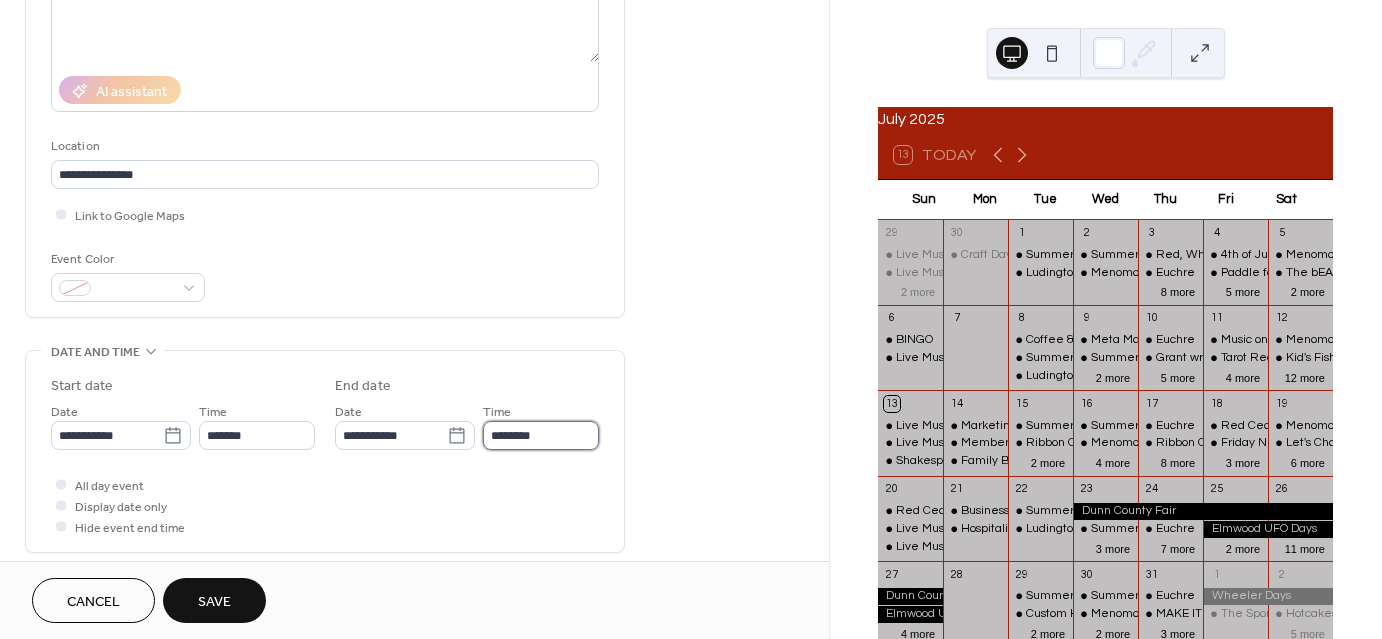 click on "********" at bounding box center [541, 435] 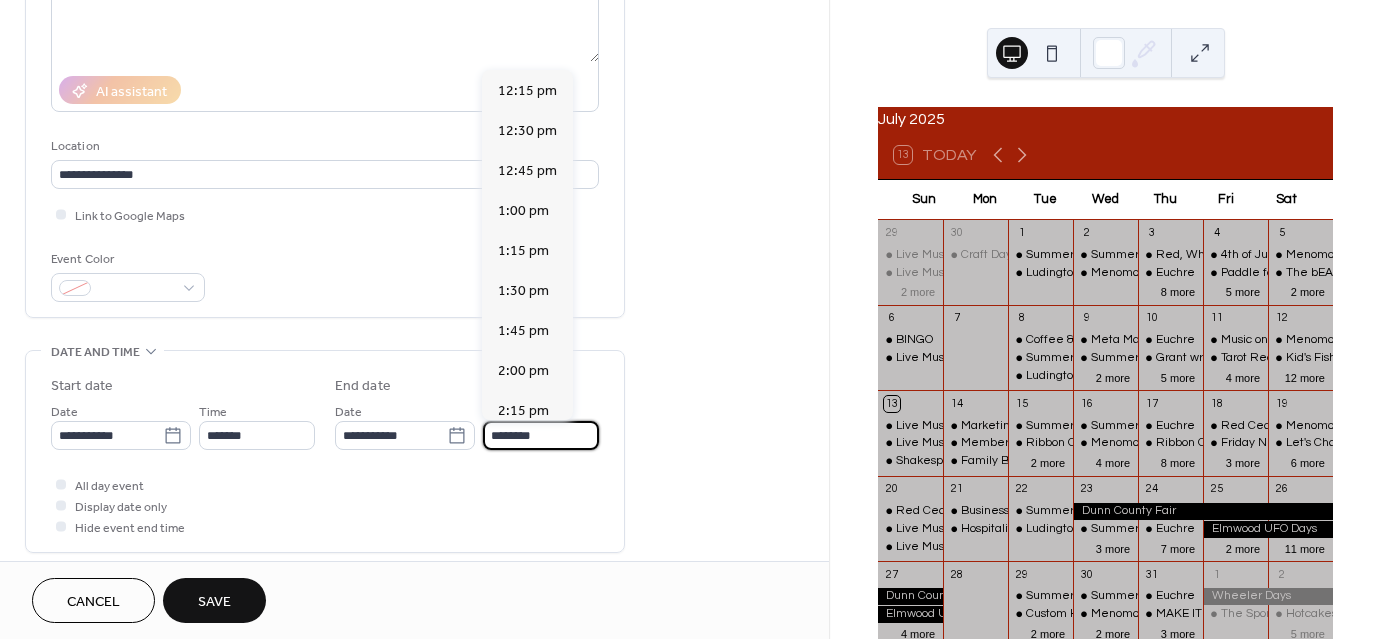 scroll, scrollTop: 400, scrollLeft: 0, axis: vertical 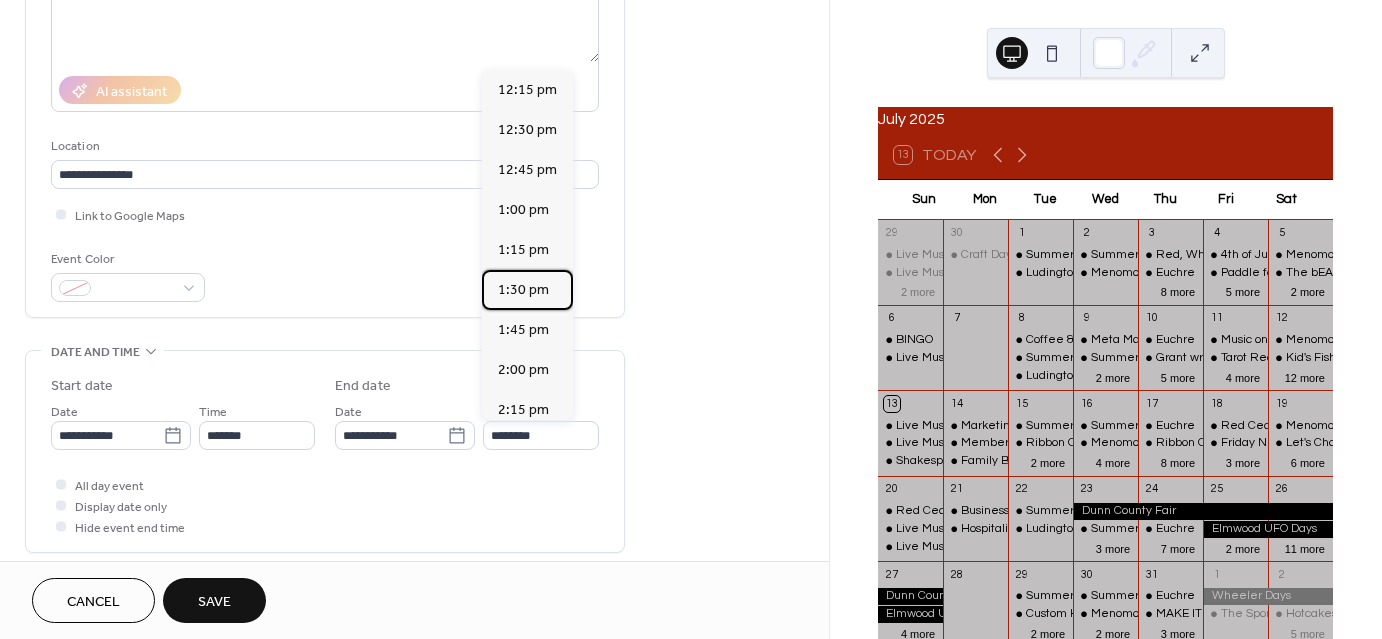 click on "1:30 pm" at bounding box center [523, 290] 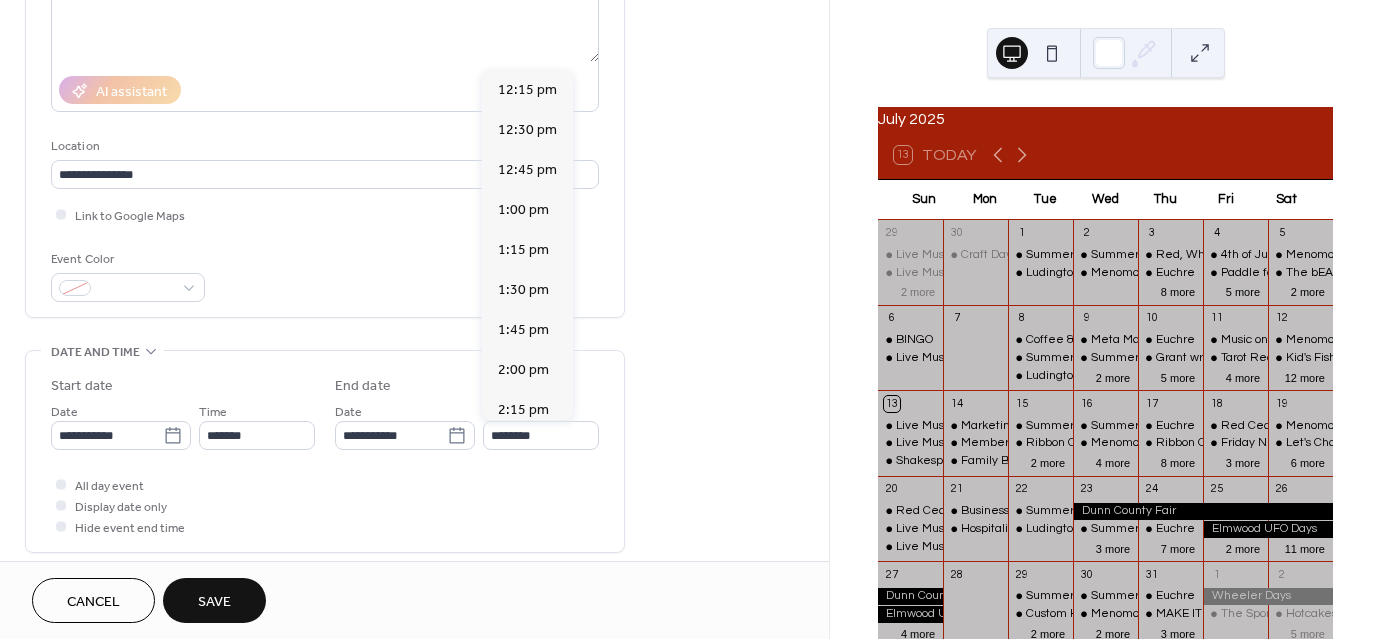 type on "*******" 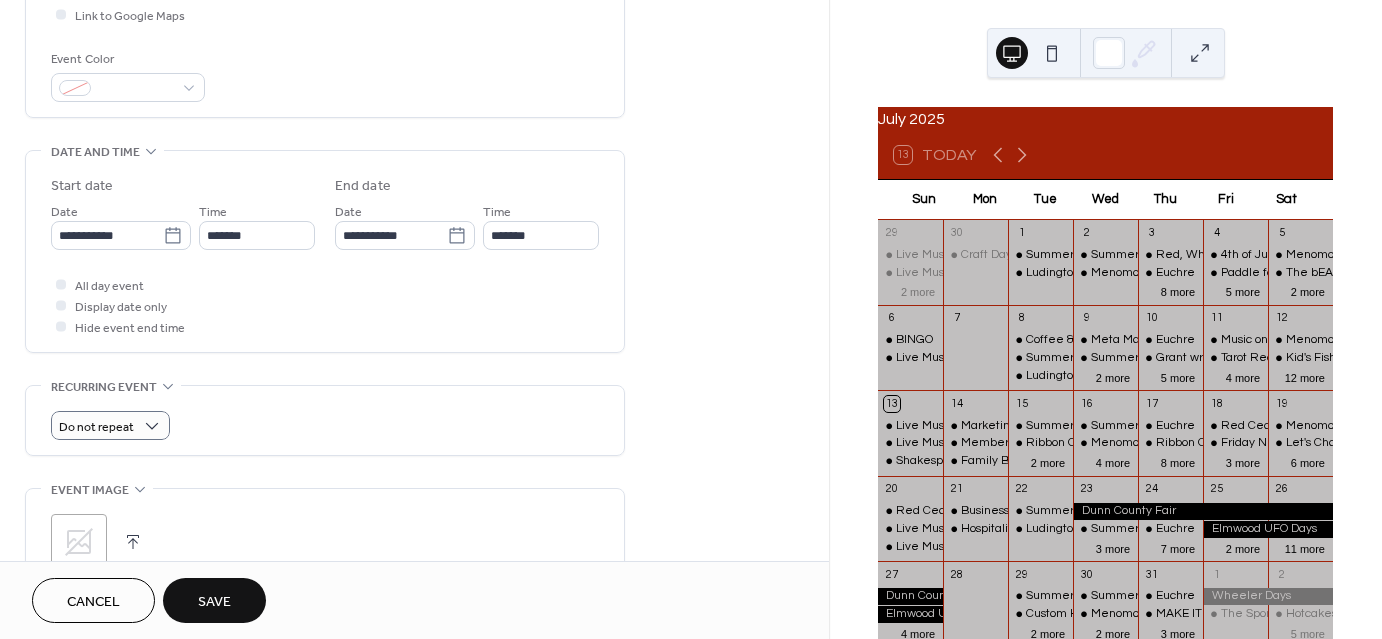 scroll, scrollTop: 921, scrollLeft: 0, axis: vertical 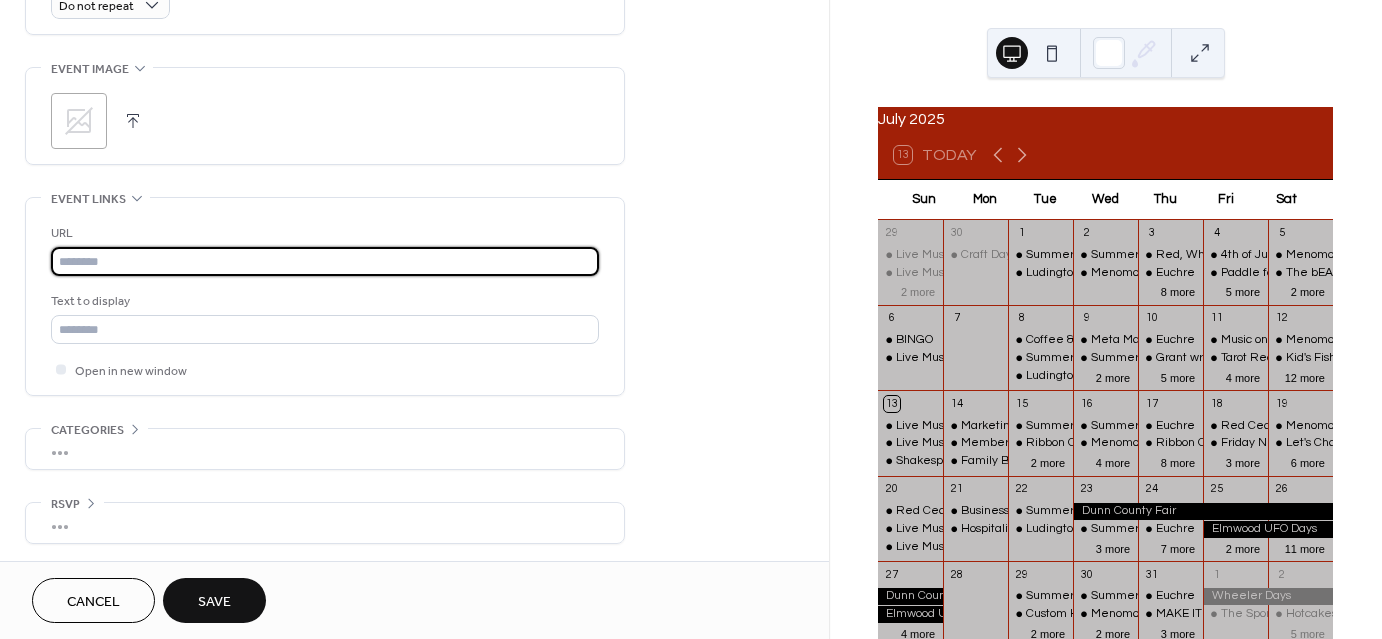 paste on "**********" 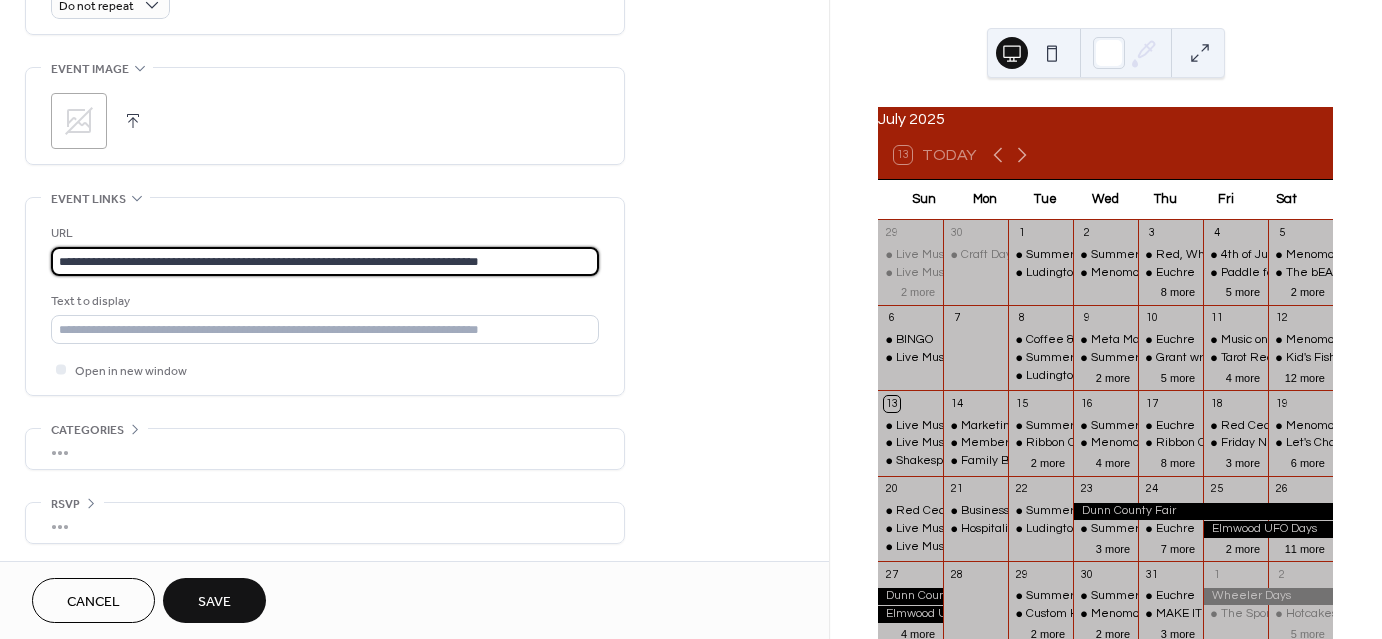 type on "**********" 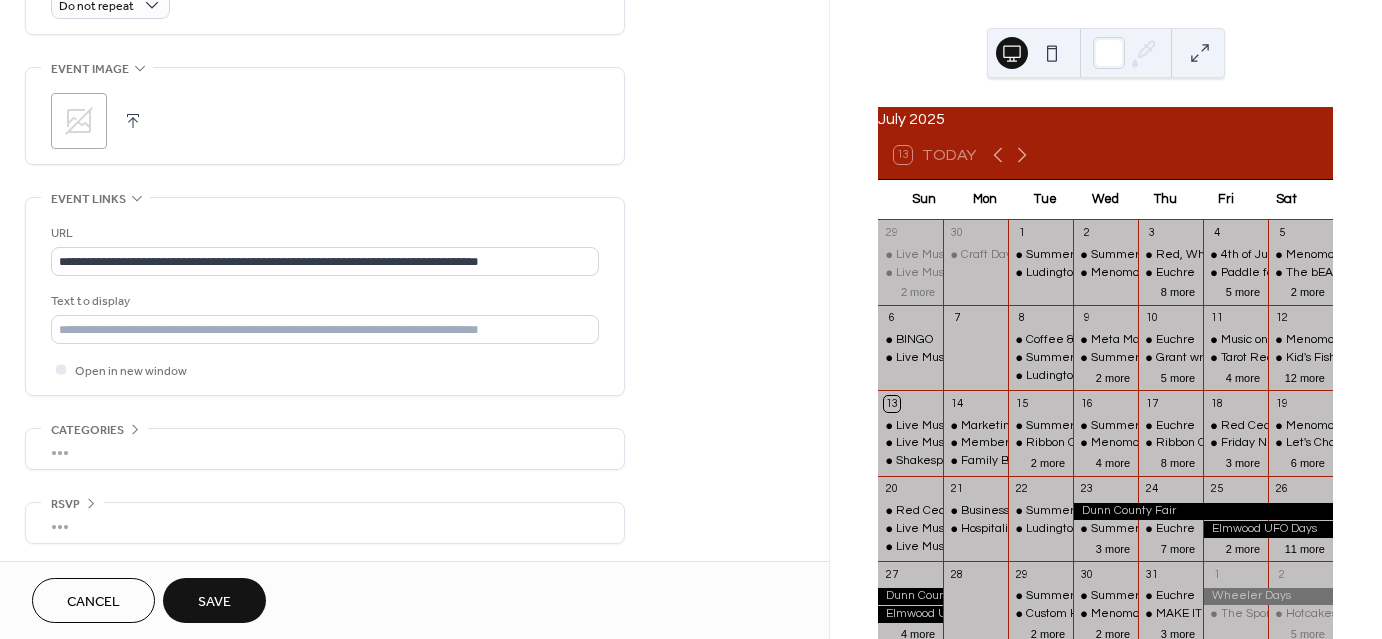 click on "Save" at bounding box center (214, 602) 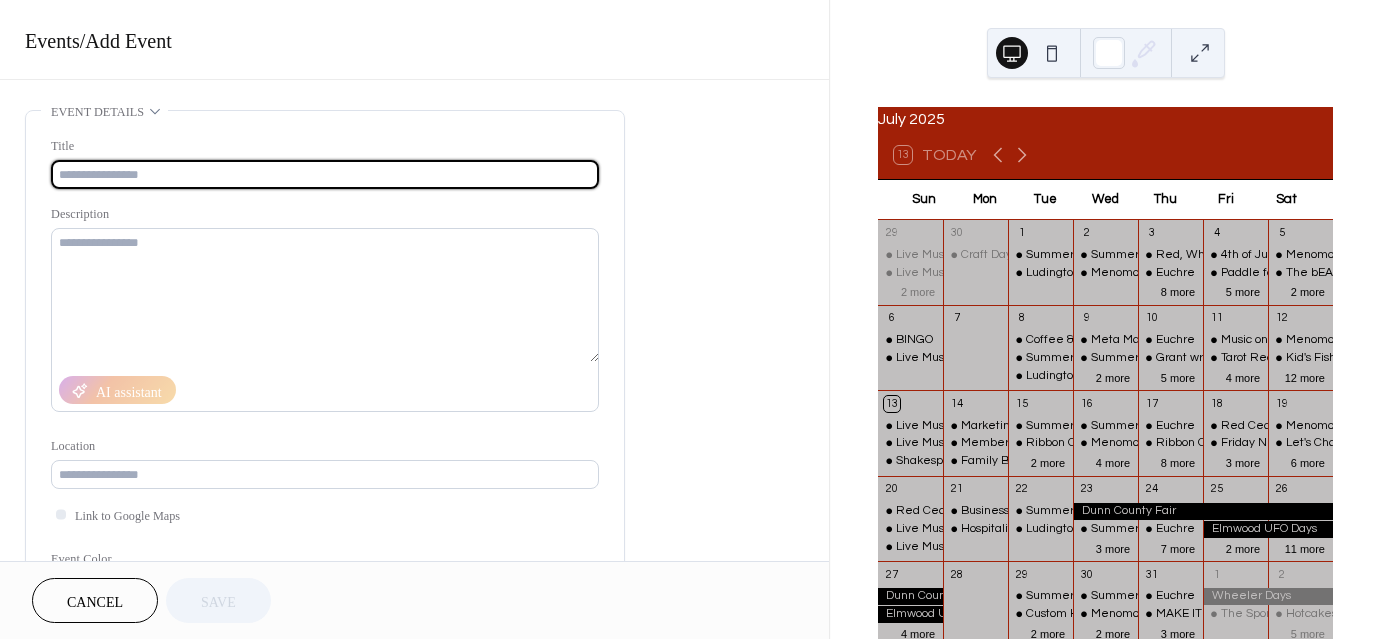 scroll, scrollTop: 0, scrollLeft: 0, axis: both 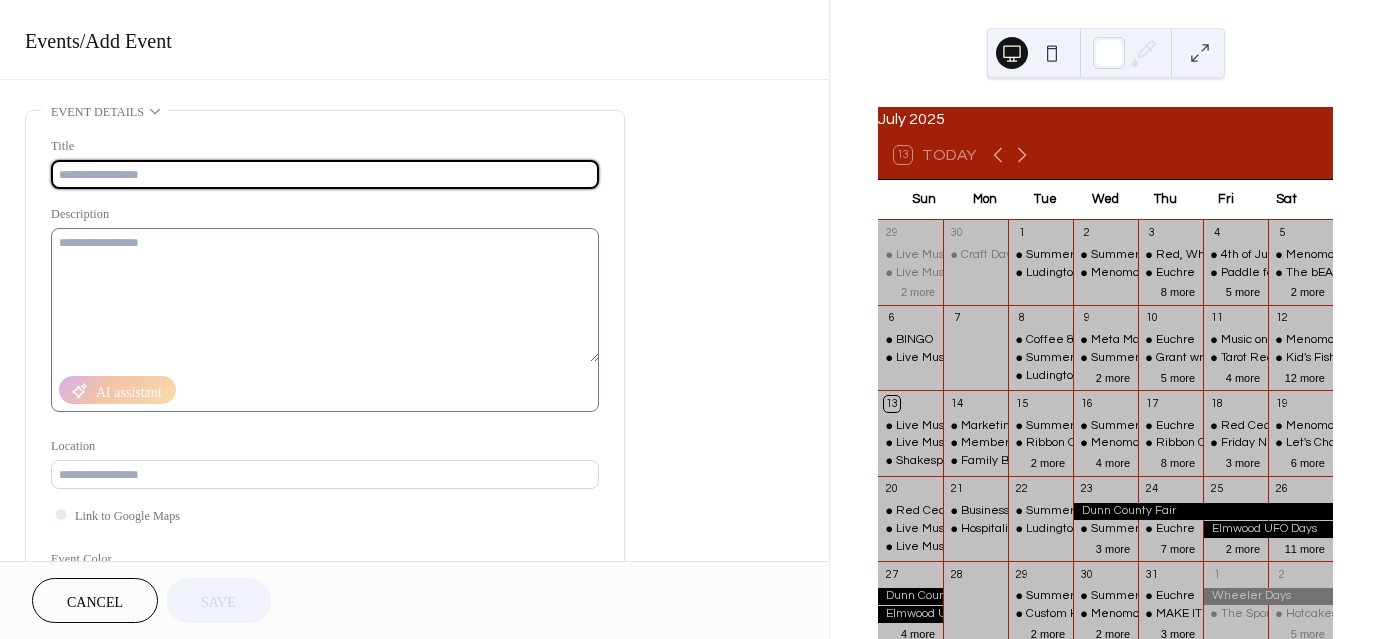 type on "*" 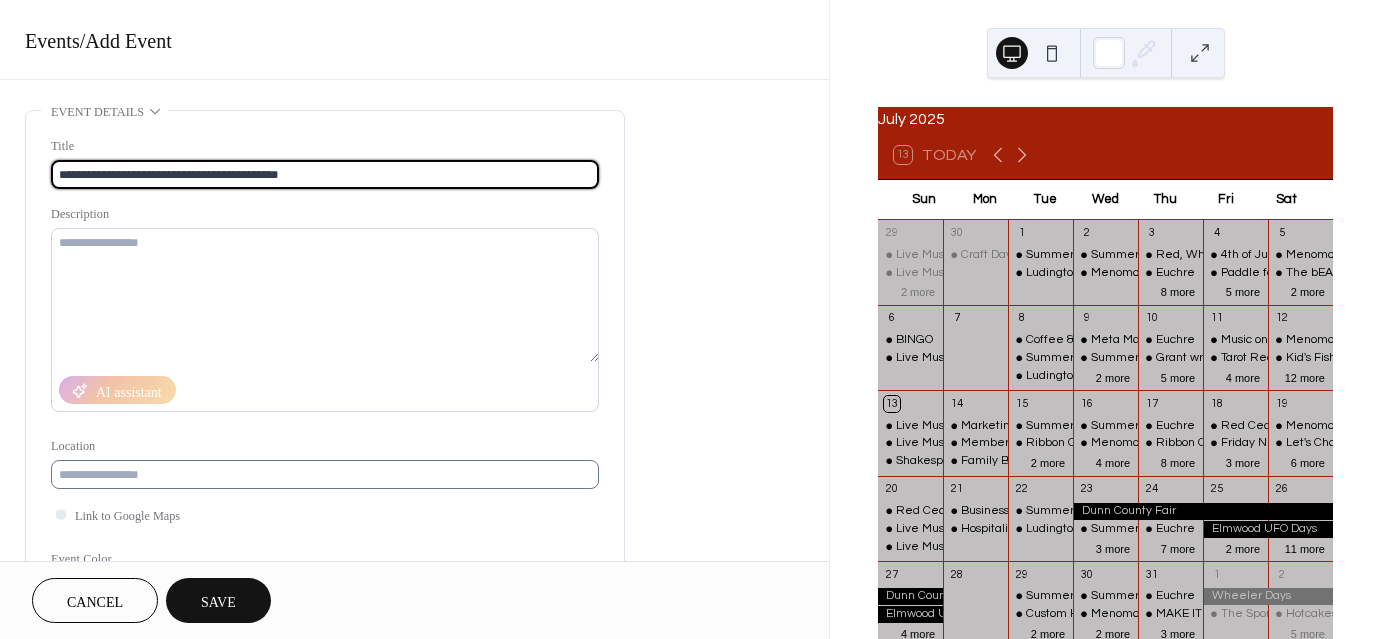 type on "**********" 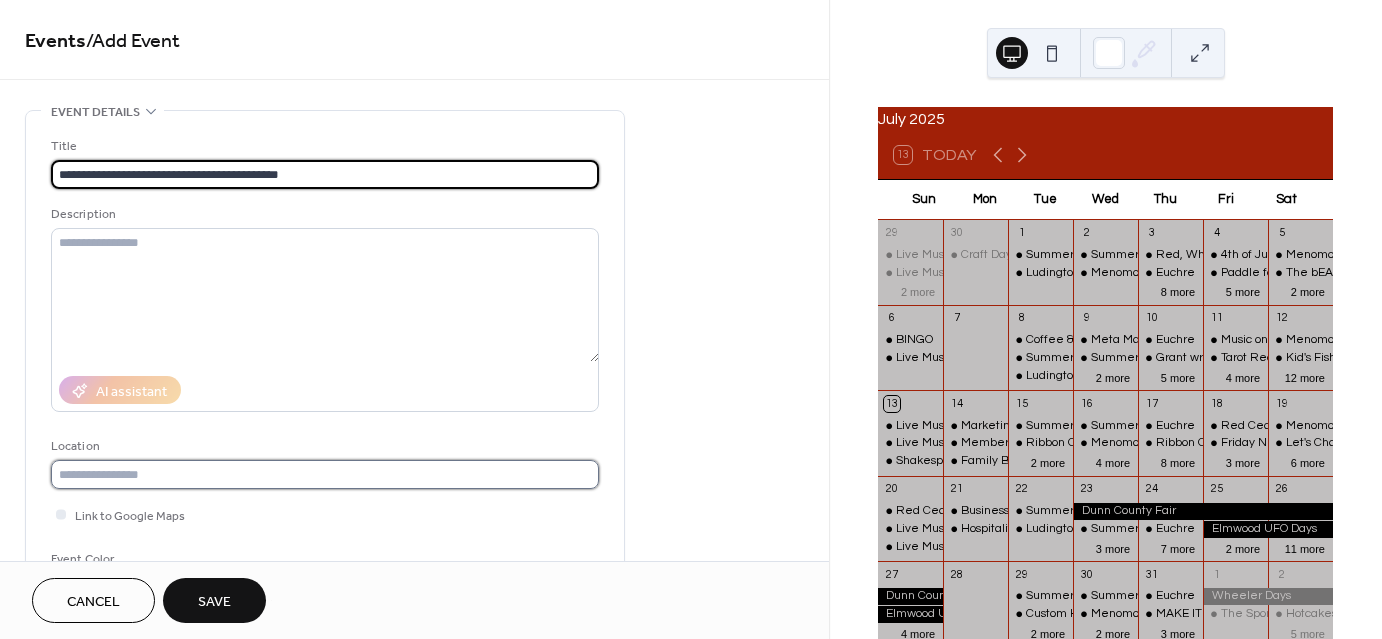 click at bounding box center [325, 474] 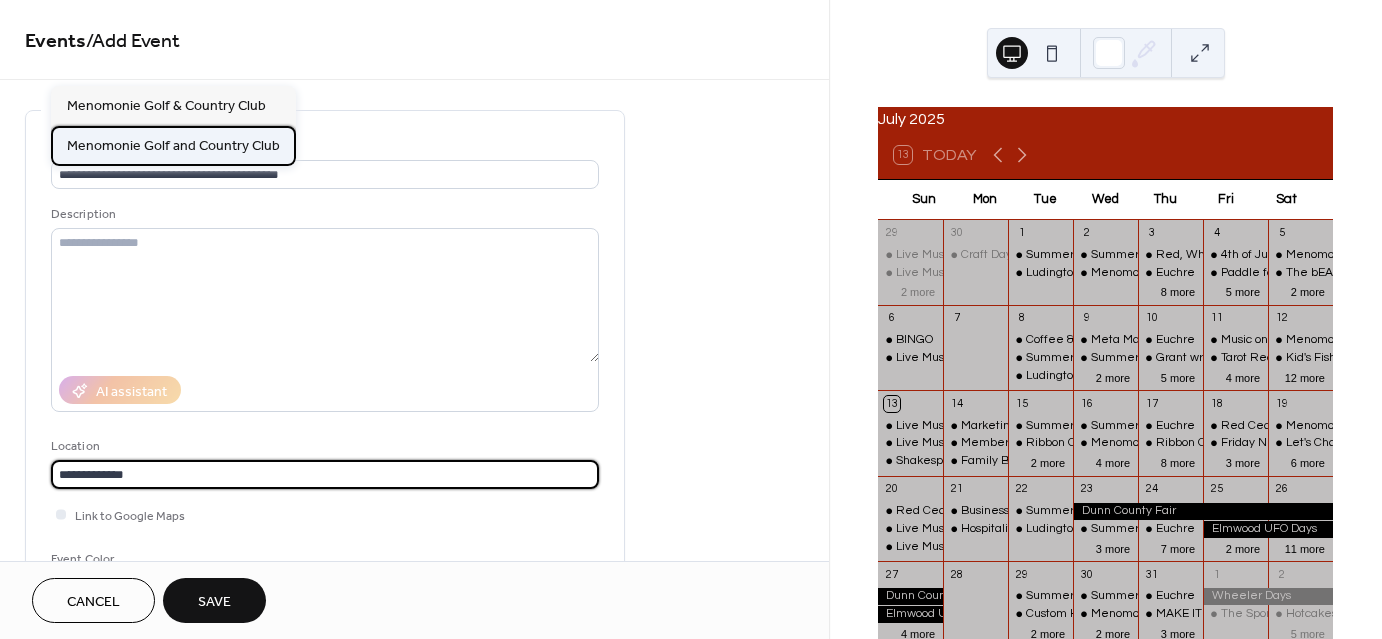 click on "Menomonie Golf and Country Club" at bounding box center (173, 145) 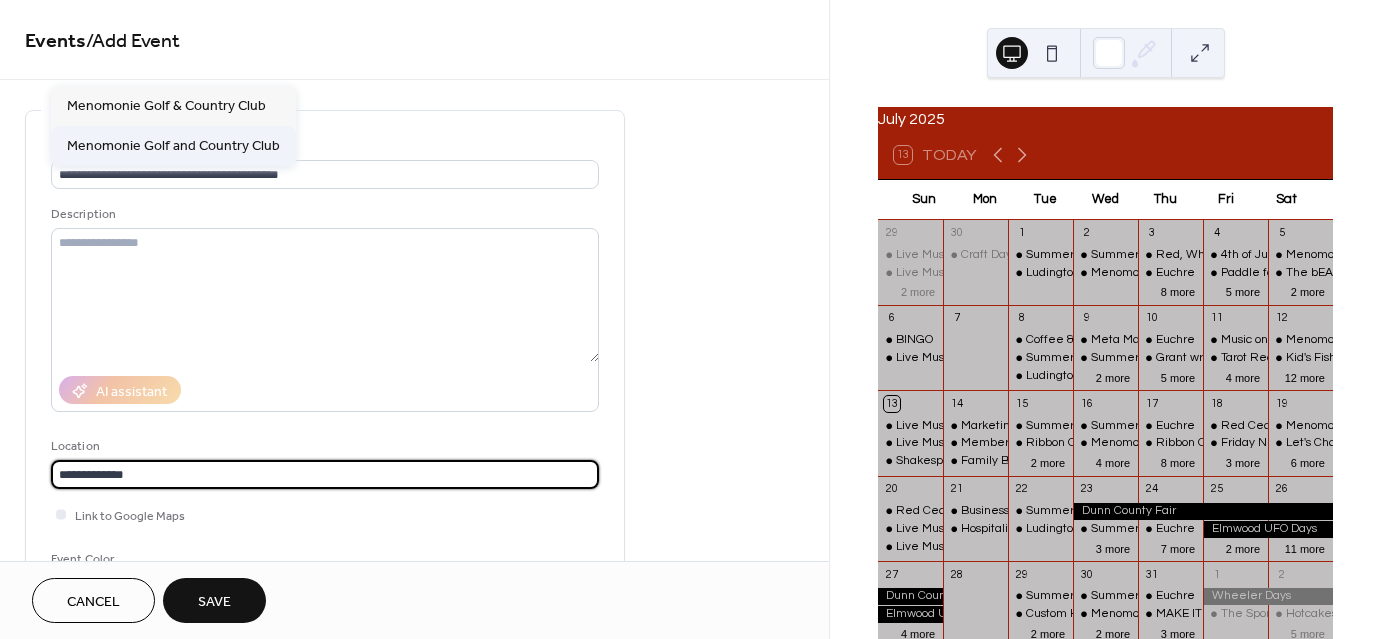 type on "**********" 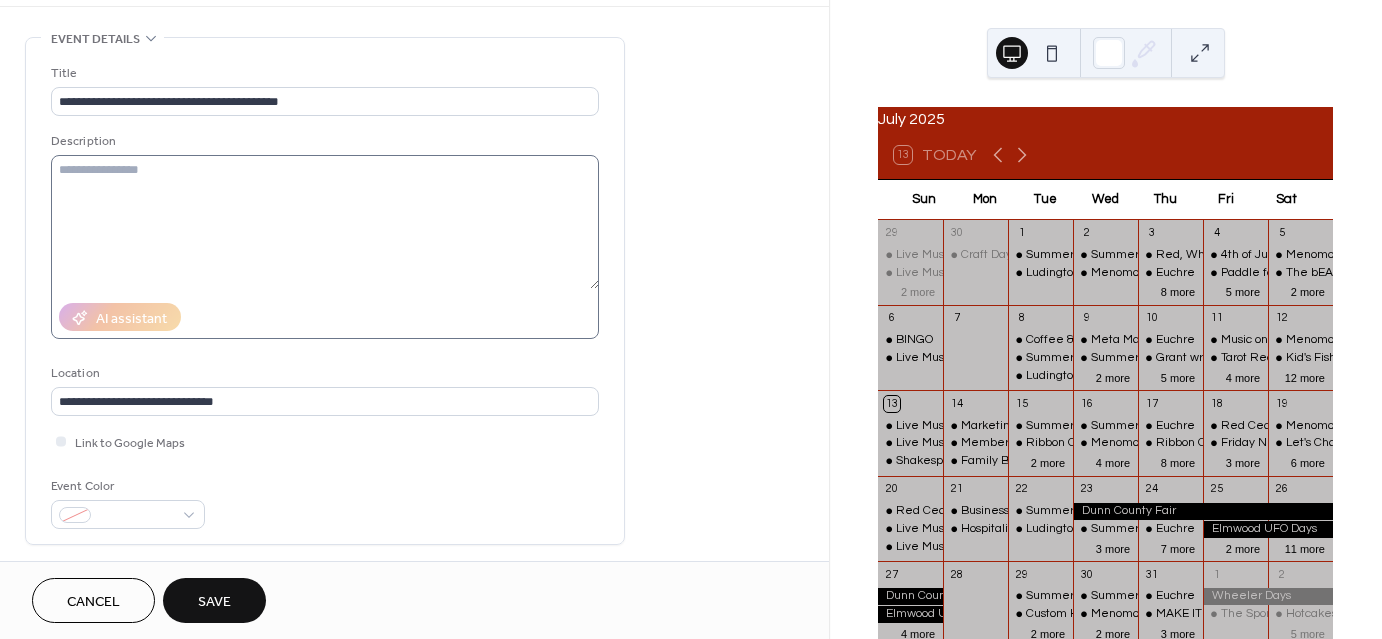 scroll, scrollTop: 300, scrollLeft: 0, axis: vertical 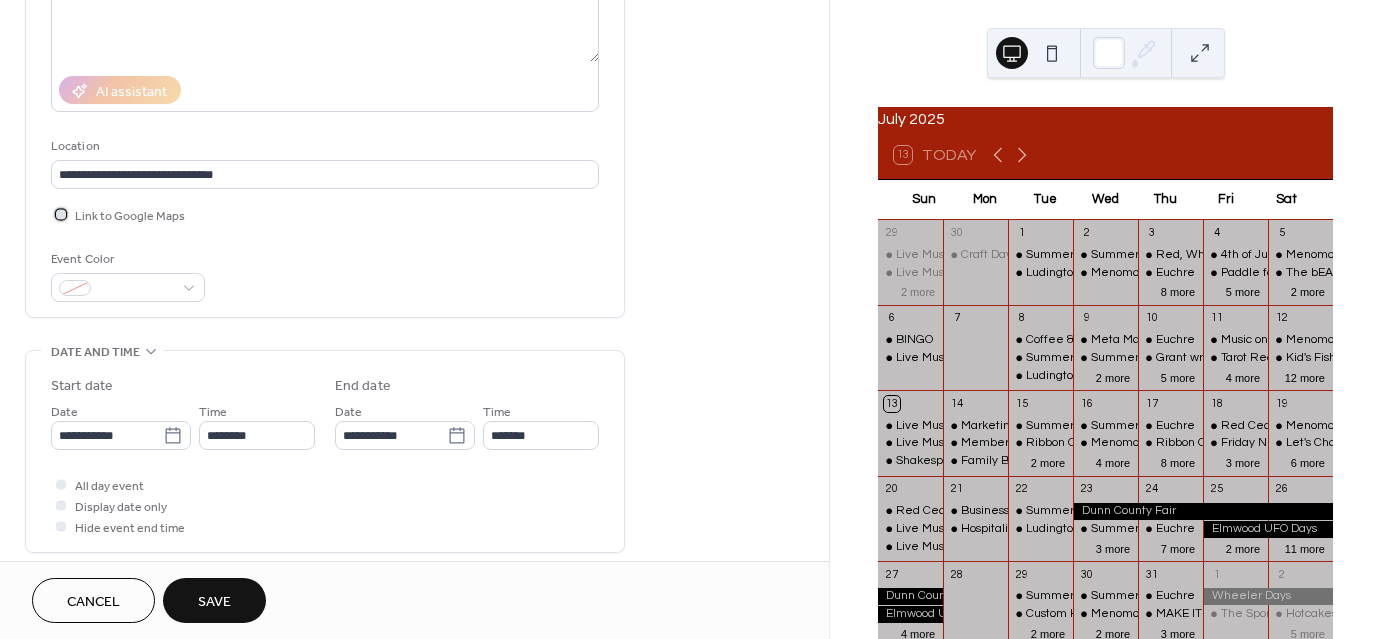 click at bounding box center [61, 214] 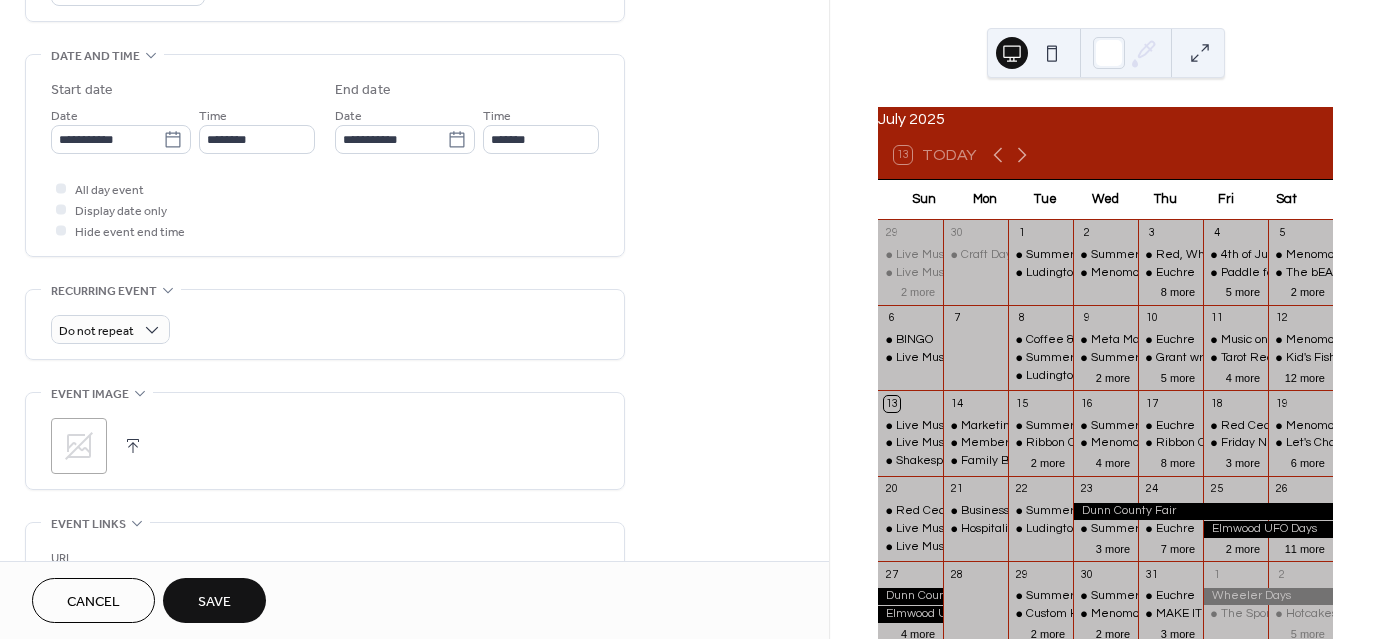 scroll, scrollTop: 600, scrollLeft: 0, axis: vertical 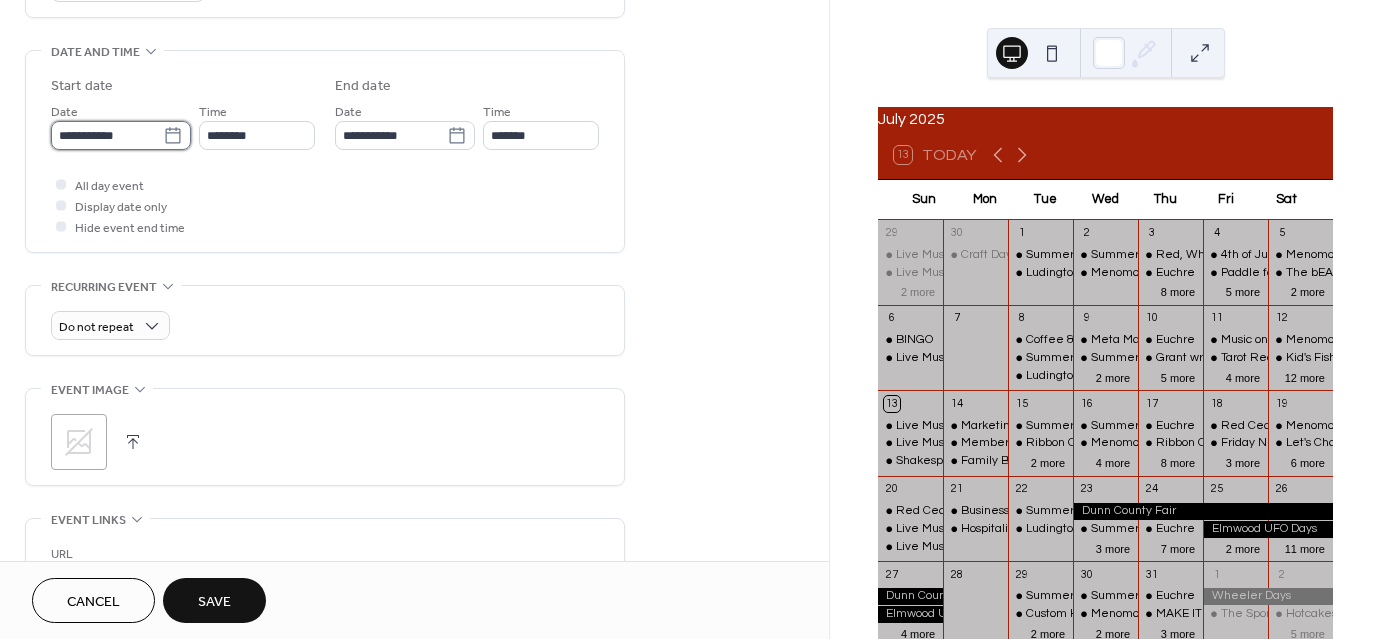 click on "**********" at bounding box center [107, 135] 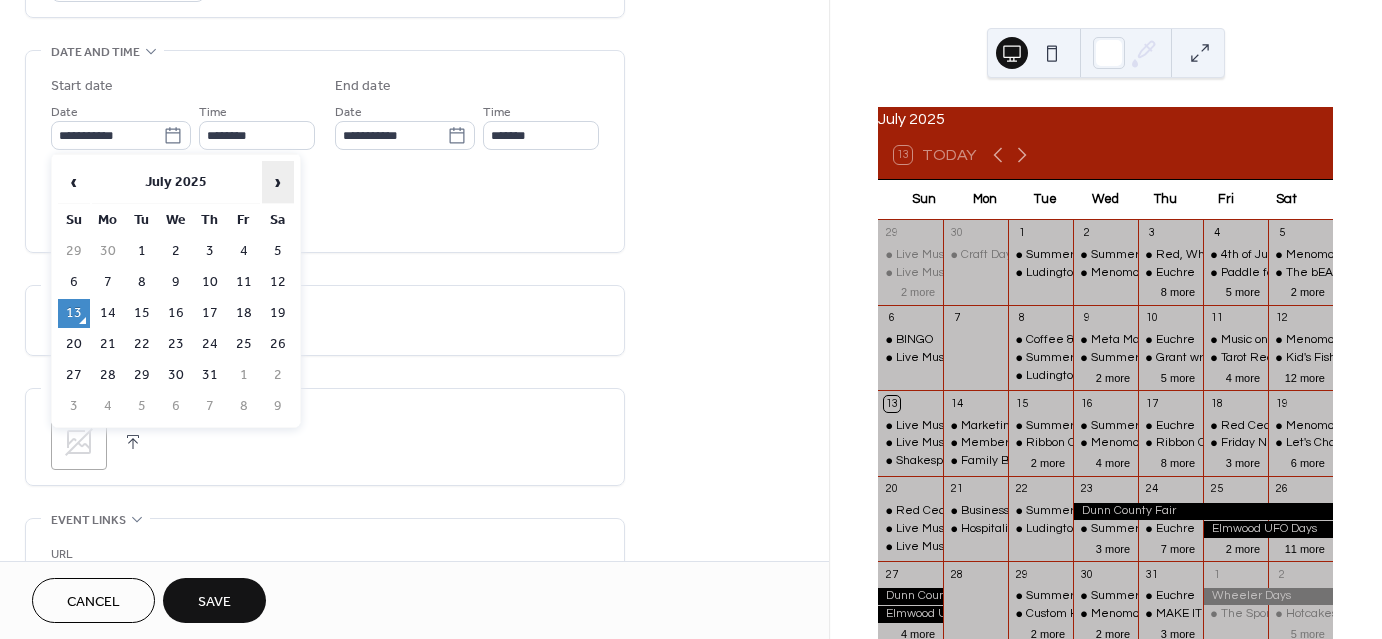 click on "›" at bounding box center [278, 182] 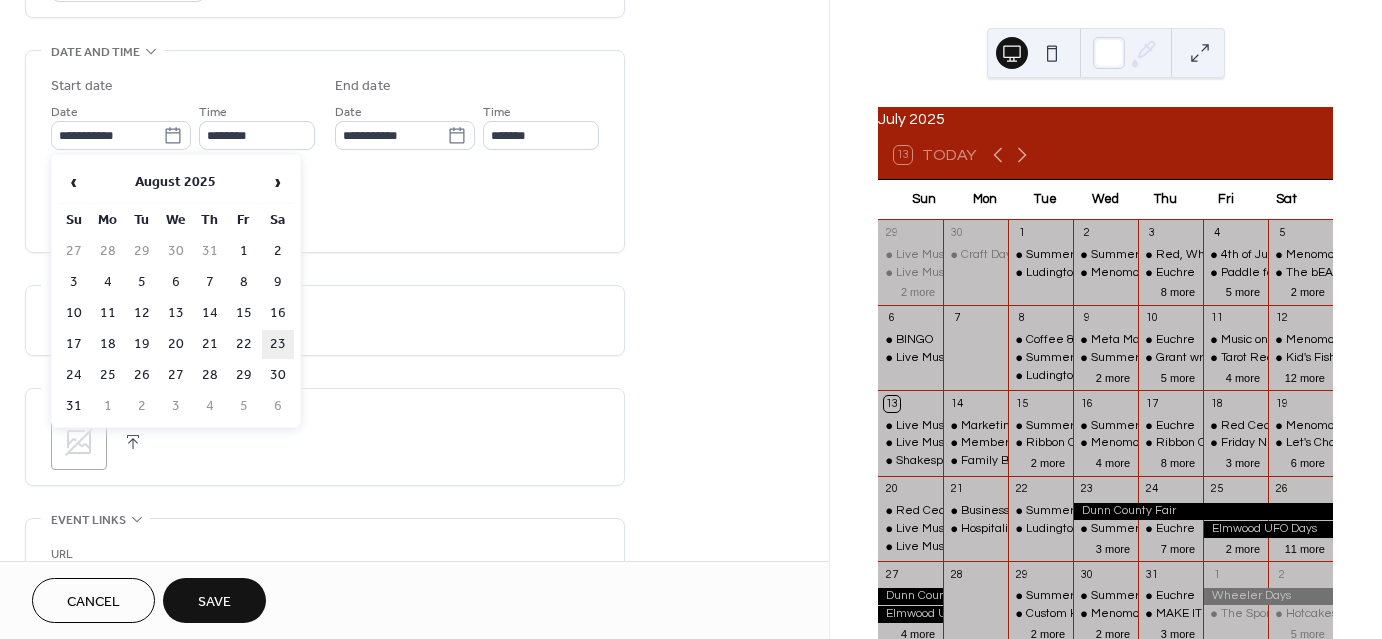 click on "23" at bounding box center (278, 344) 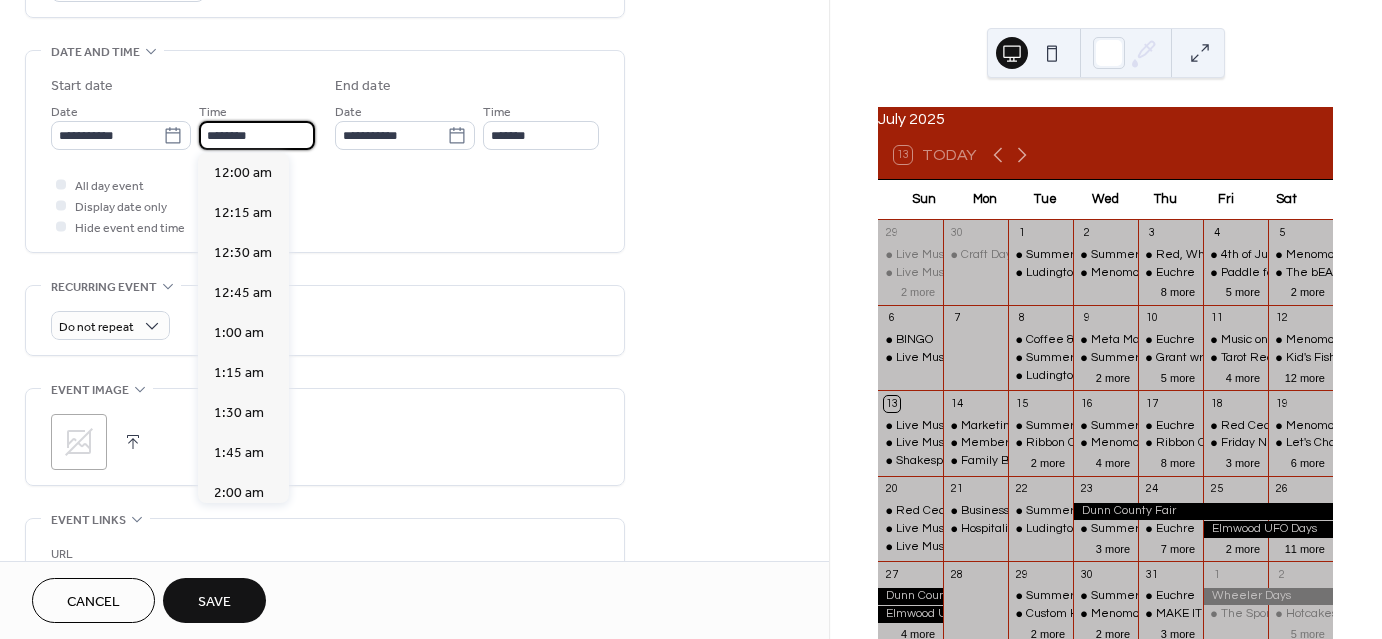 click on "********" at bounding box center (257, 135) 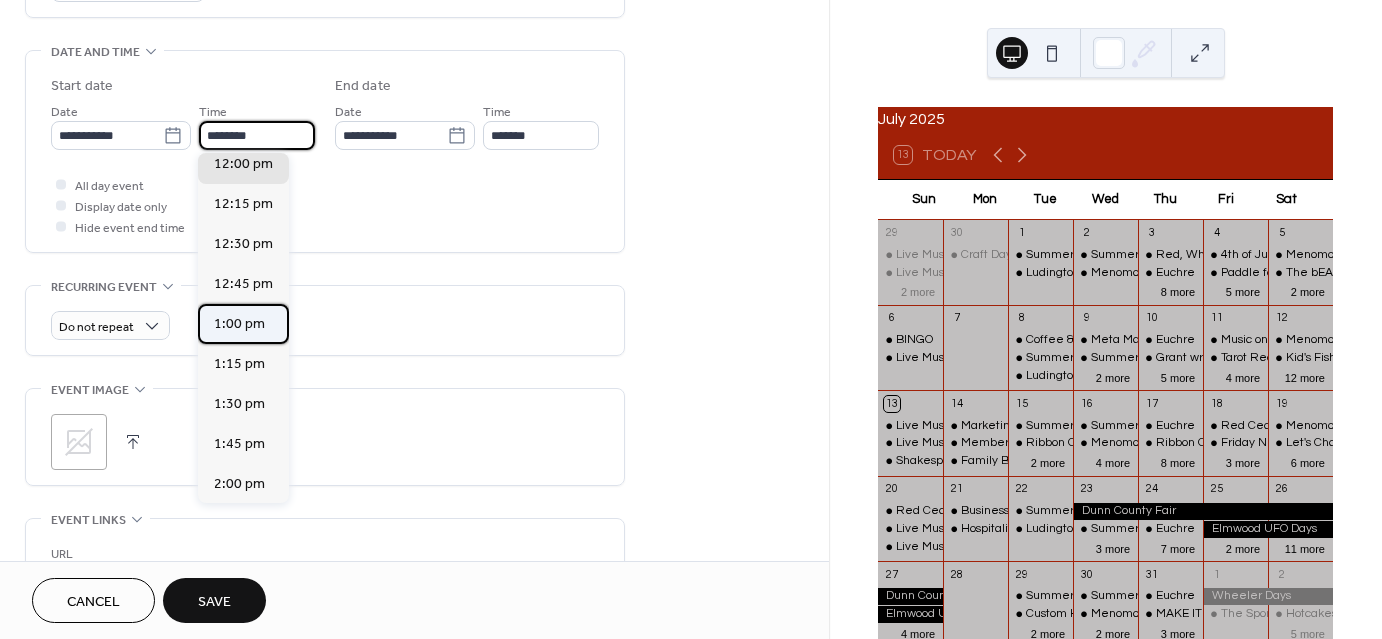 click on "1:00 pm" at bounding box center (239, 324) 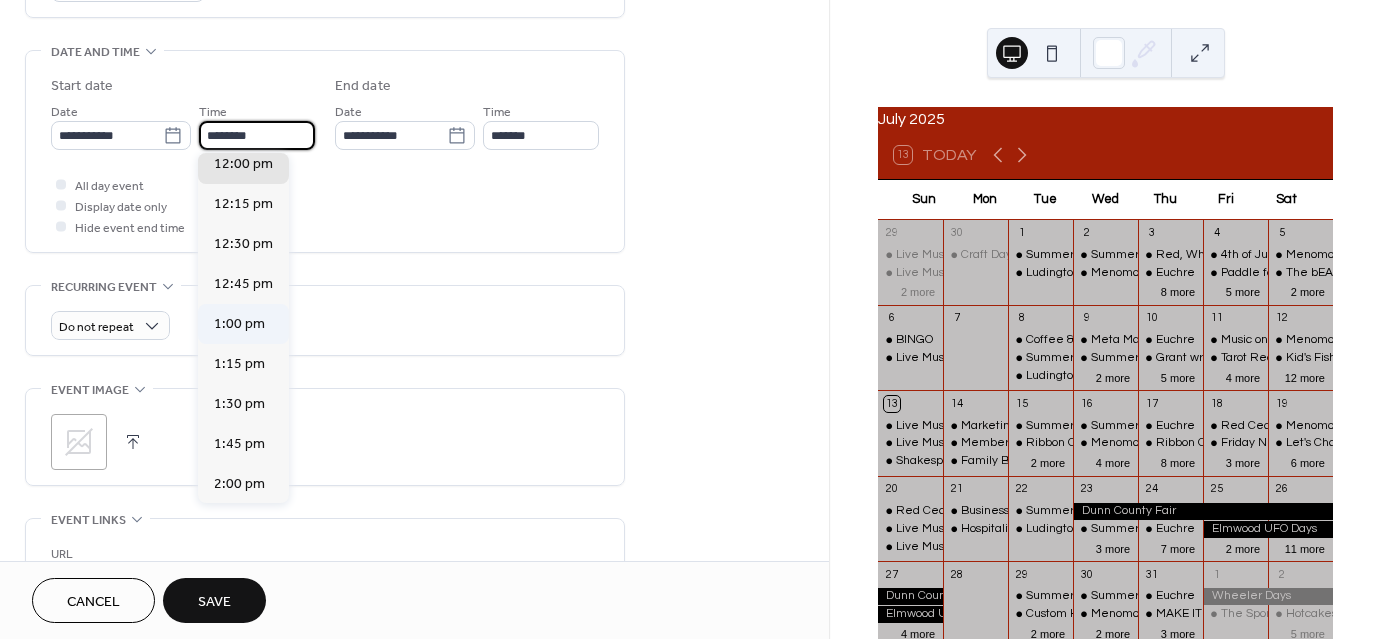 type on "*******" 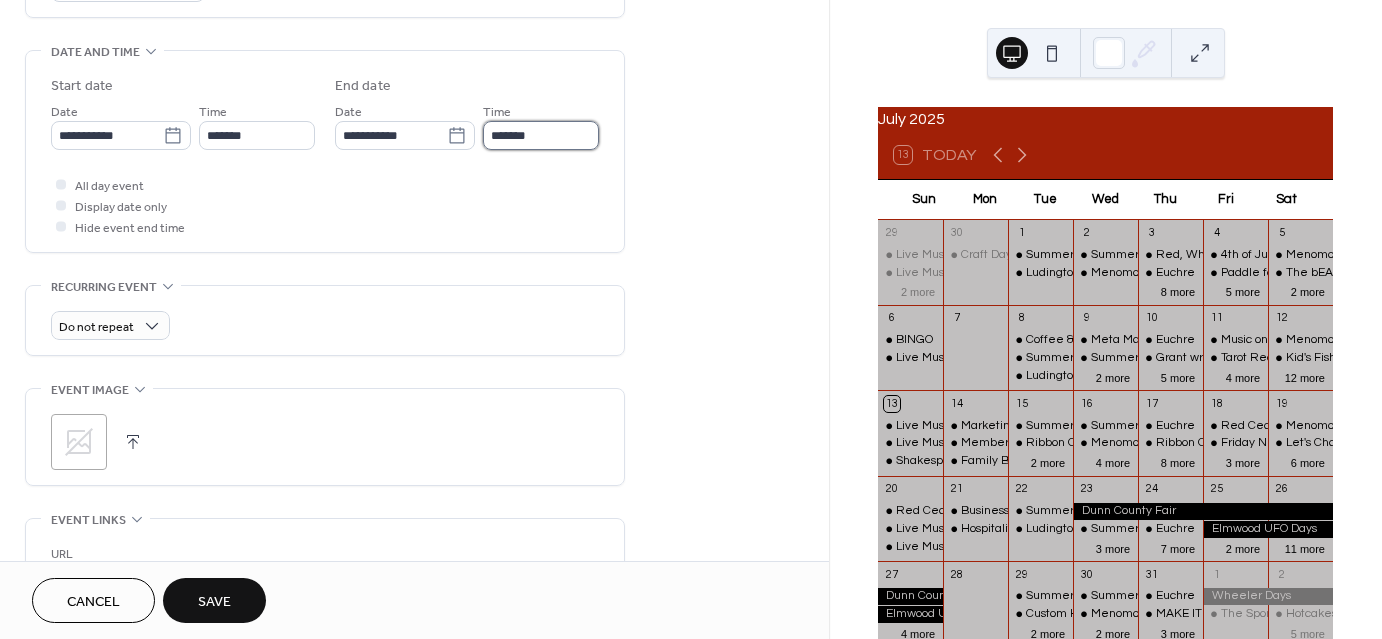 click on "*******" at bounding box center [541, 135] 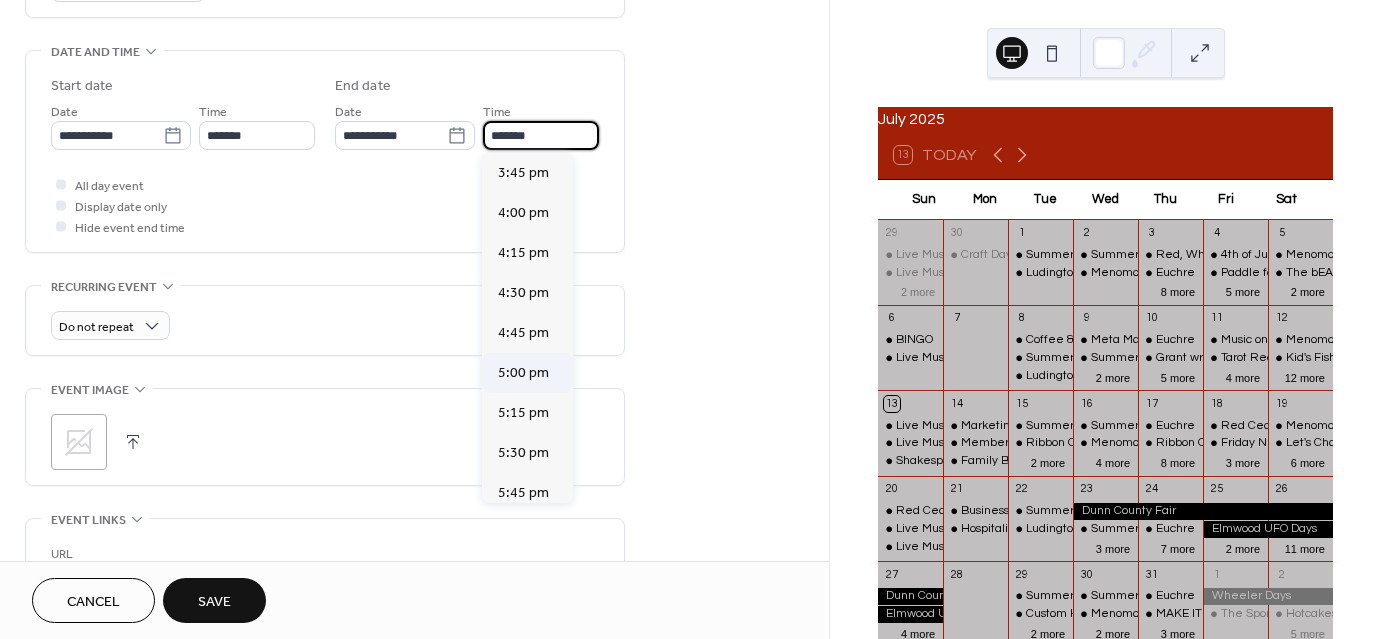 scroll, scrollTop: 800, scrollLeft: 0, axis: vertical 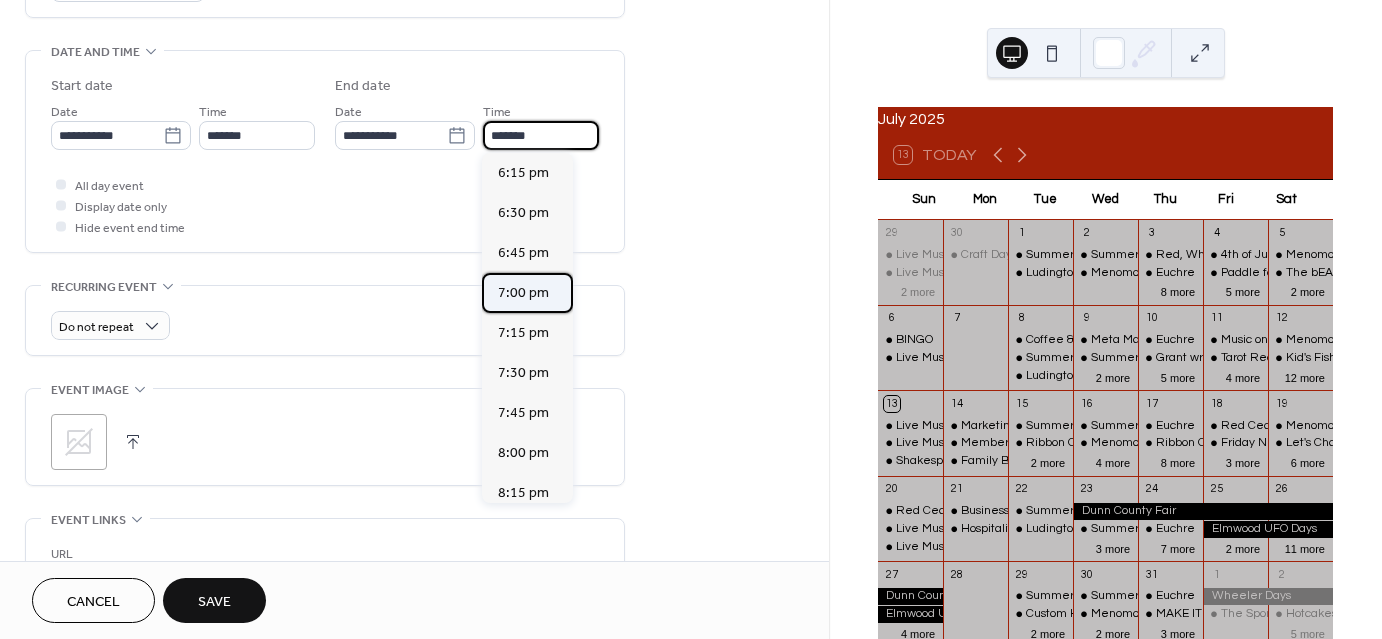 click on "7:00 pm" at bounding box center [523, 293] 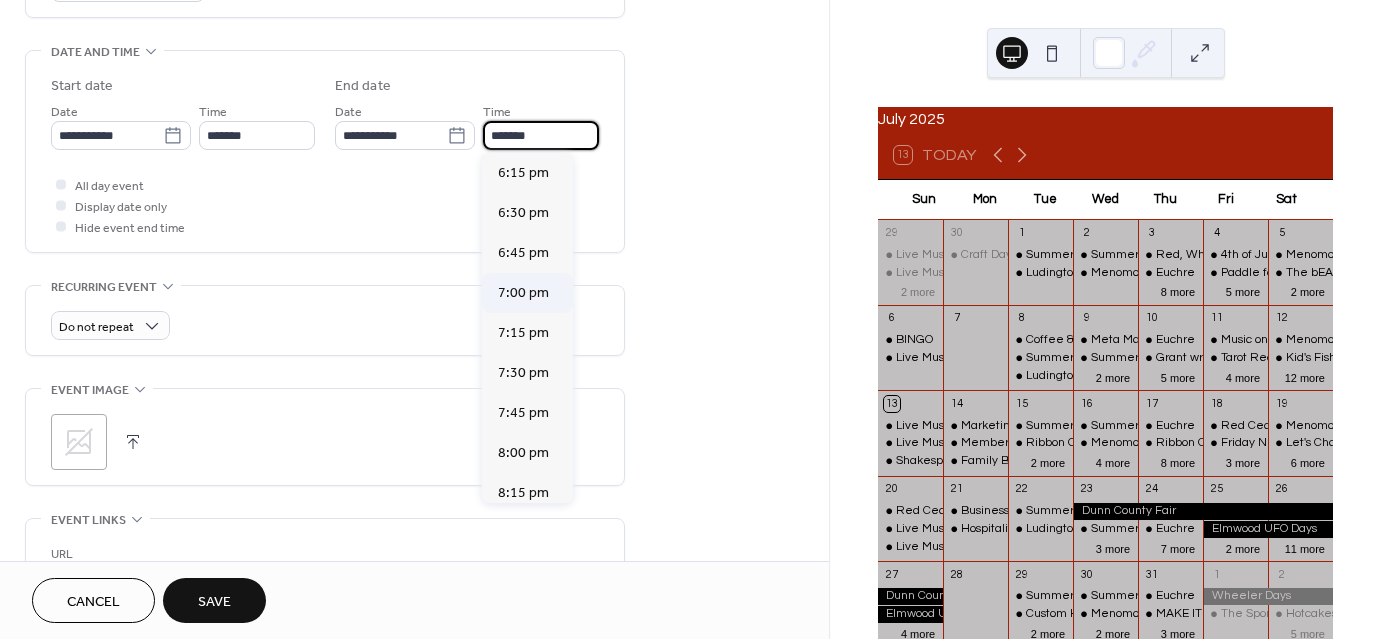 type on "*******" 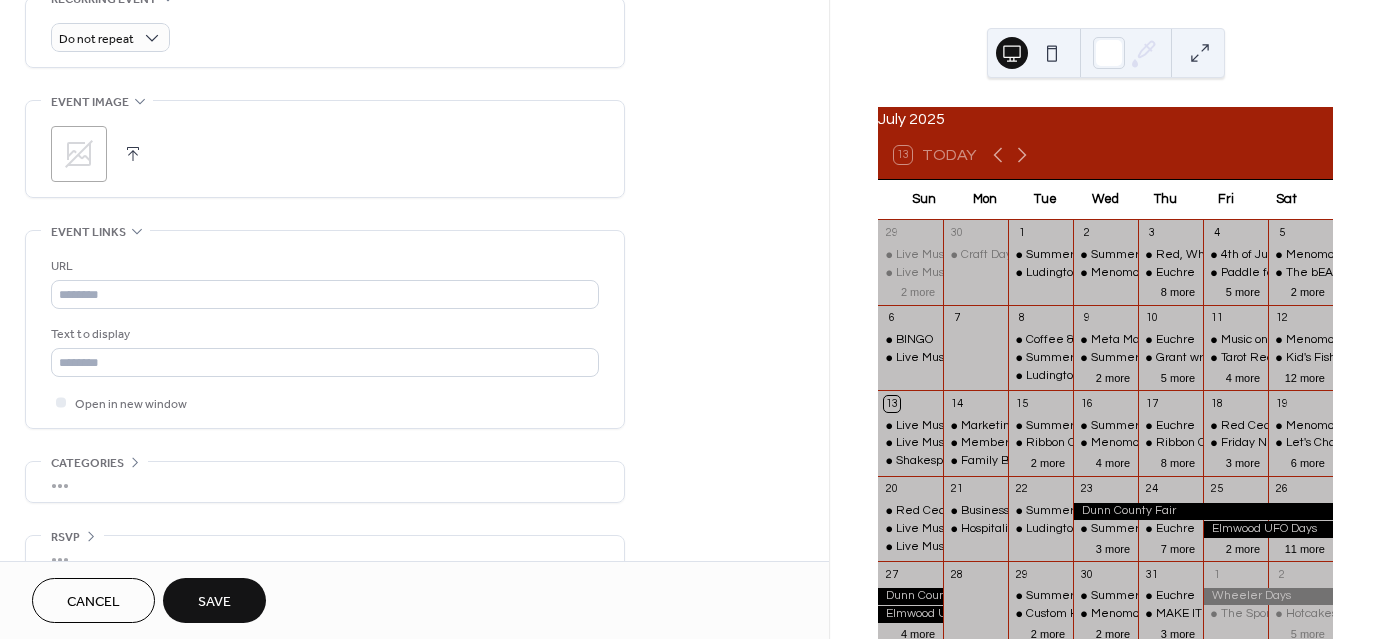 scroll, scrollTop: 900, scrollLeft: 0, axis: vertical 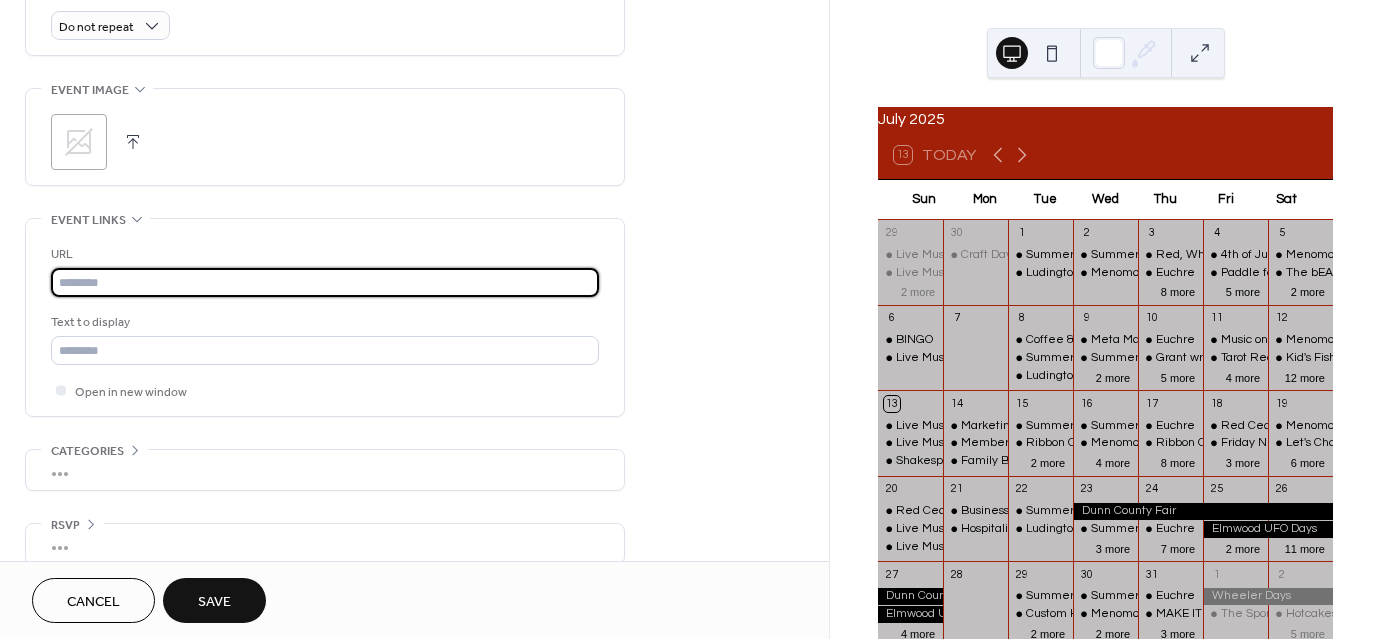 paste on "**********" 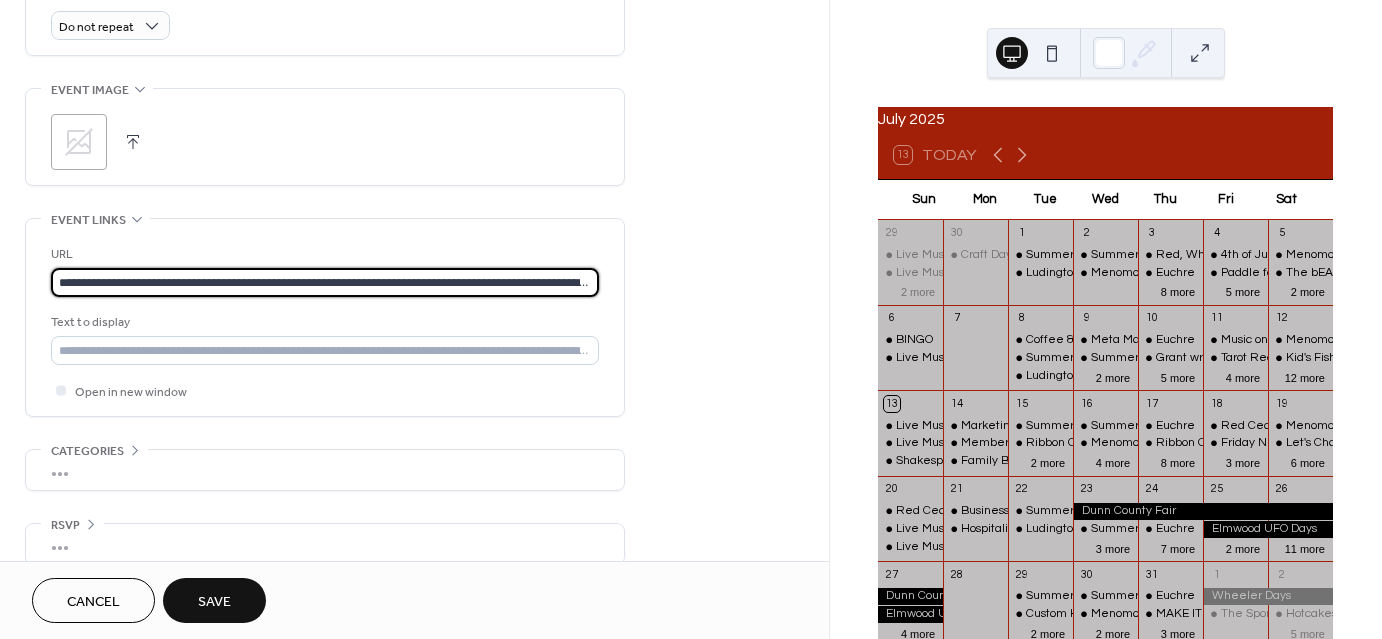 scroll, scrollTop: 0, scrollLeft: 218, axis: horizontal 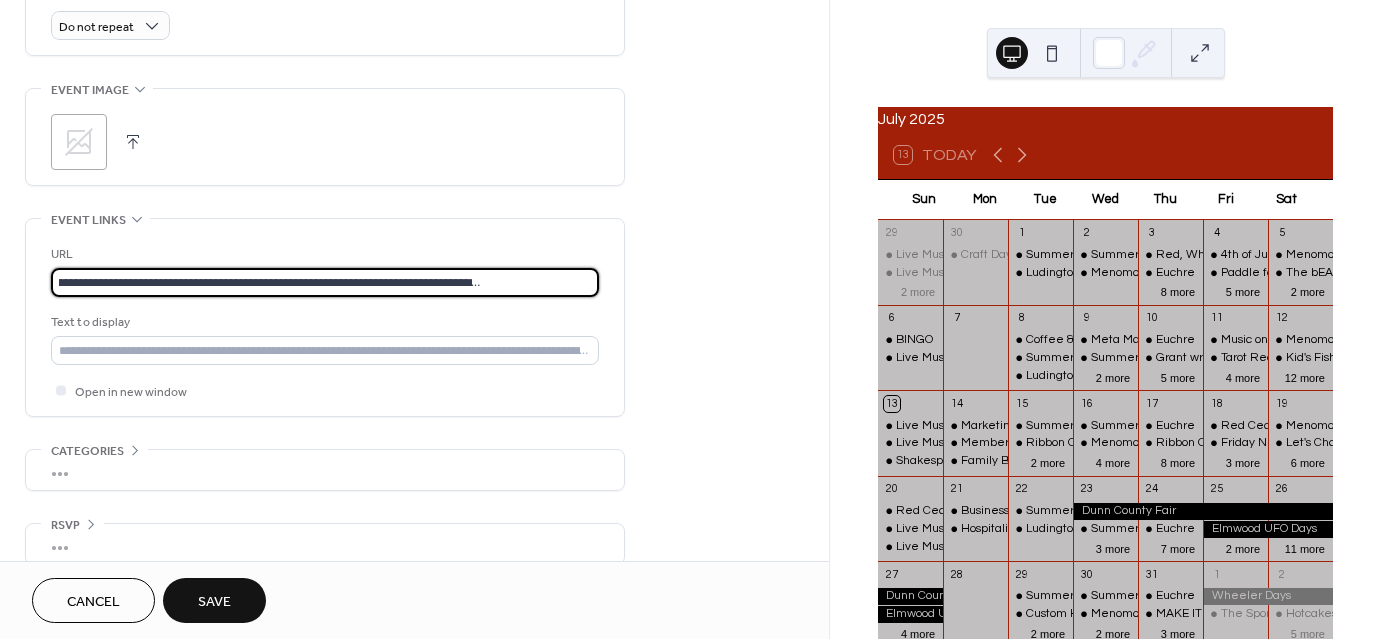 type on "**********" 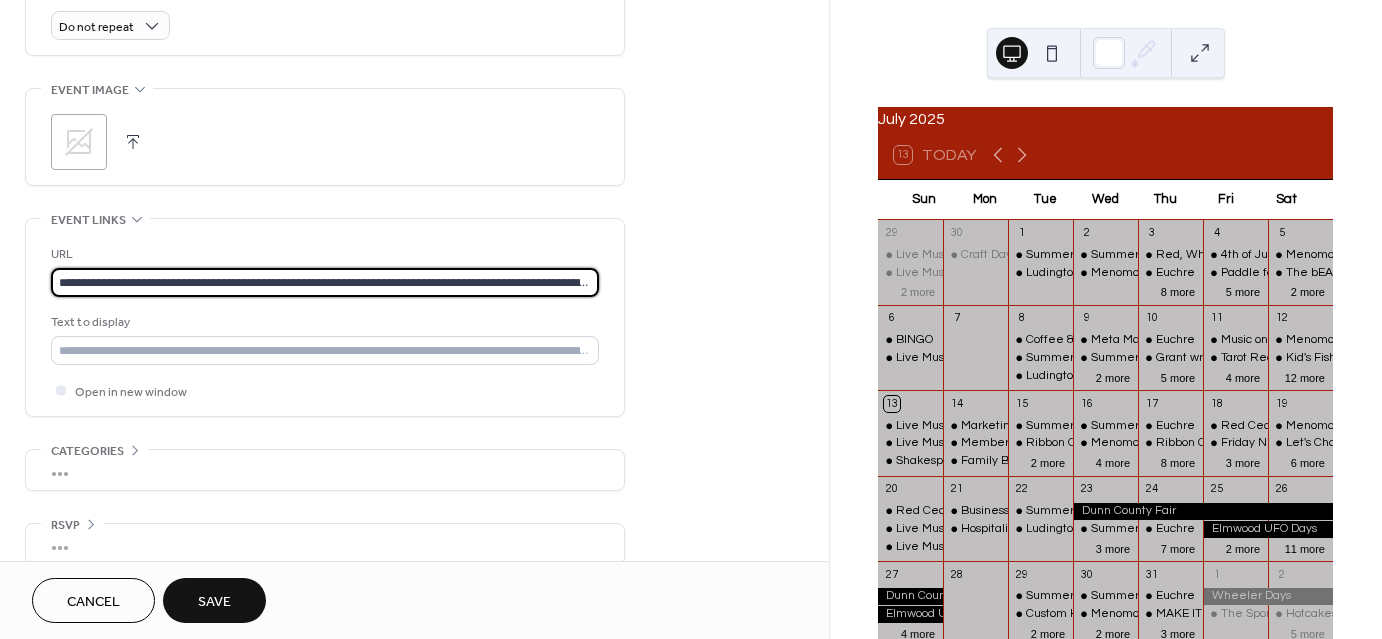 click on "Save" at bounding box center (214, 602) 